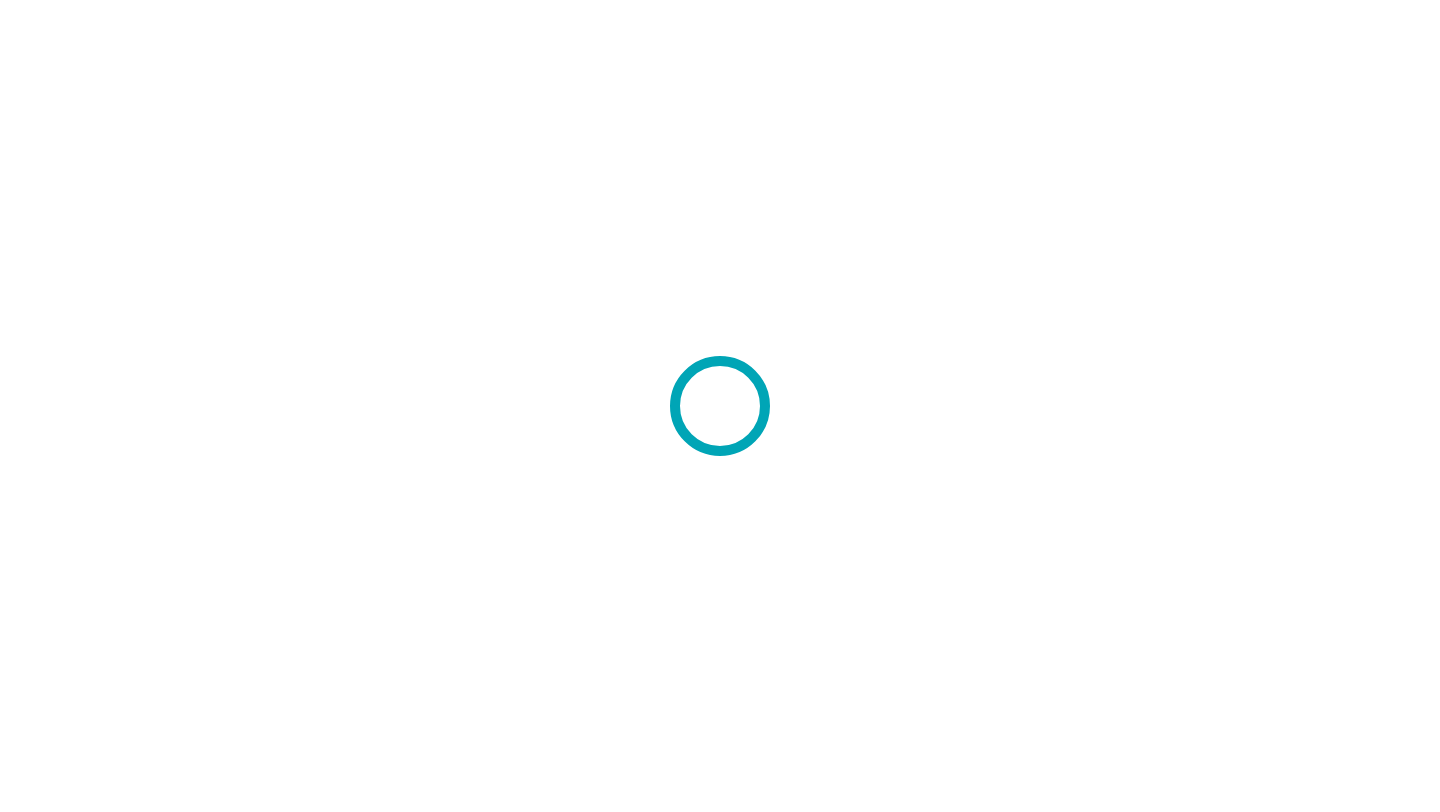 scroll, scrollTop: 0, scrollLeft: 0, axis: both 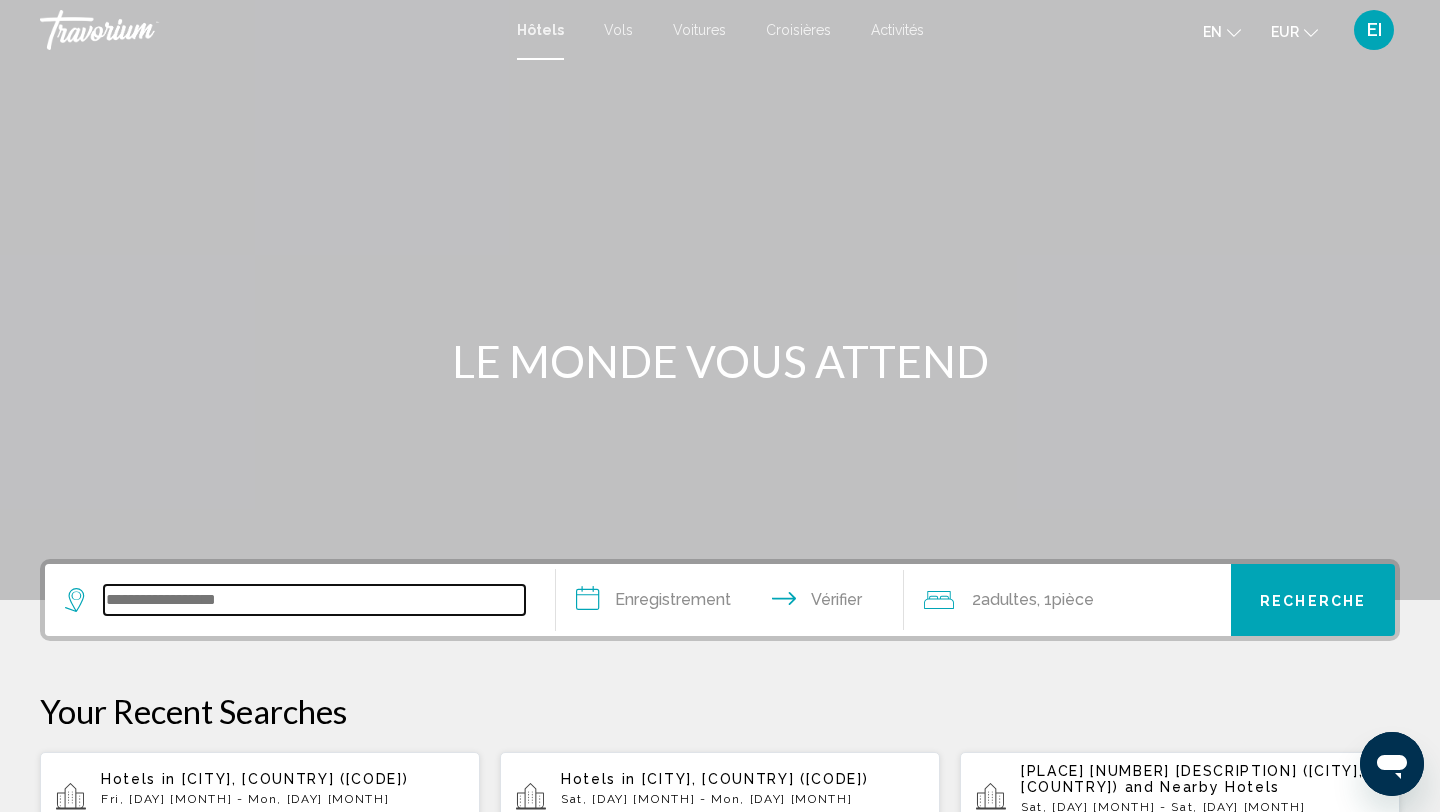 click at bounding box center [314, 600] 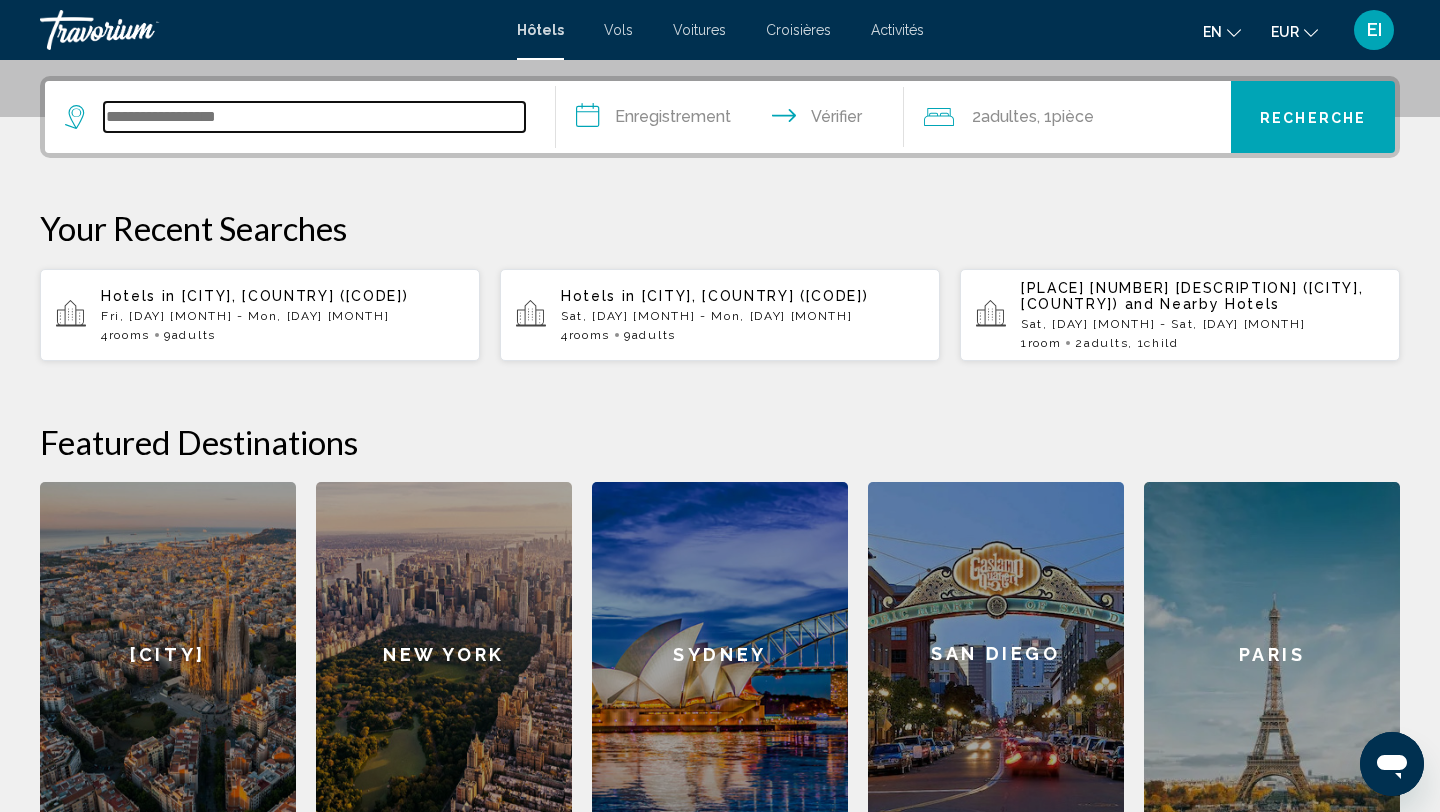 scroll, scrollTop: 494, scrollLeft: 0, axis: vertical 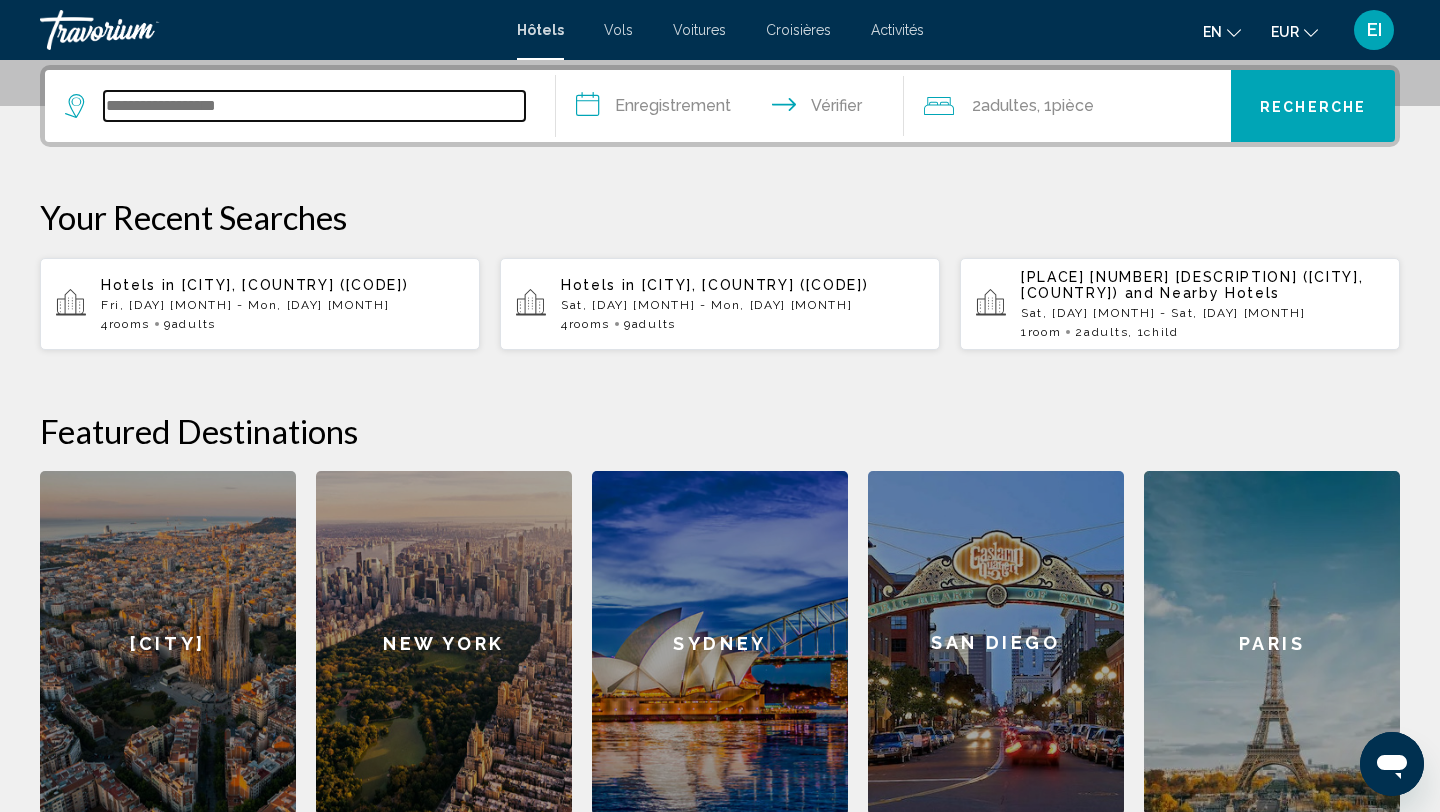 paste on "**********" 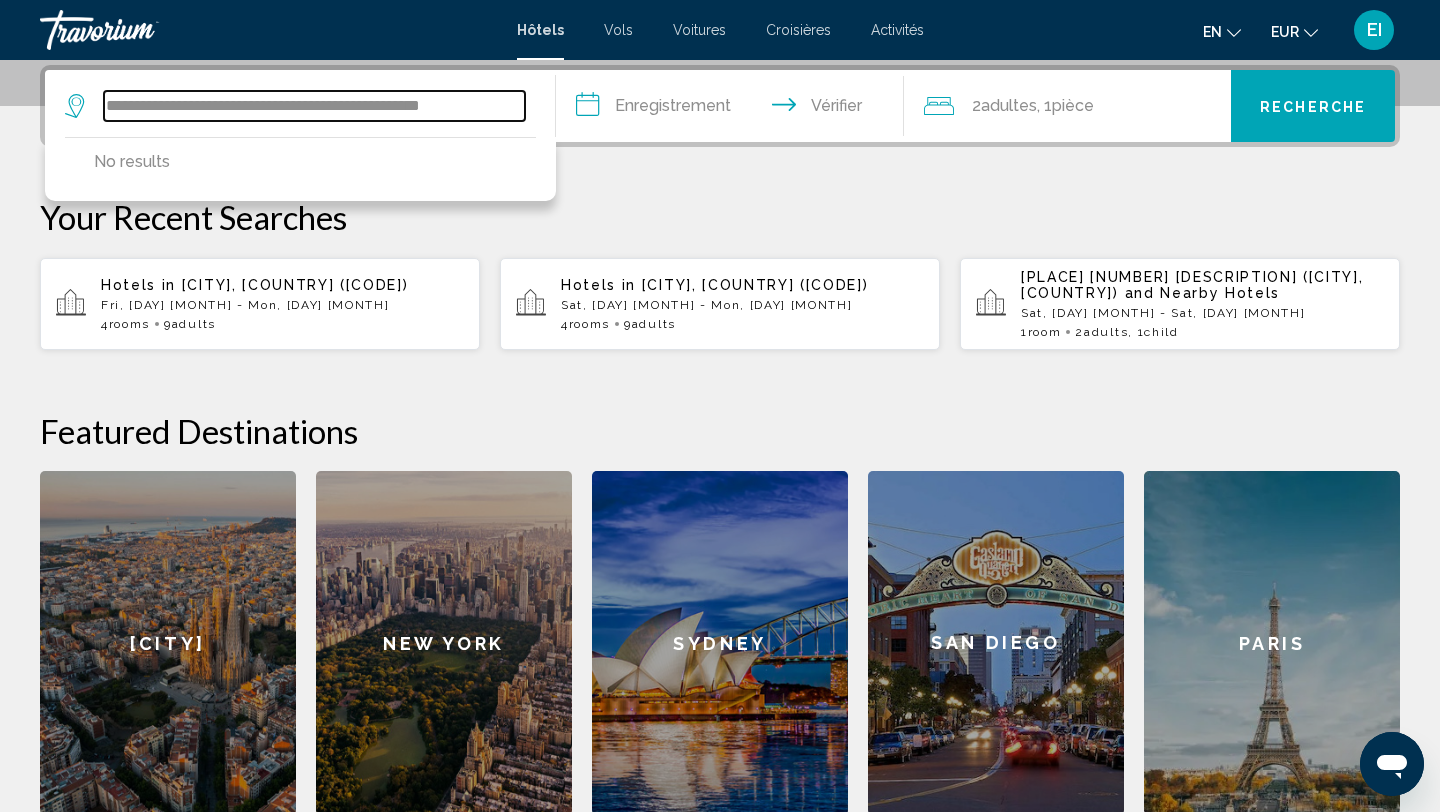 scroll, scrollTop: 0, scrollLeft: 0, axis: both 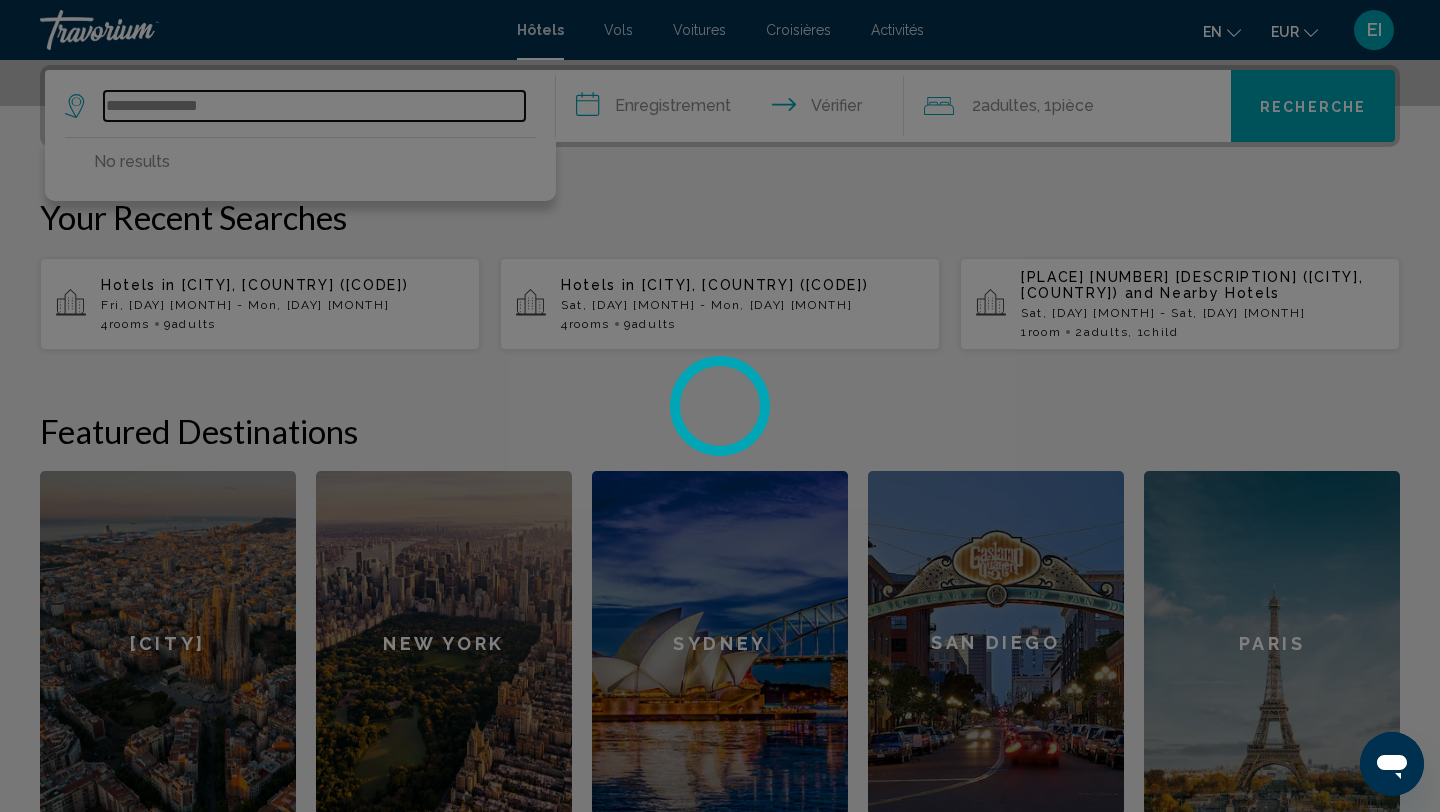 type on "**********" 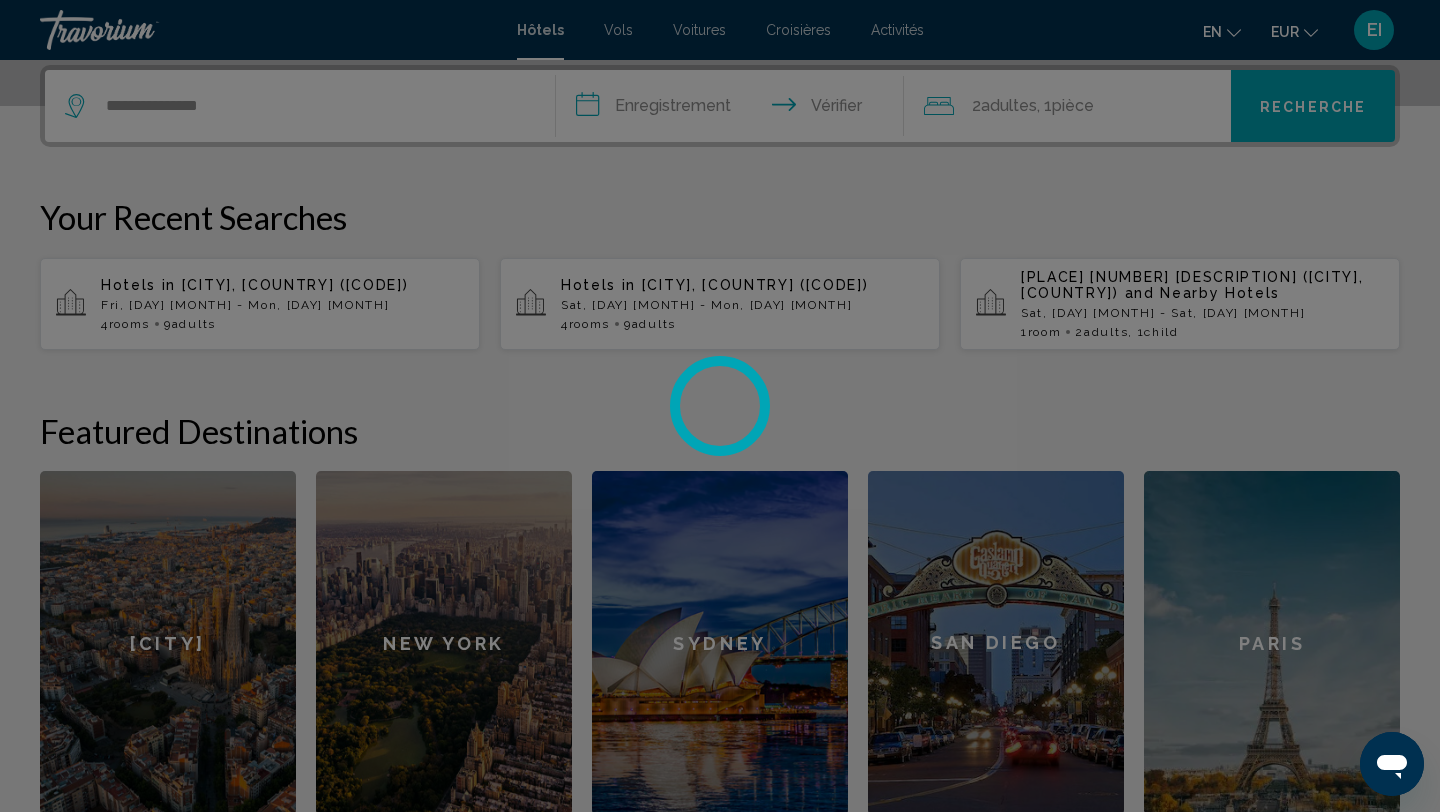 click at bounding box center [720, 406] 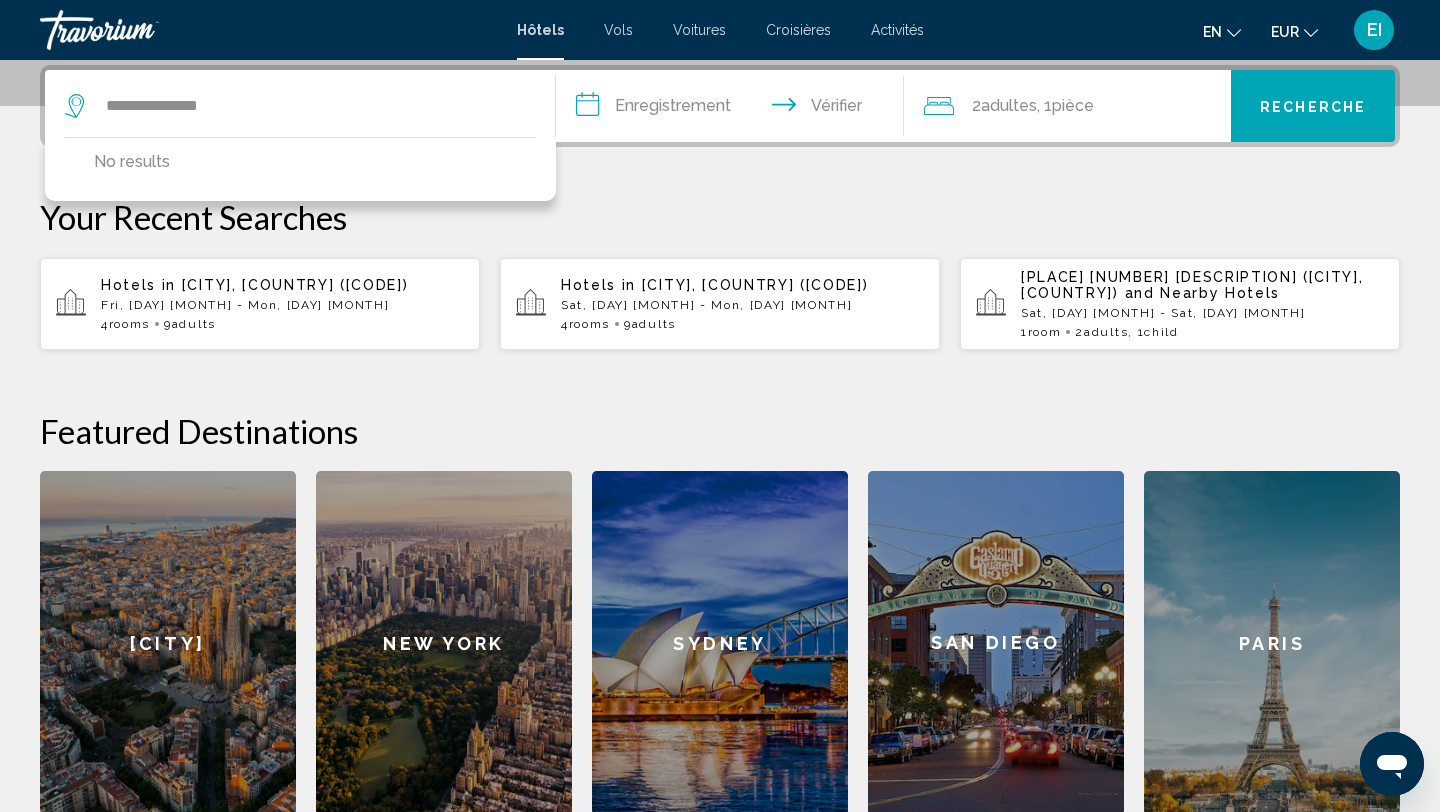 click on "**********" at bounding box center [734, 109] 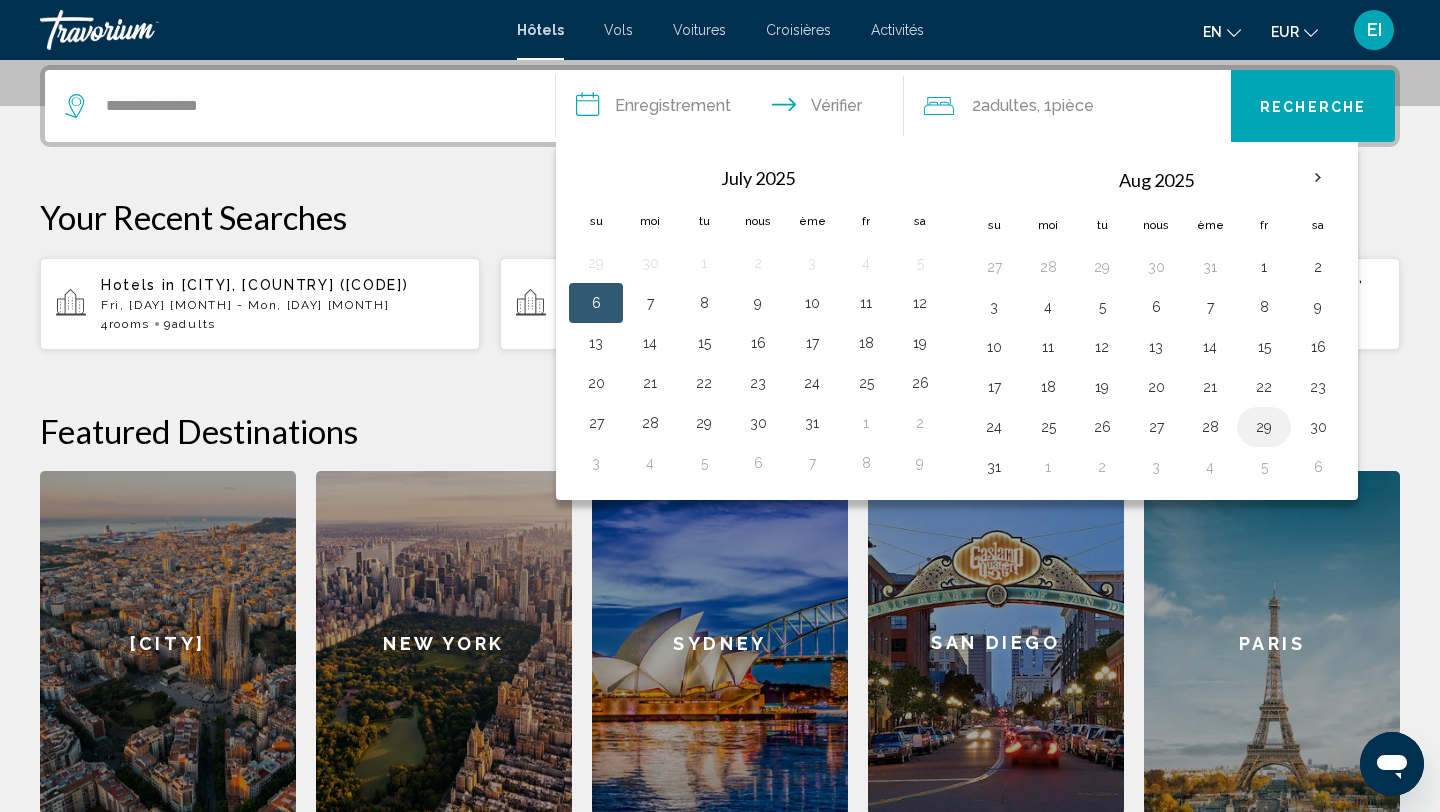 click on "29" at bounding box center (1102, 267) 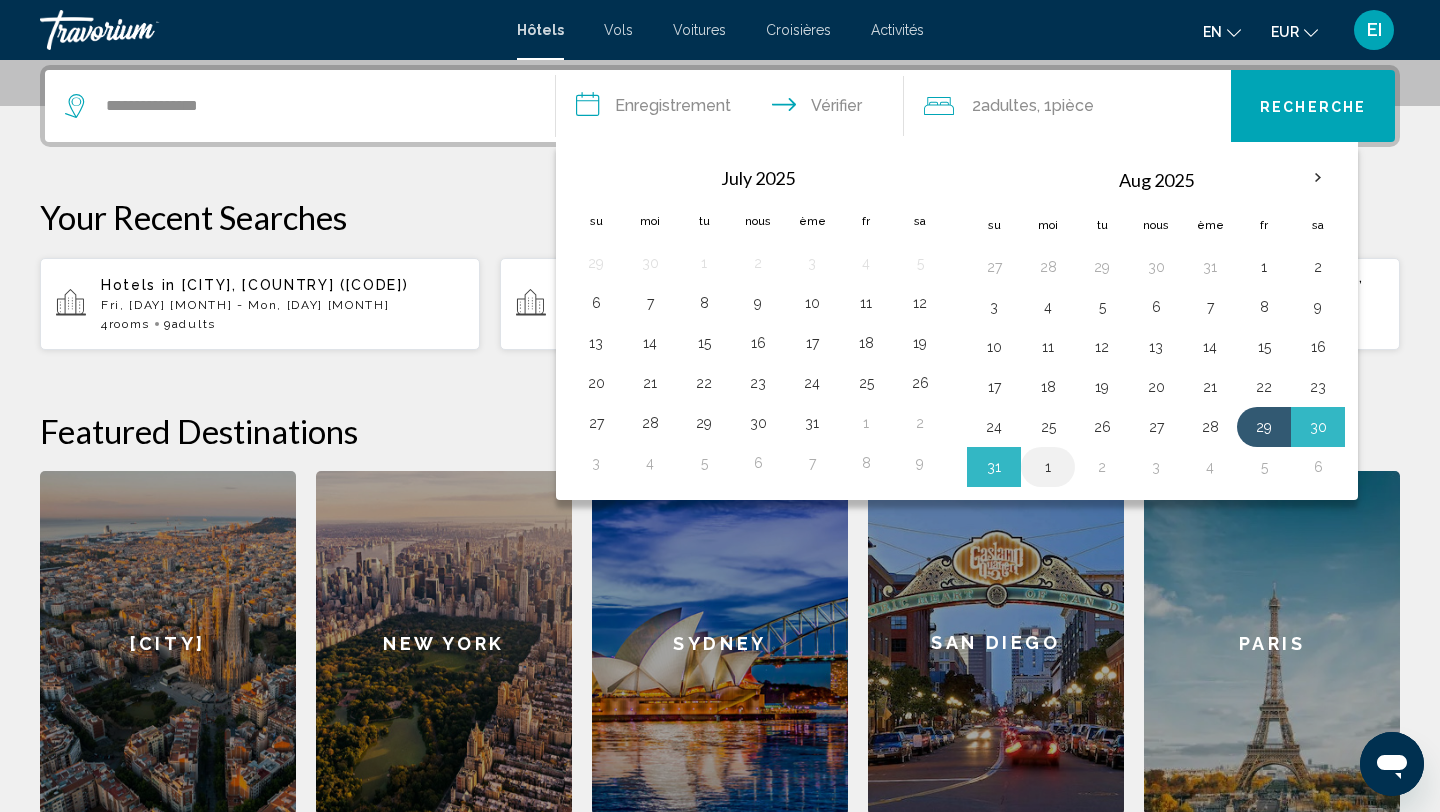 click on "1" at bounding box center [1048, 467] 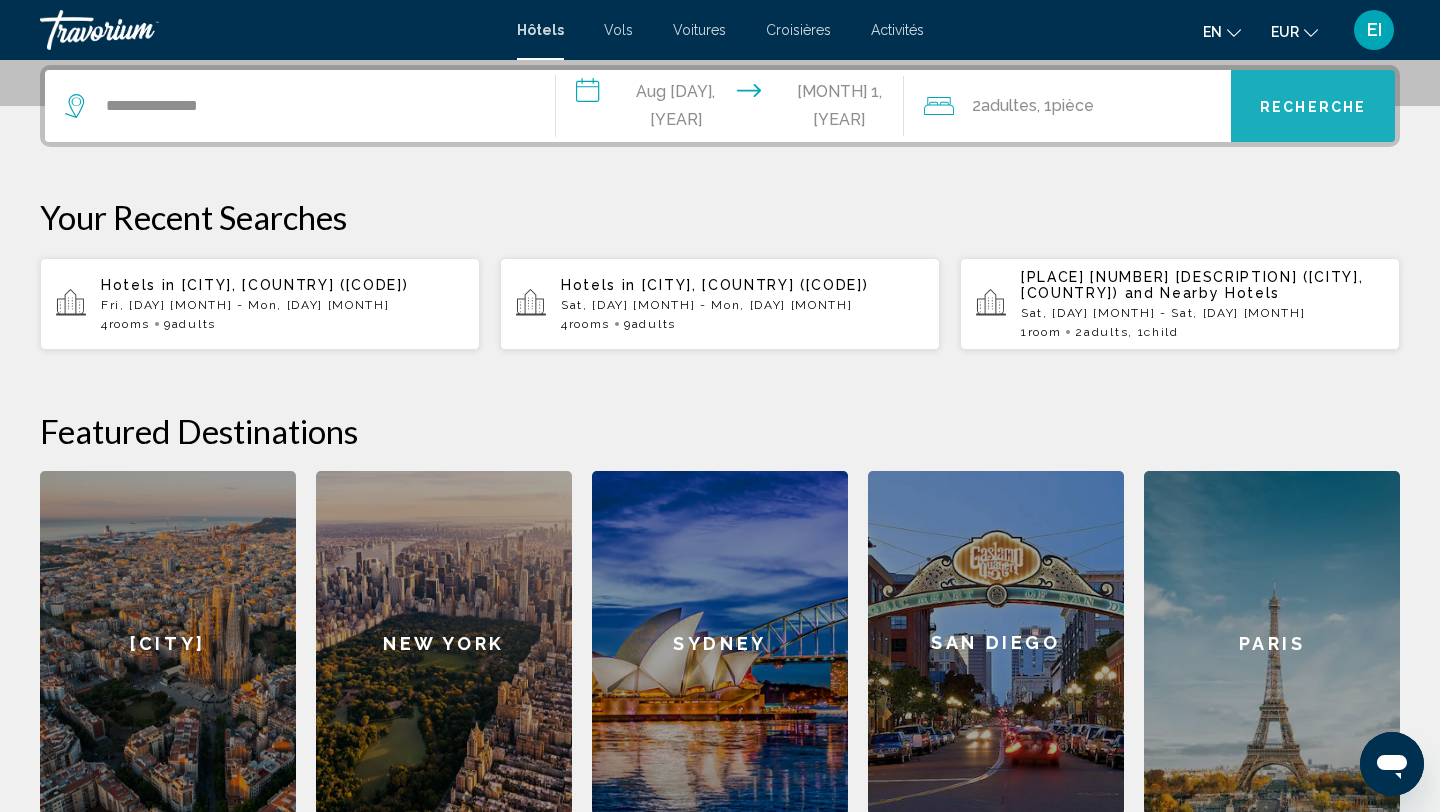 click on "Recherche" at bounding box center [1313, 106] 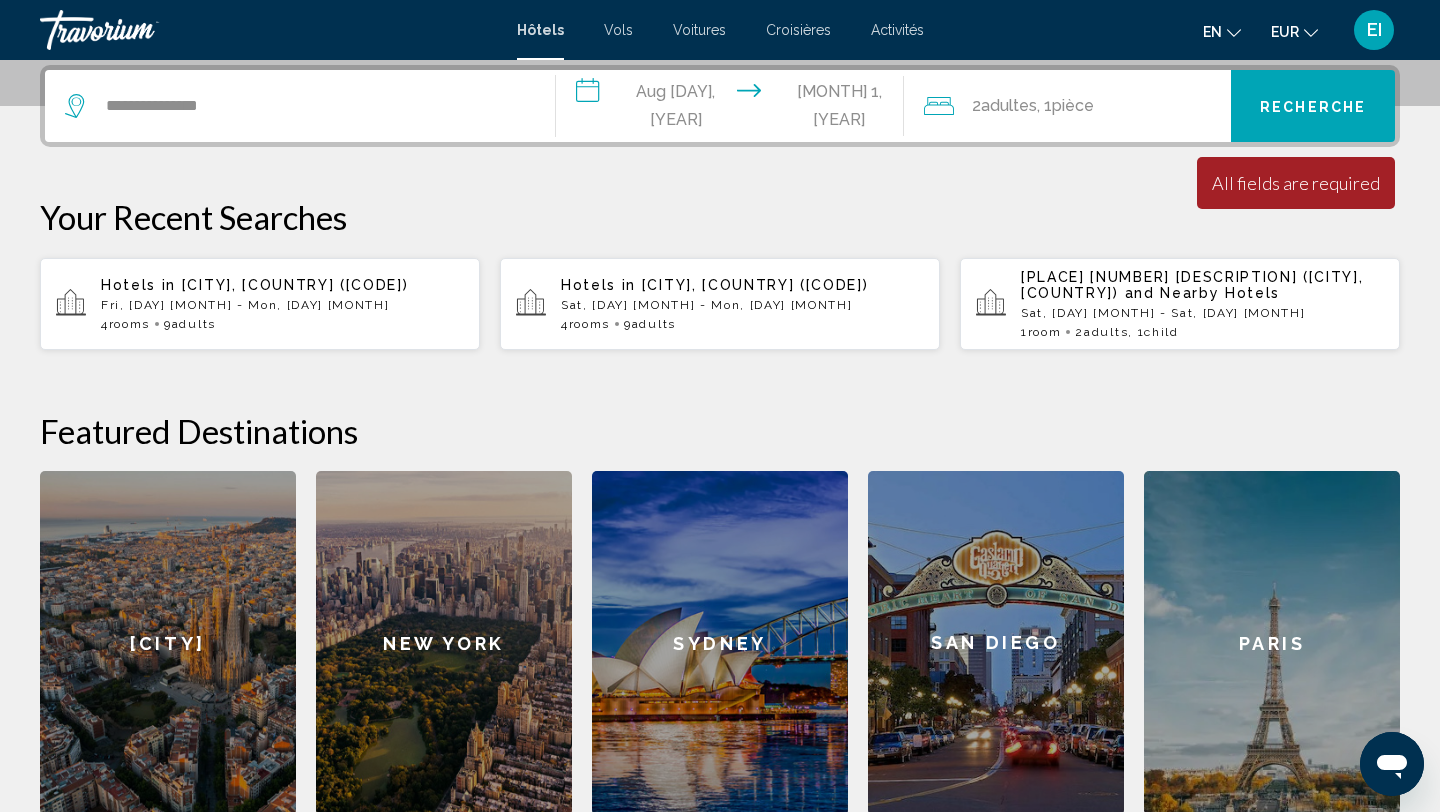 click on "All fields are required" at bounding box center (1296, 183) 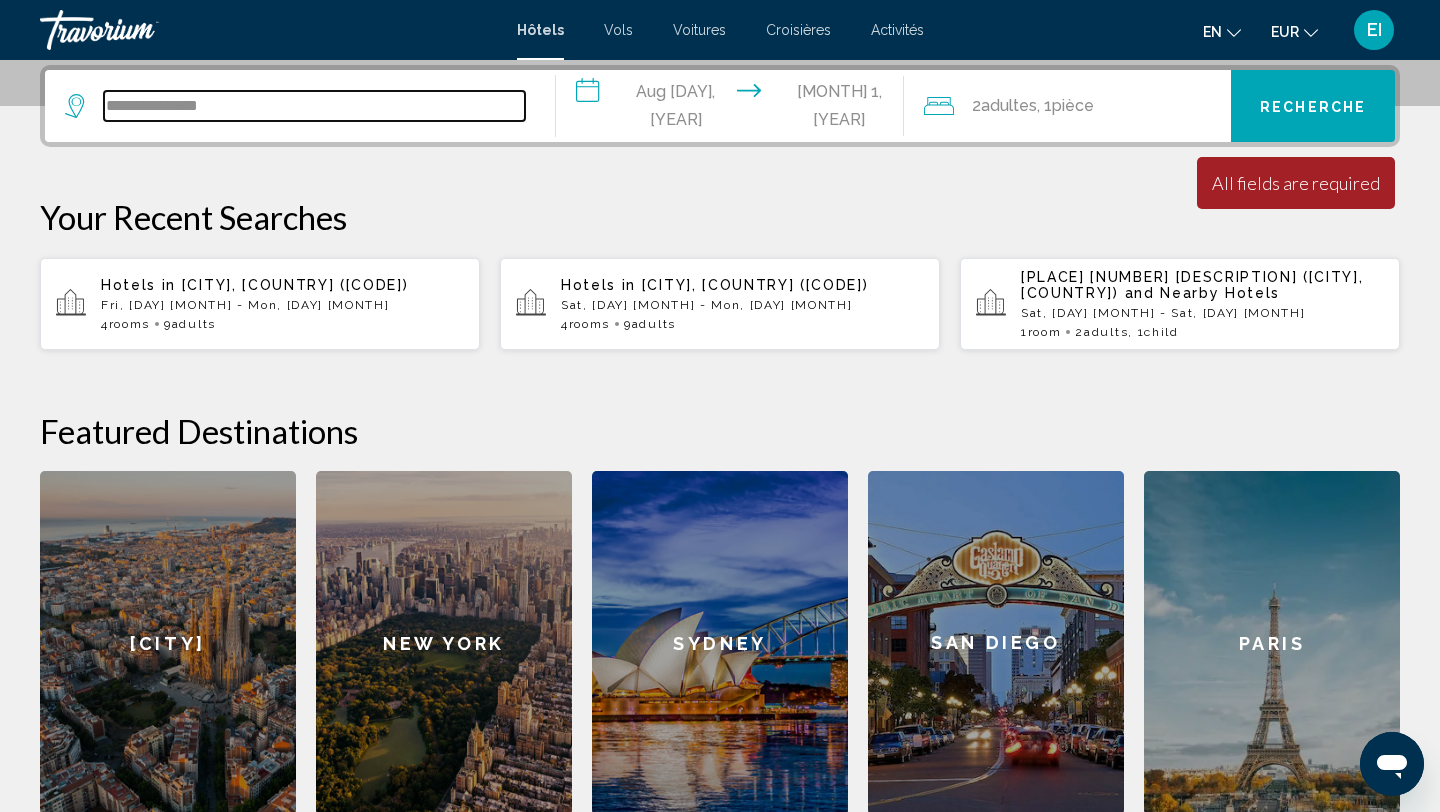 click on "**********" at bounding box center (314, 106) 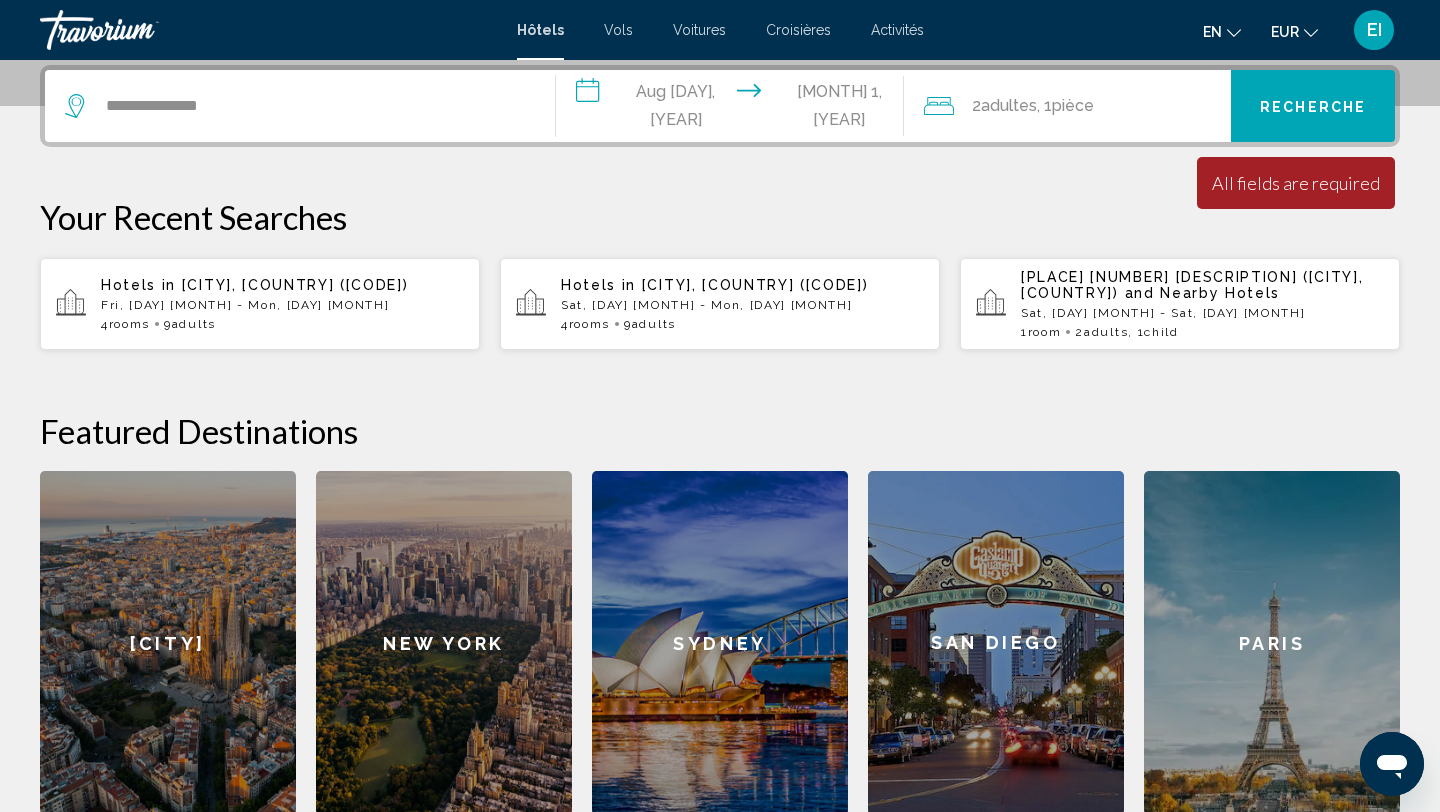 click on "All fields are required" at bounding box center [1296, 183] 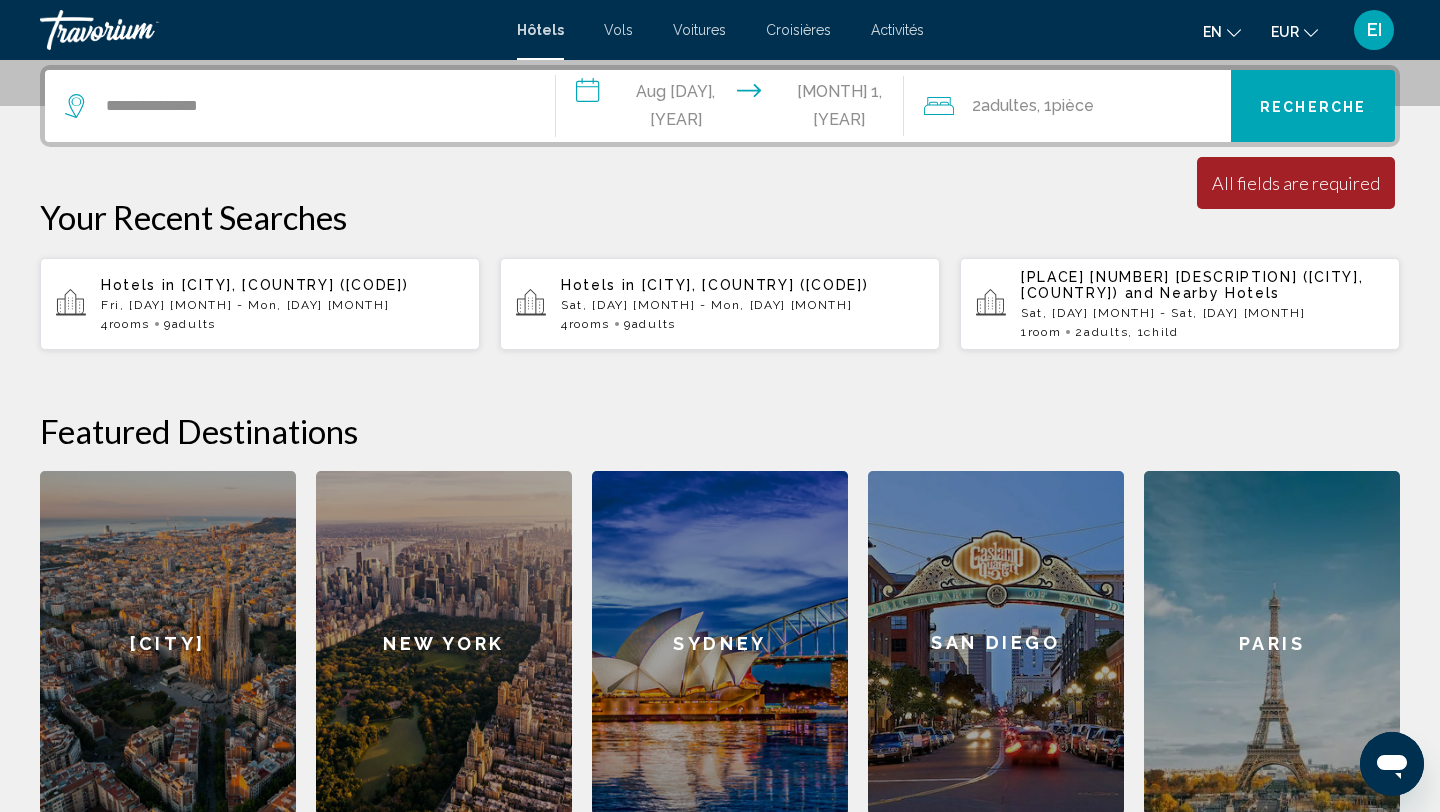 click on "**********" at bounding box center (734, 109) 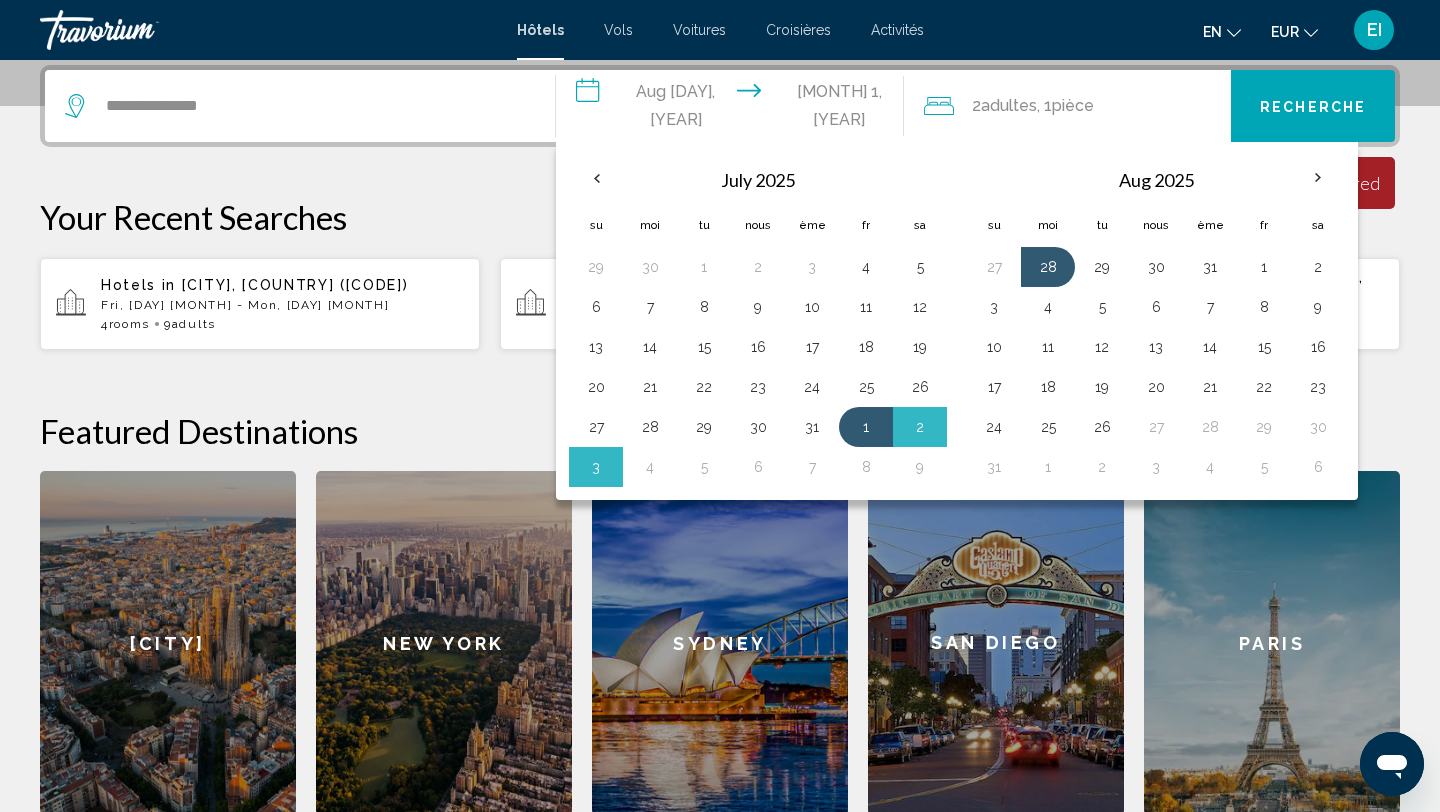 click on "**********" at bounding box center [734, 109] 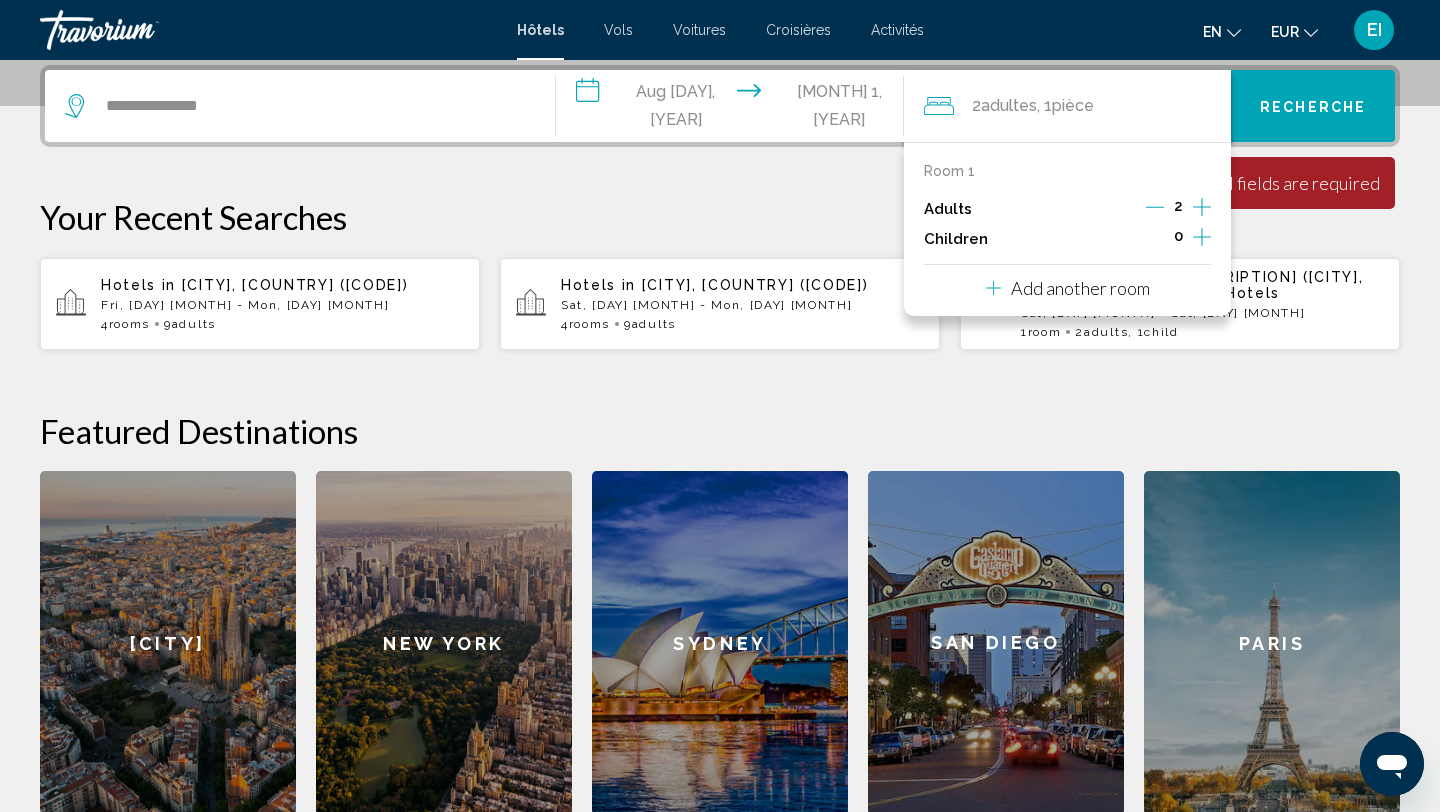 click at bounding box center (1202, 207) 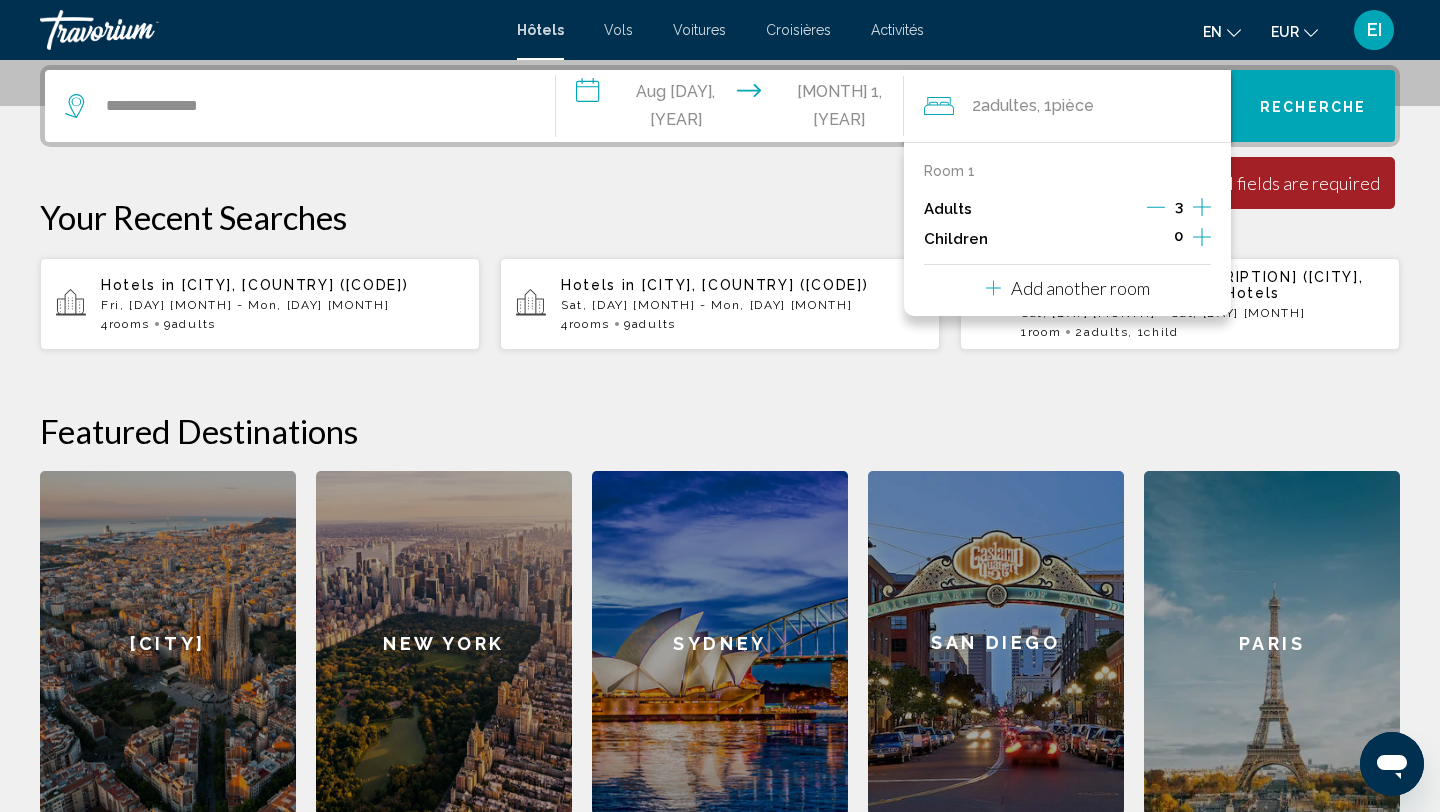 click at bounding box center (1202, 207) 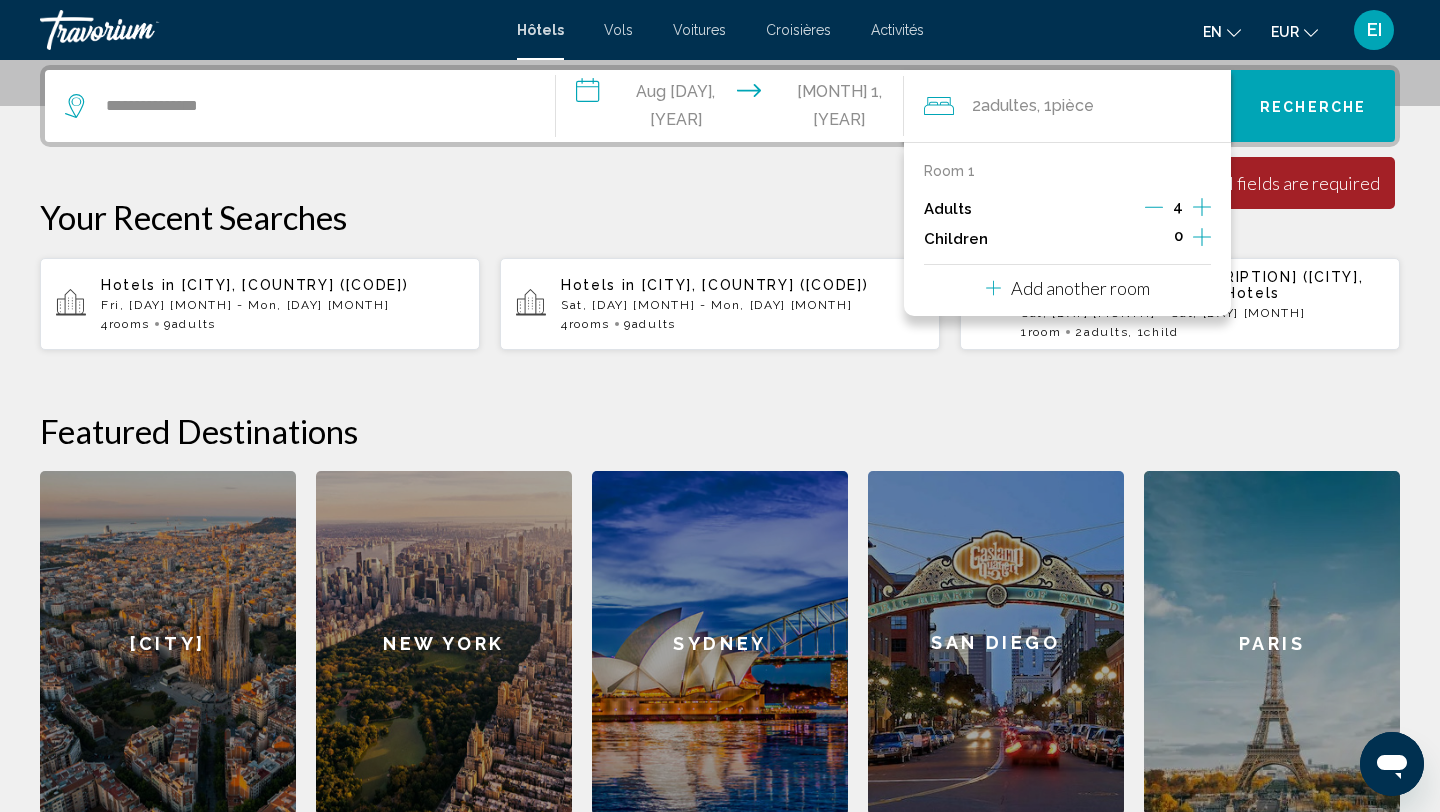 click at bounding box center [1202, 207] 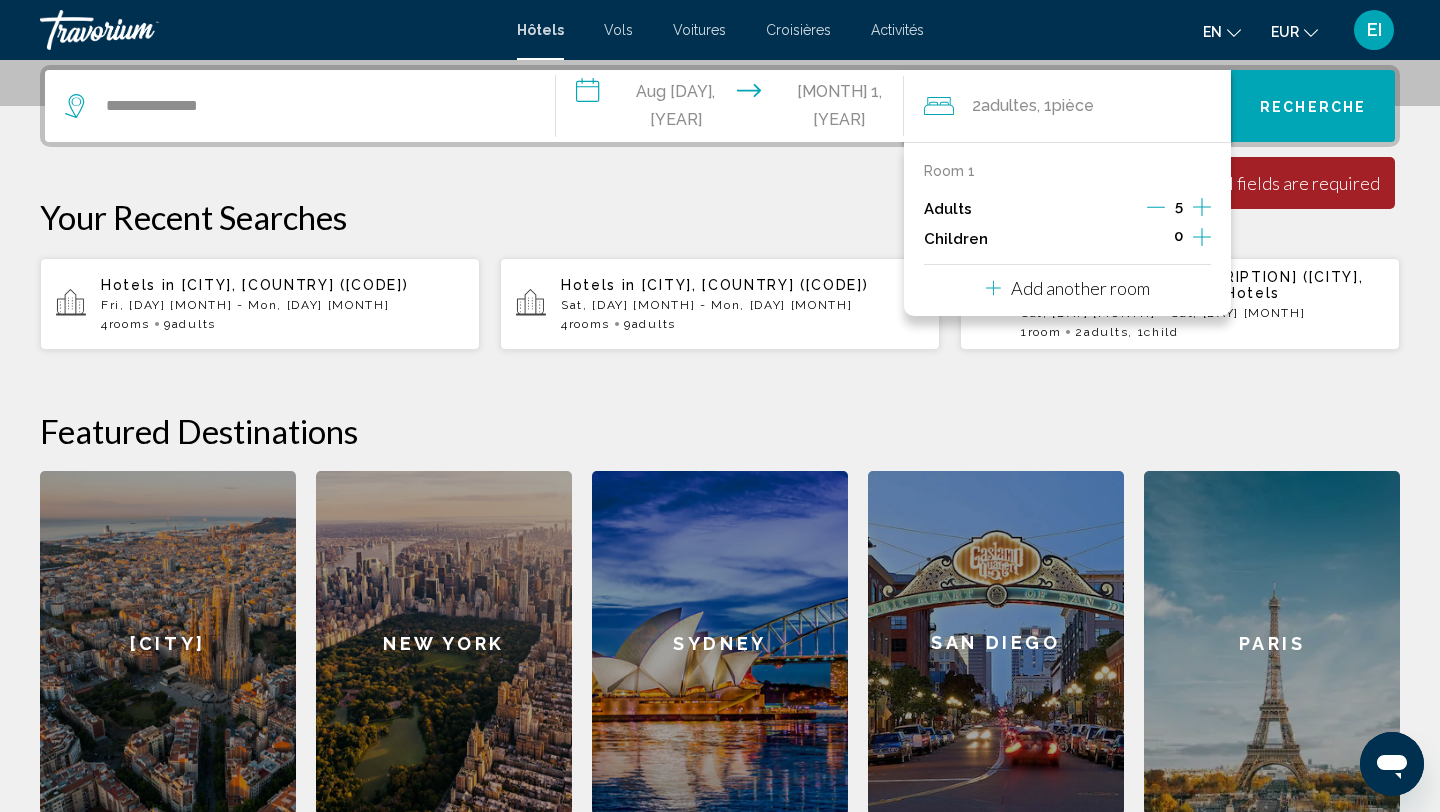 click at bounding box center [1202, 207] 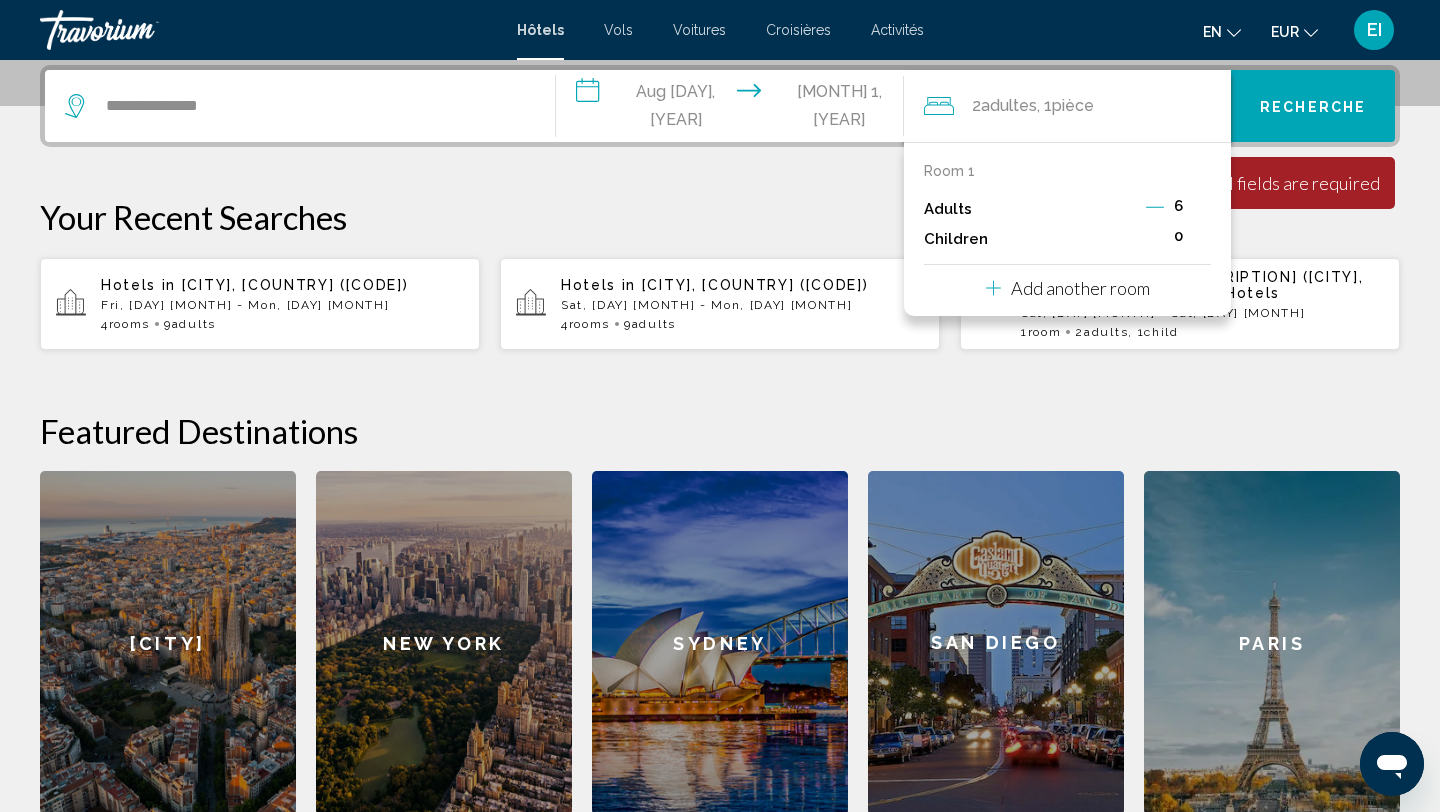 click on "Recherche" at bounding box center (1313, 107) 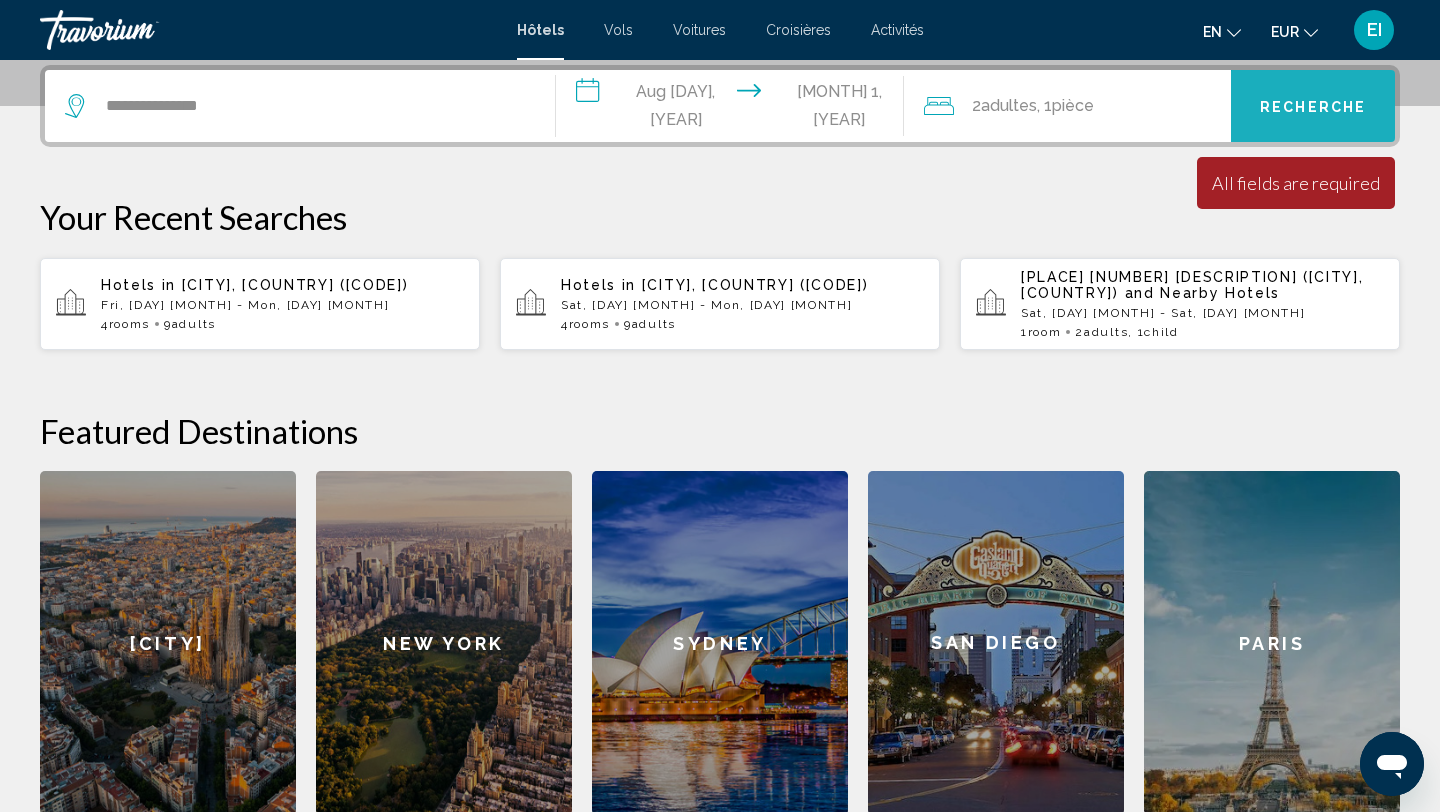 click on "Recherche" at bounding box center [1313, 107] 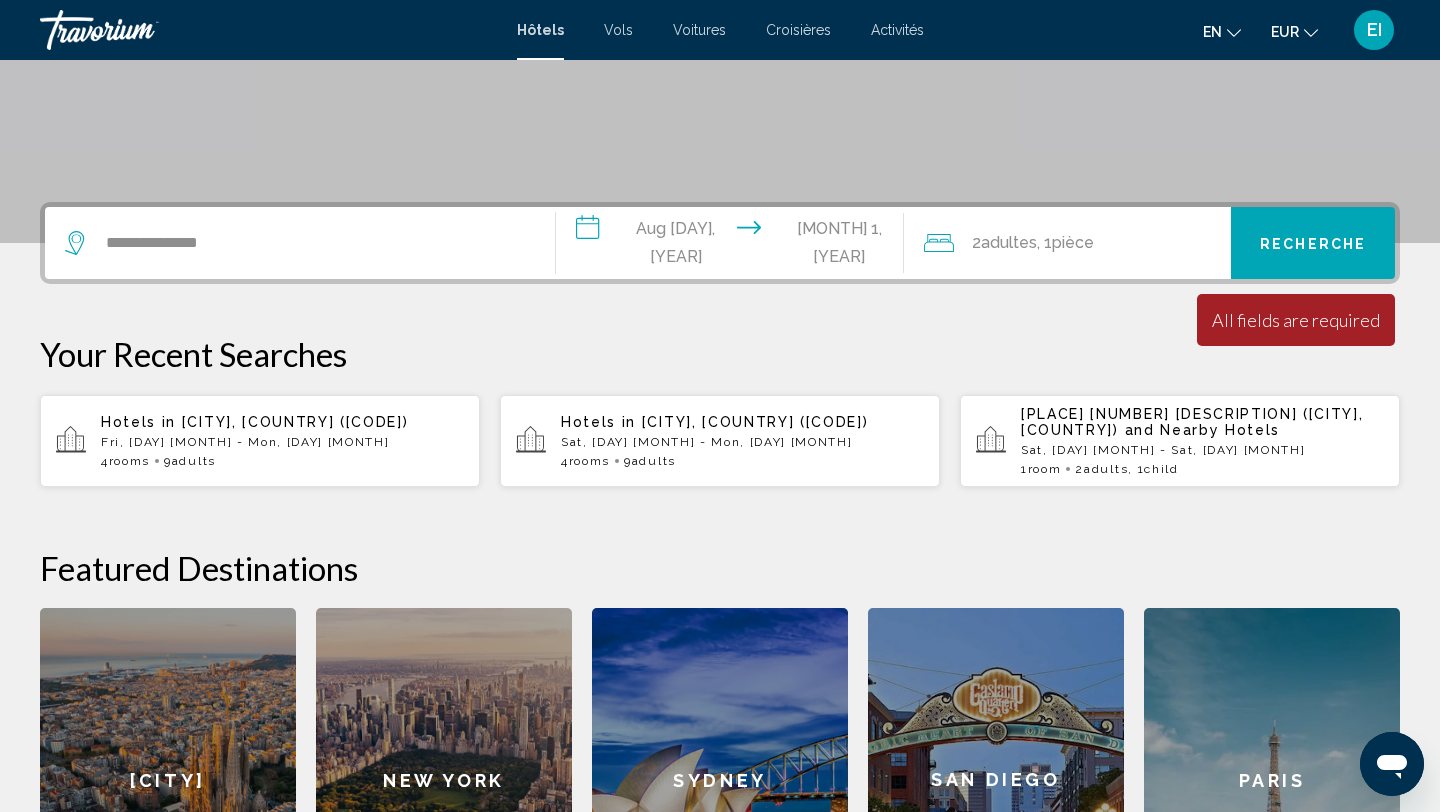 scroll, scrollTop: 343, scrollLeft: 0, axis: vertical 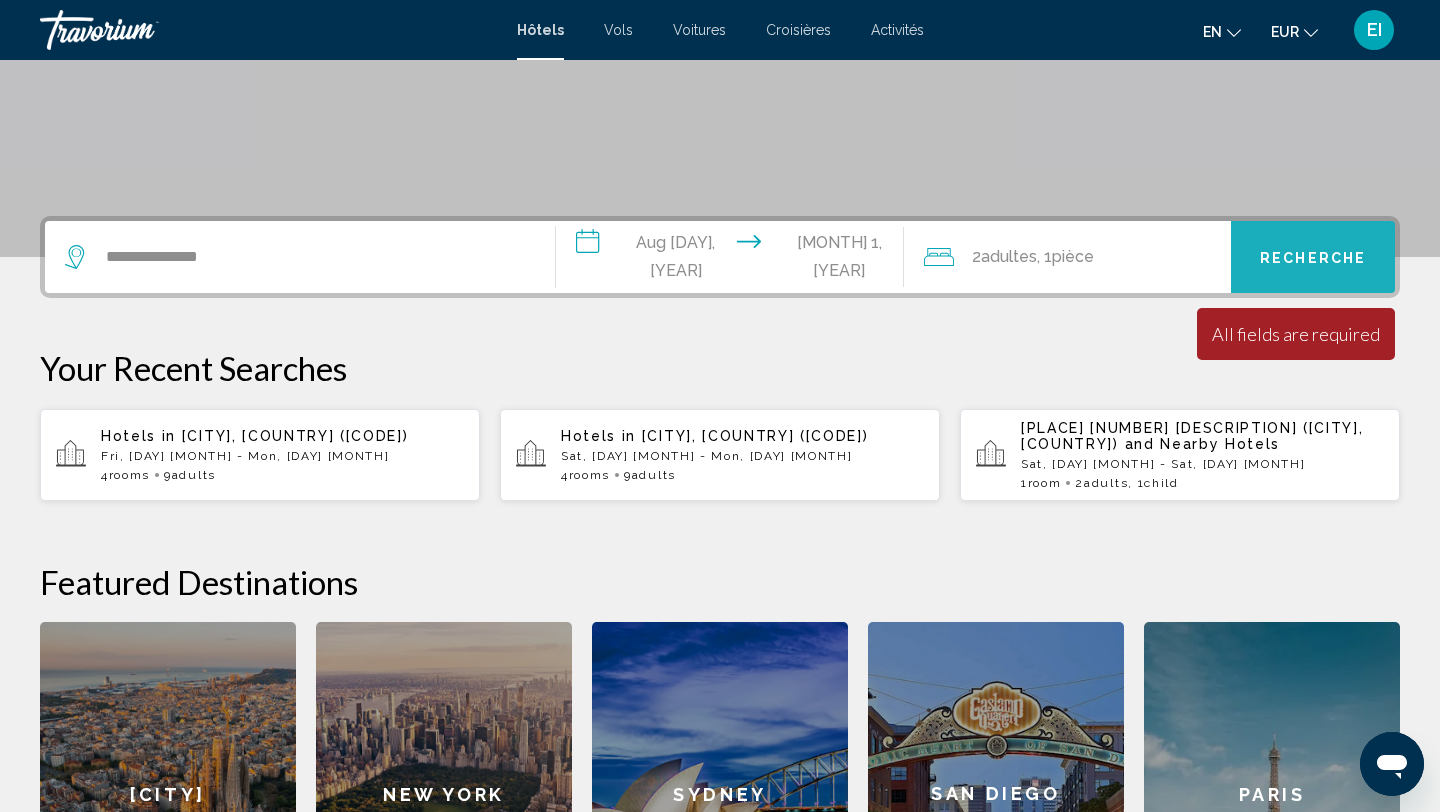click on "Recherche" at bounding box center (1313, 257) 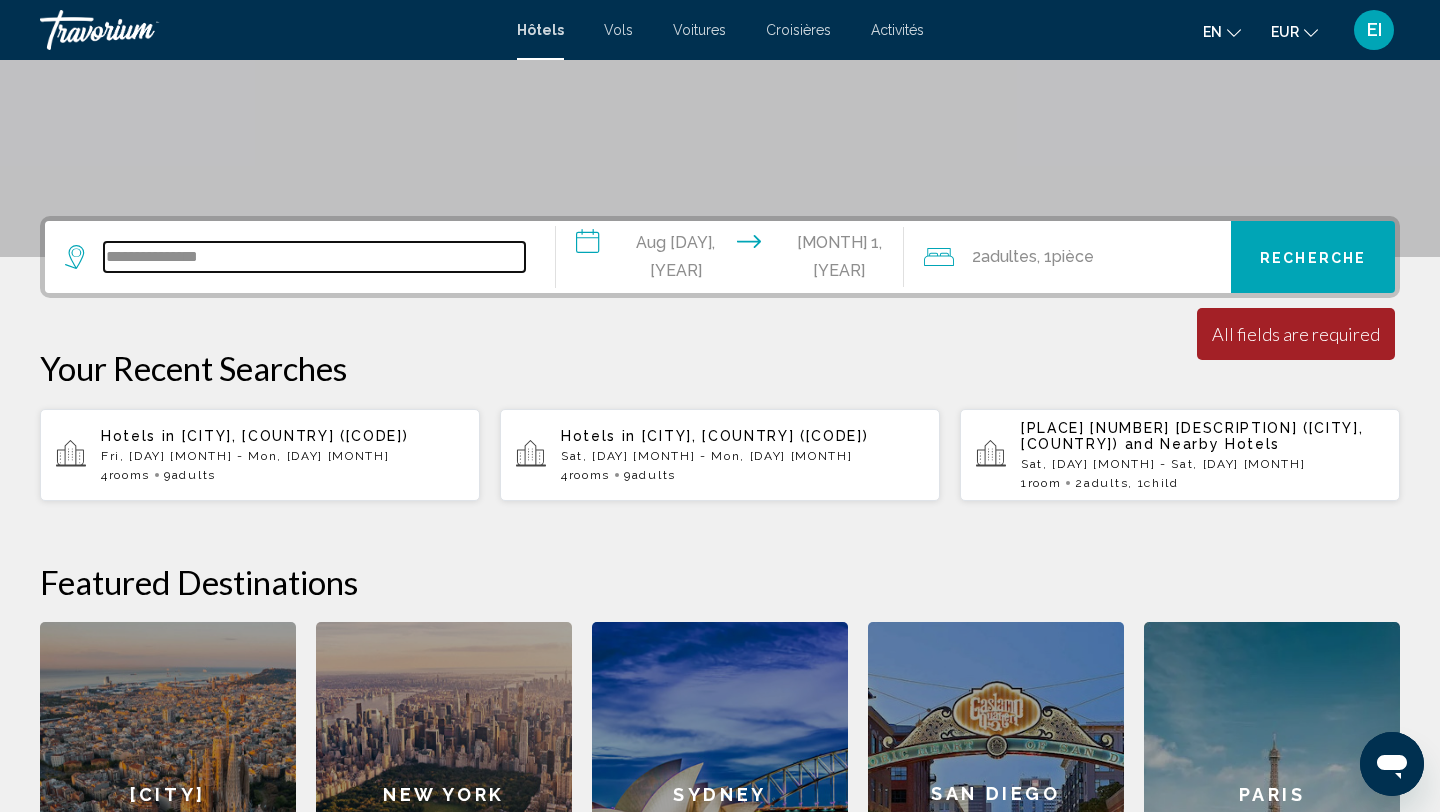 click on "**********" at bounding box center (314, 257) 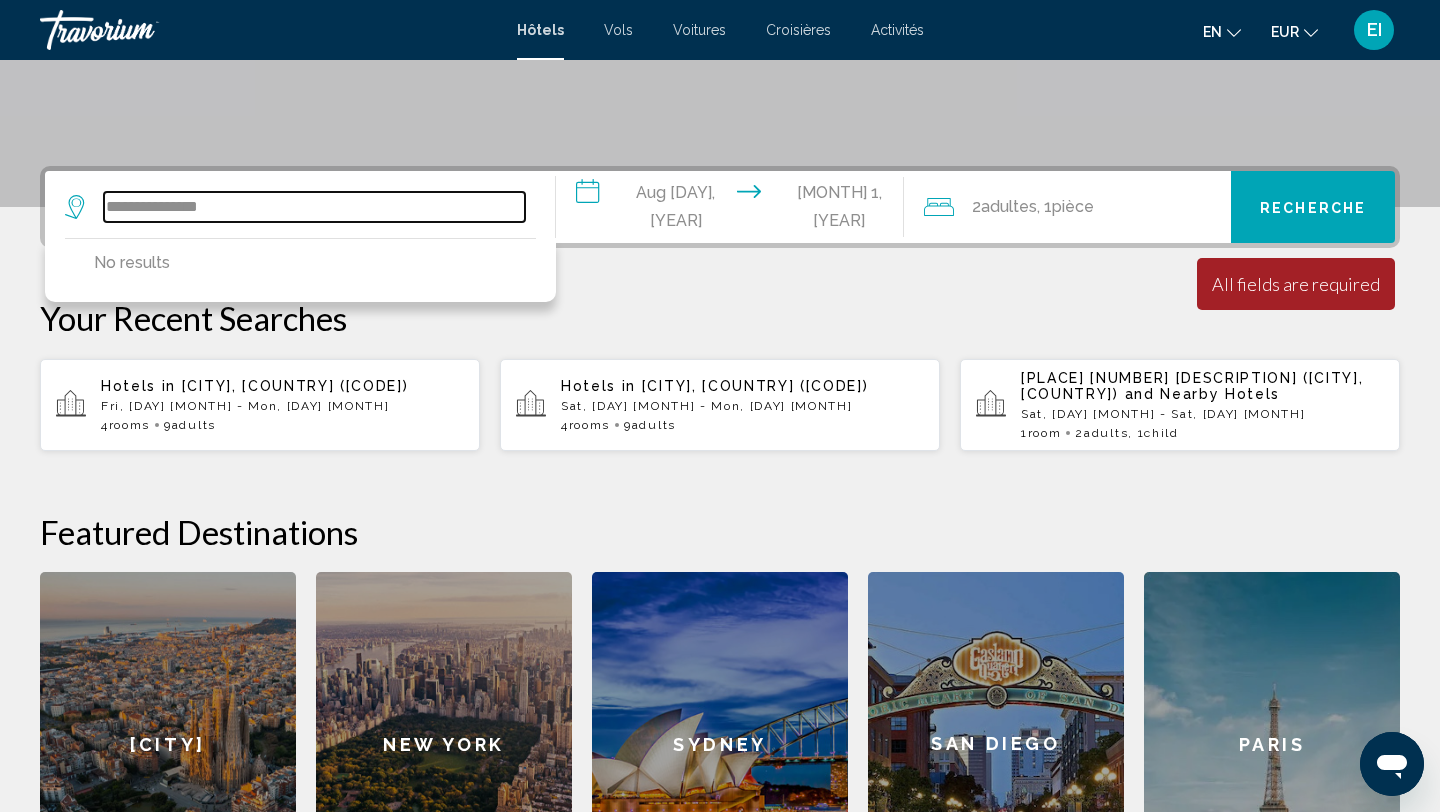 scroll, scrollTop: 494, scrollLeft: 0, axis: vertical 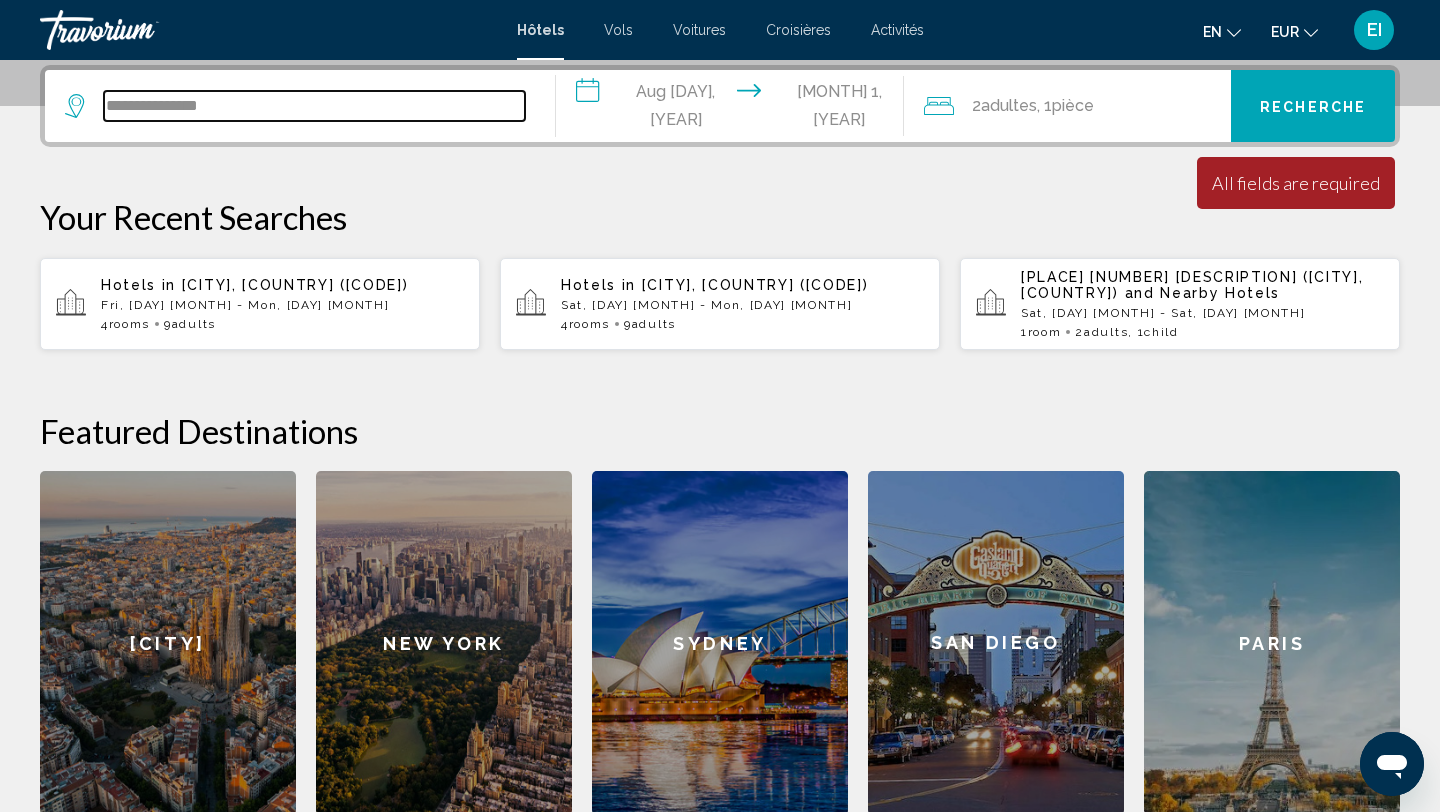click on "**********" at bounding box center (314, 106) 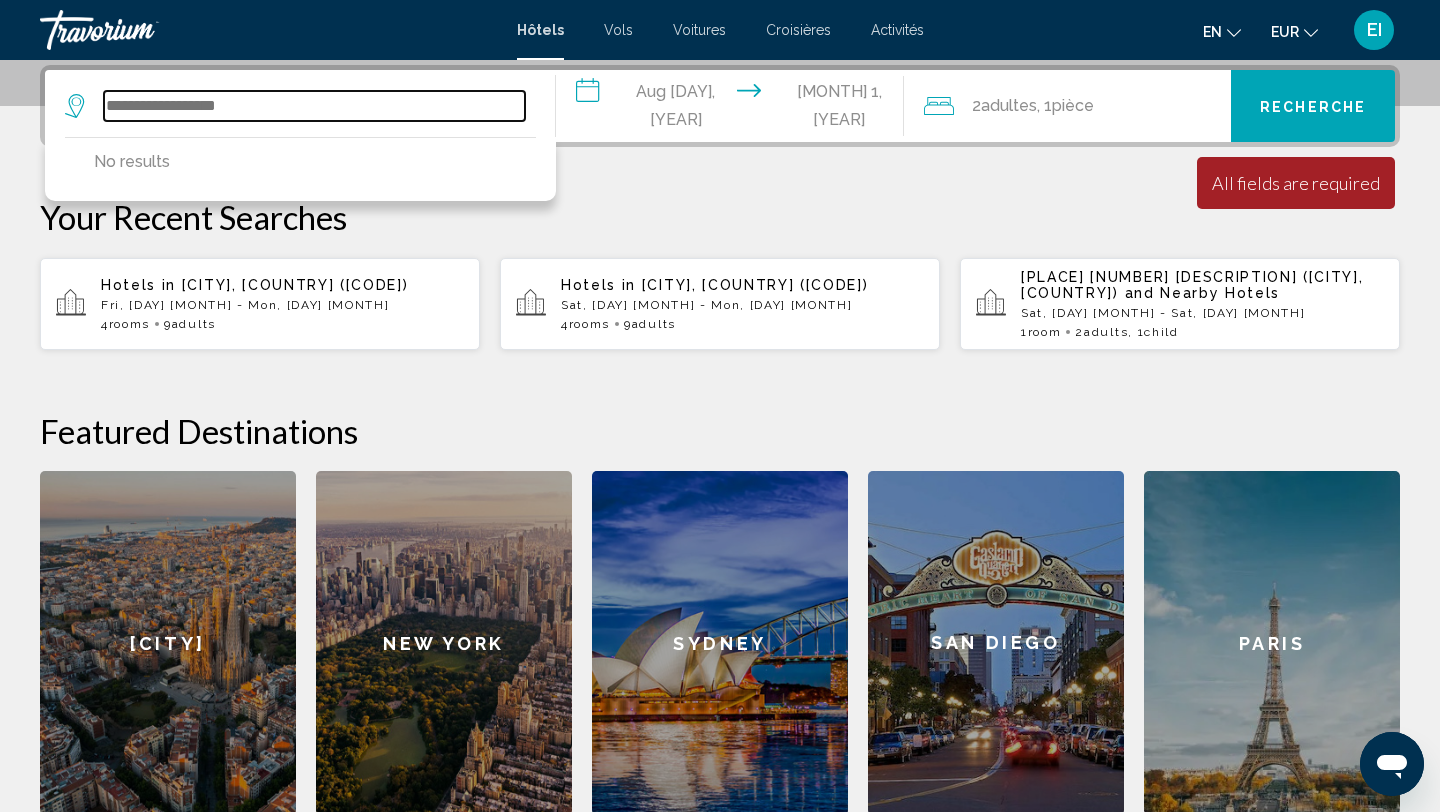 type 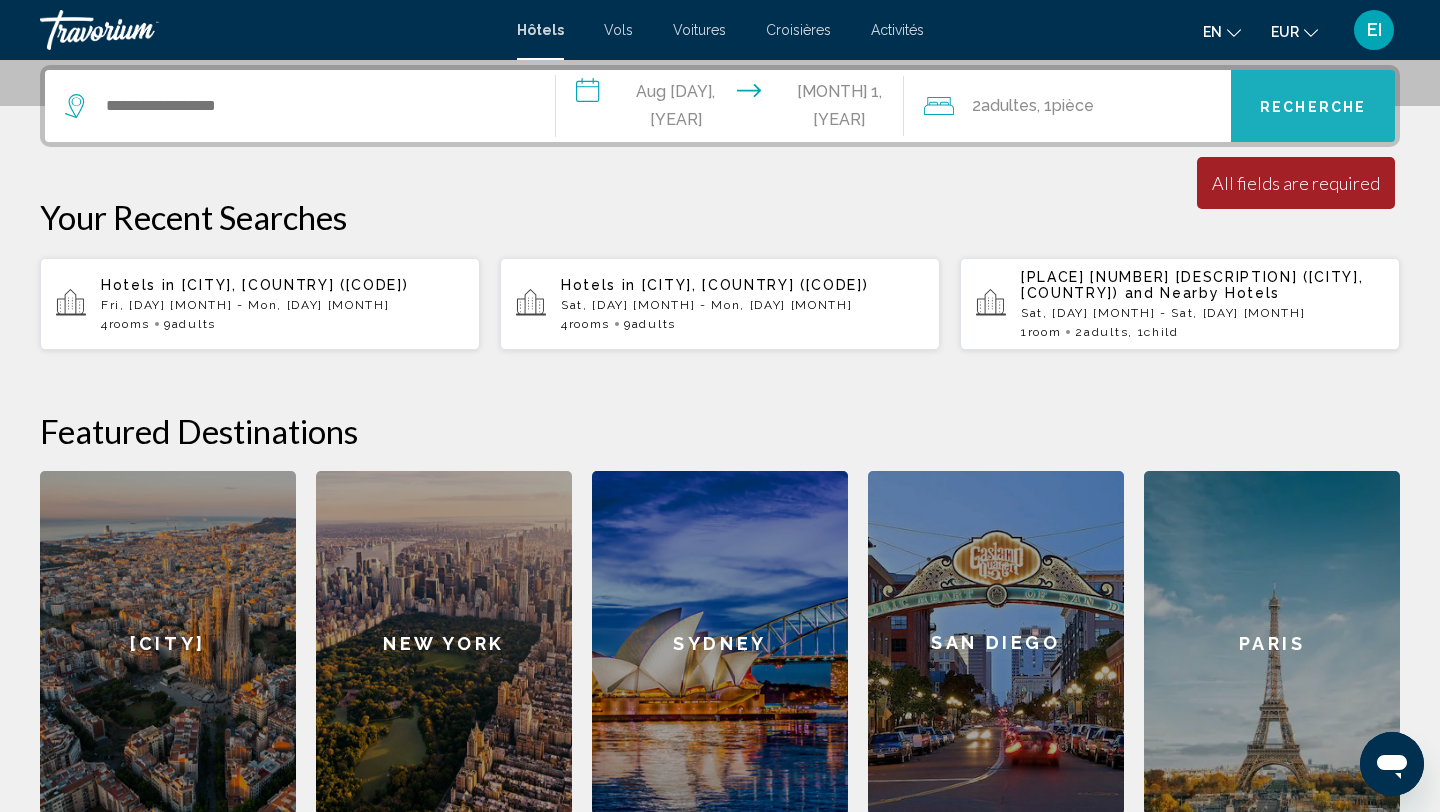 click on "Recherche" at bounding box center [1313, 107] 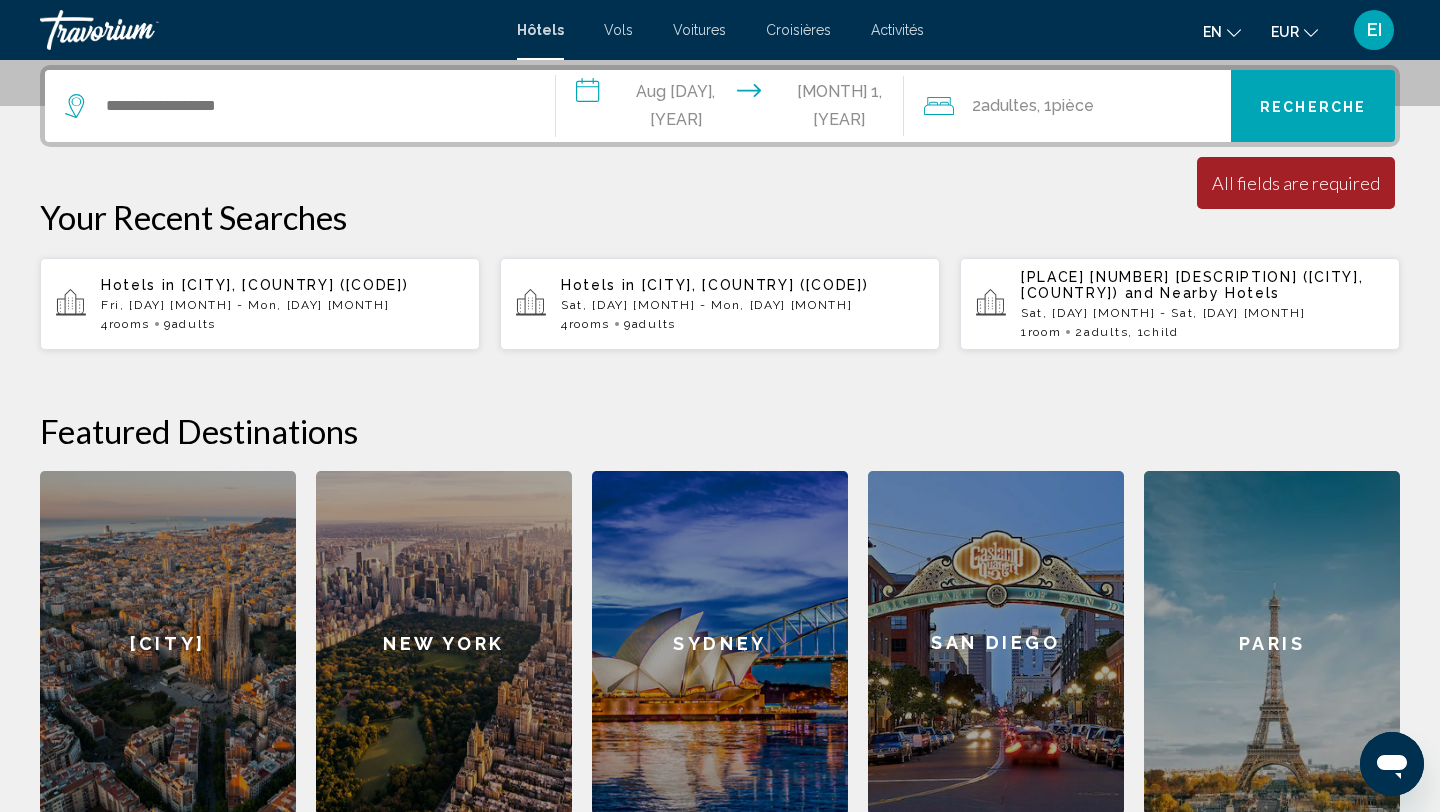 click on "Recherche" at bounding box center (1313, 107) 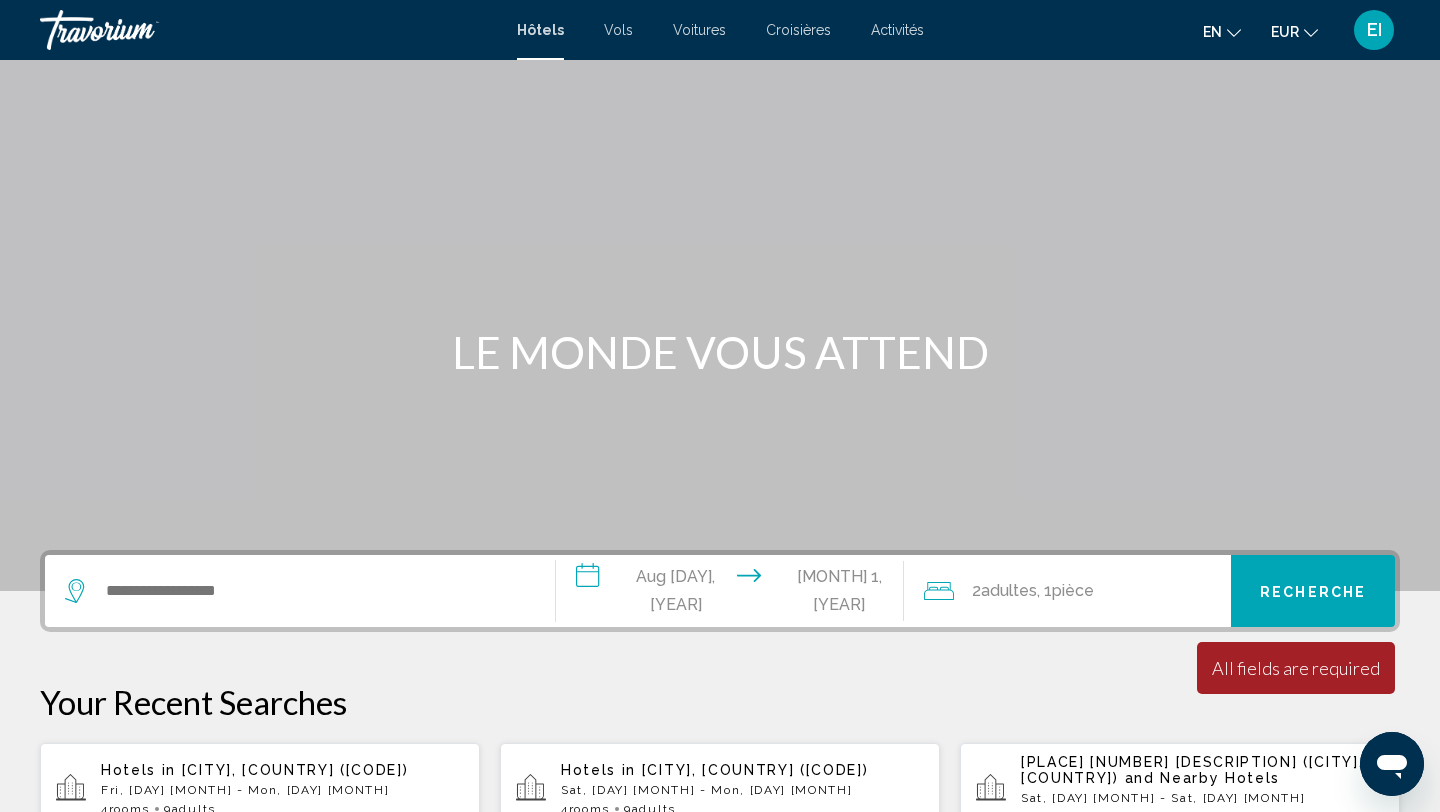 scroll, scrollTop: 0, scrollLeft: 0, axis: both 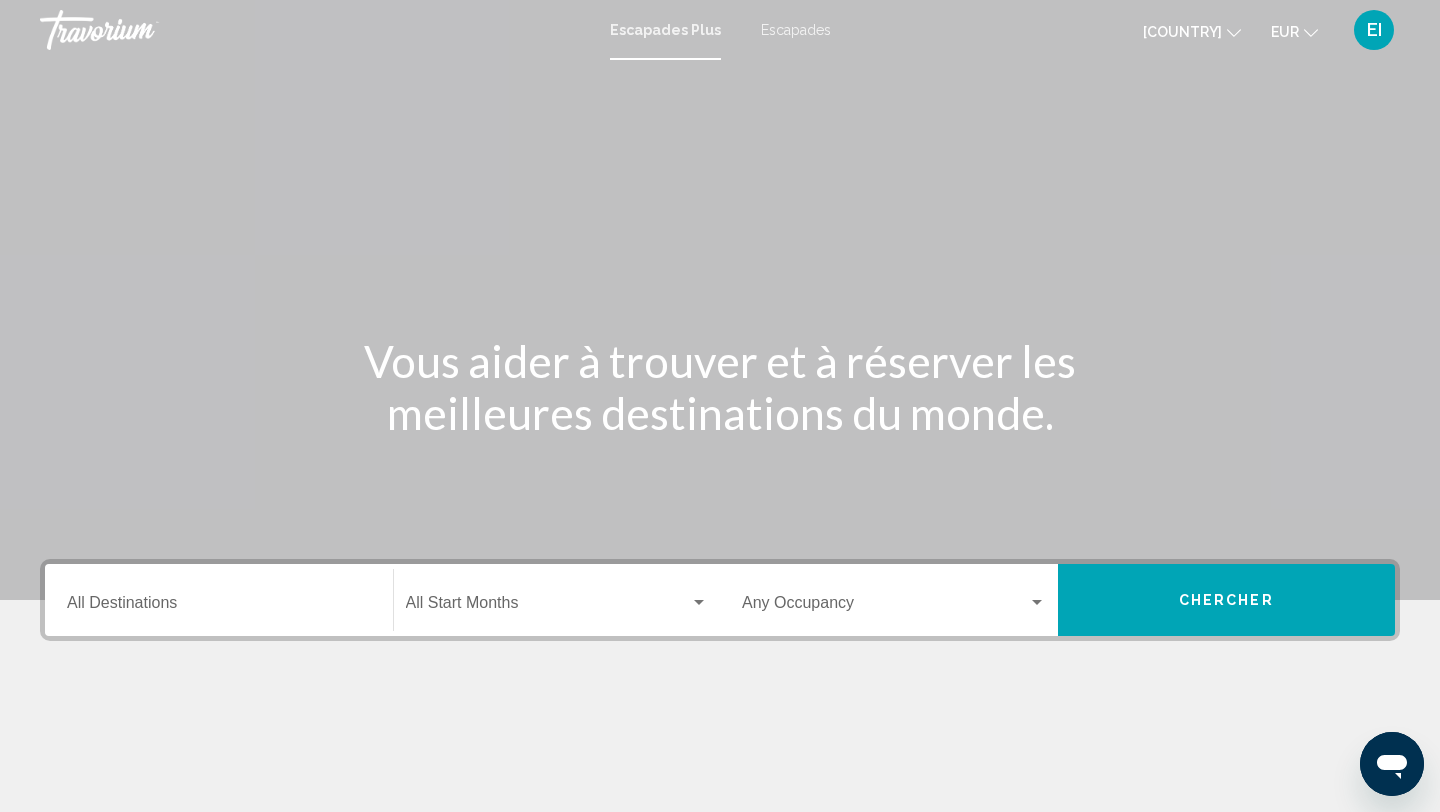 click on "Destination All Destinations" at bounding box center (219, 607) 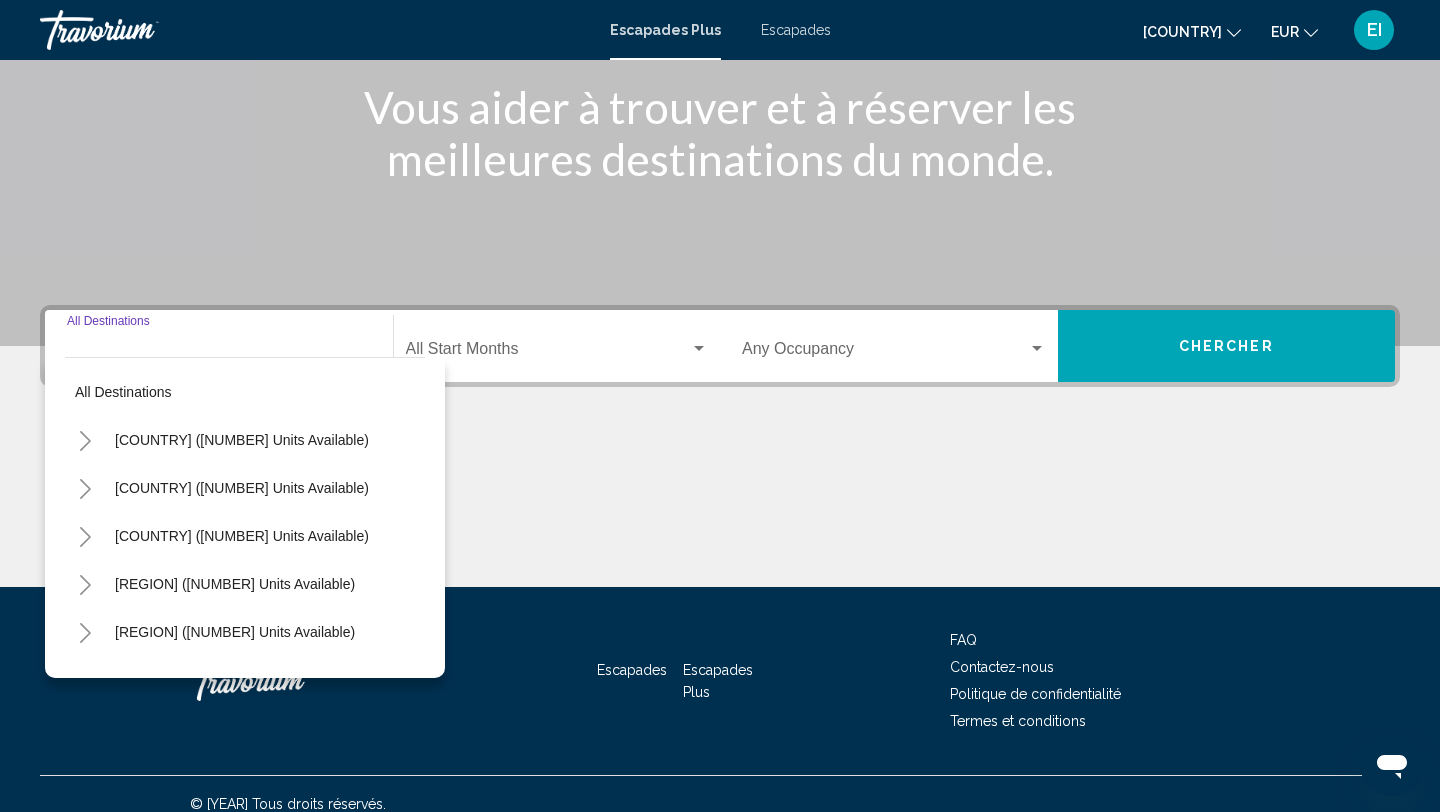 scroll, scrollTop: 274, scrollLeft: 0, axis: vertical 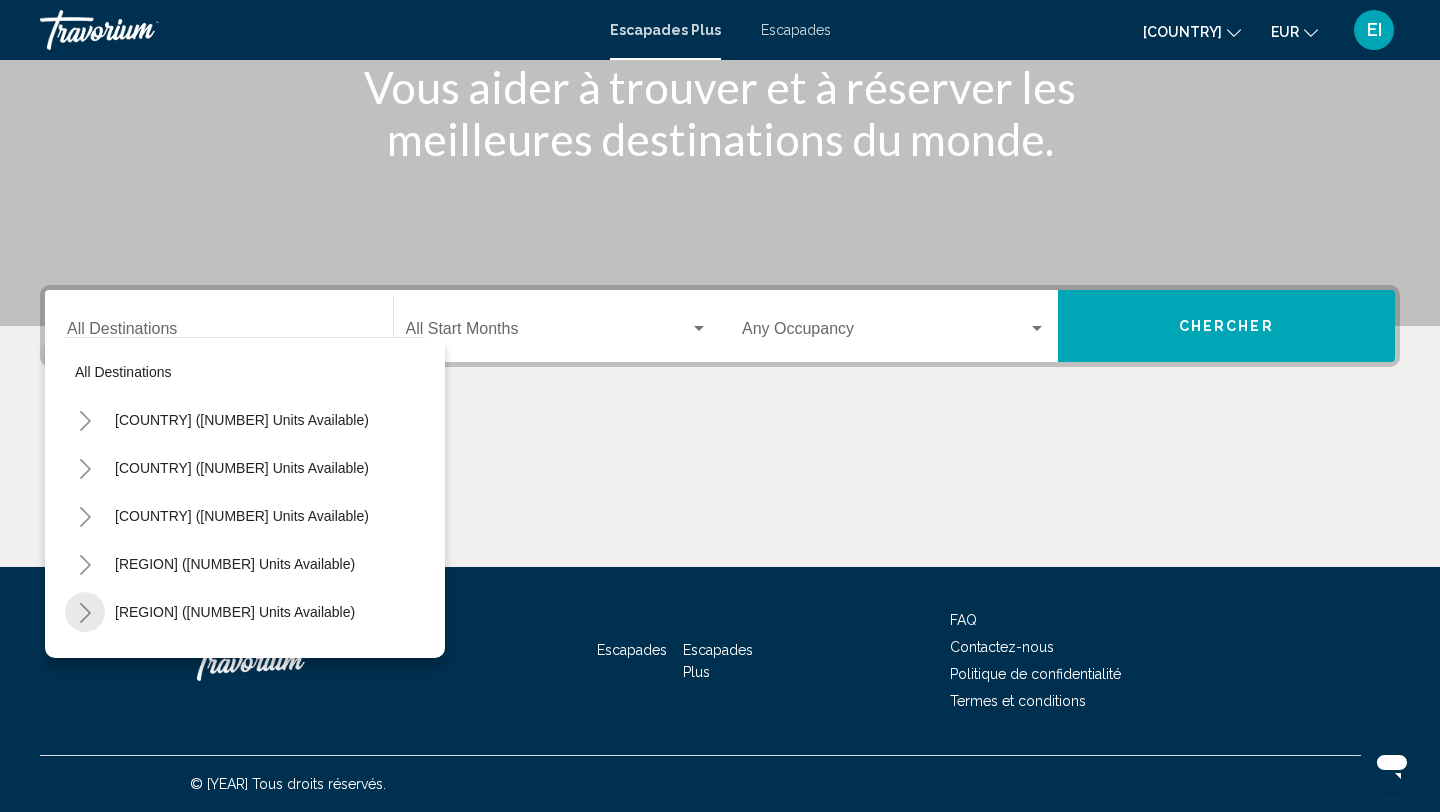 click at bounding box center [85, 613] 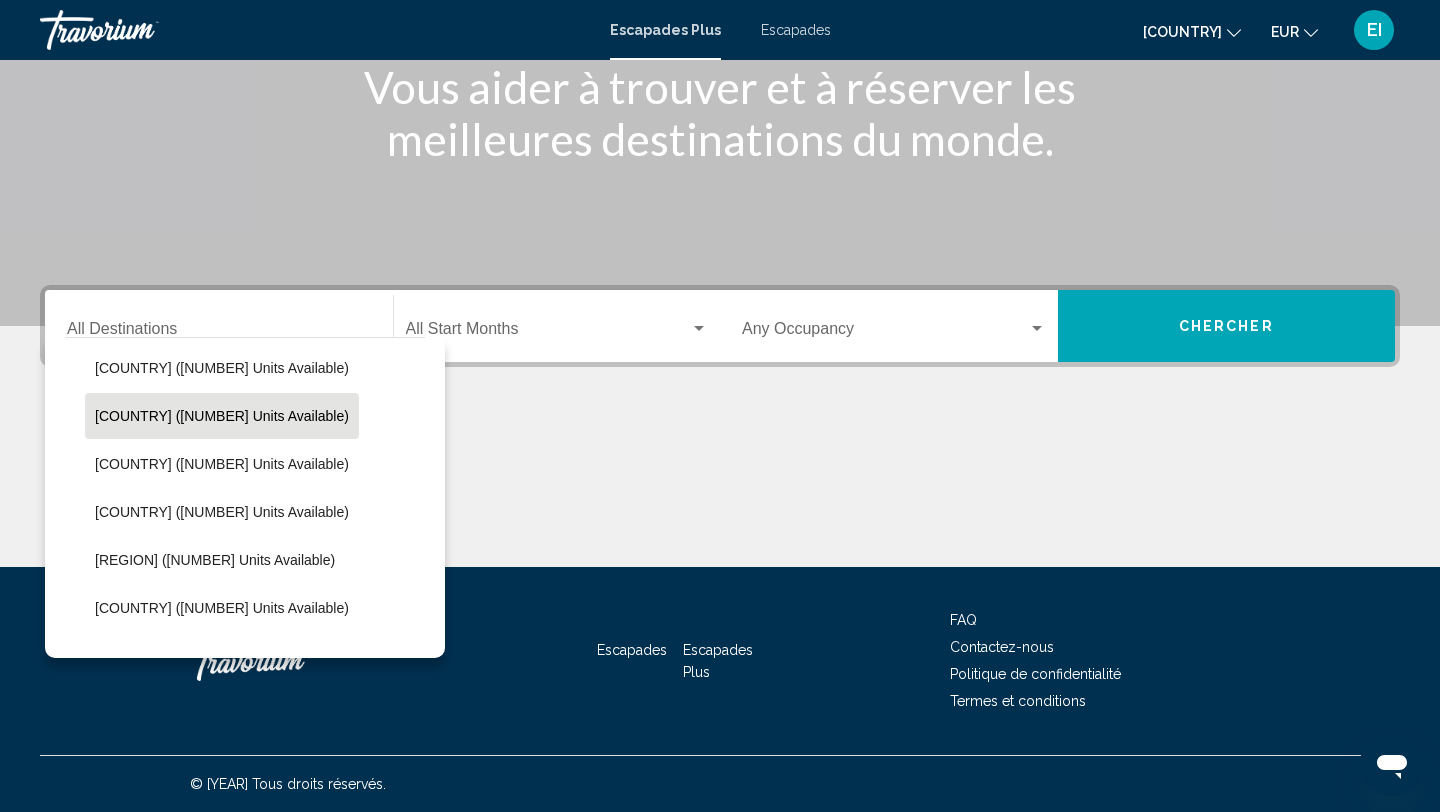 scroll, scrollTop: 270, scrollLeft: 0, axis: vertical 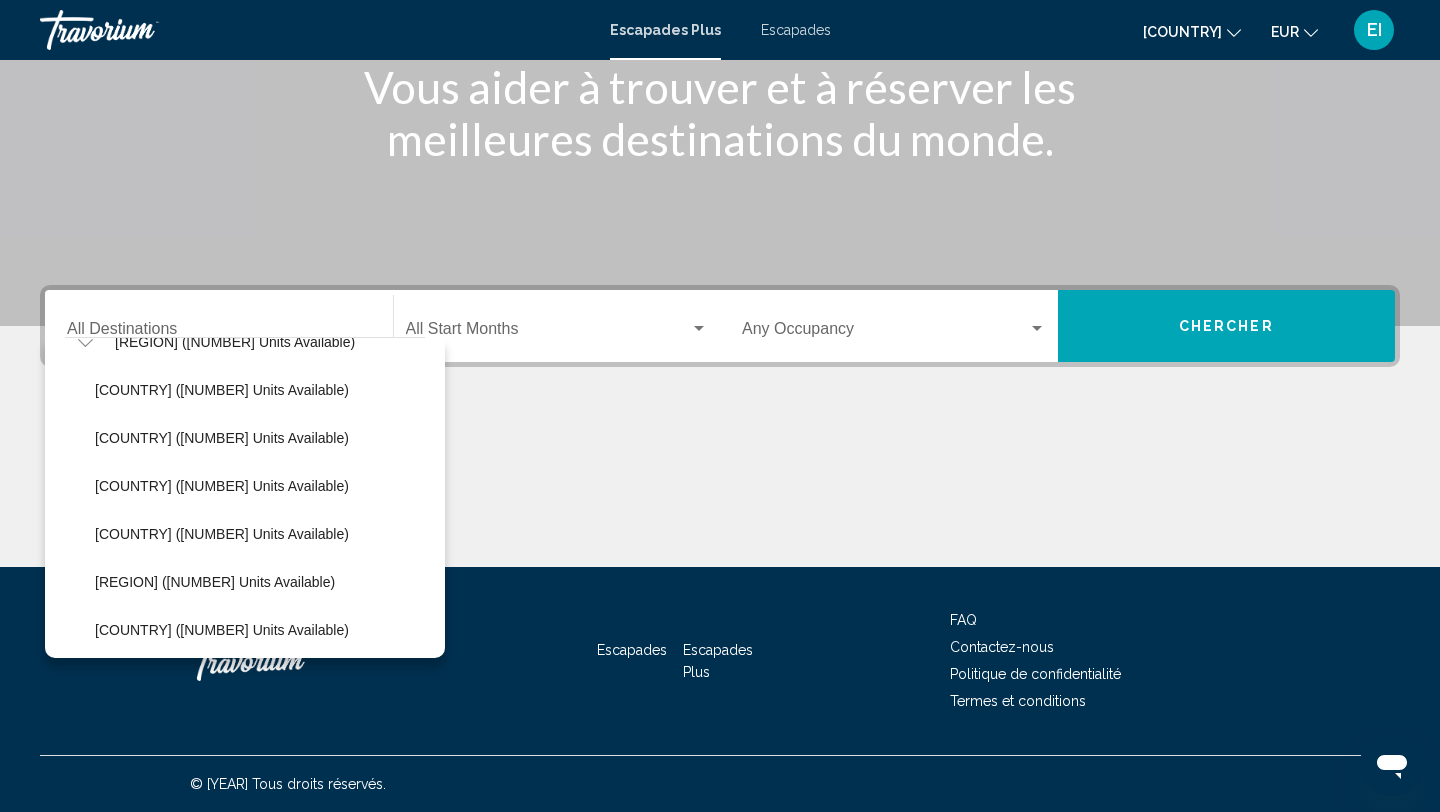 click on "Destination All Destinations" at bounding box center [219, 326] 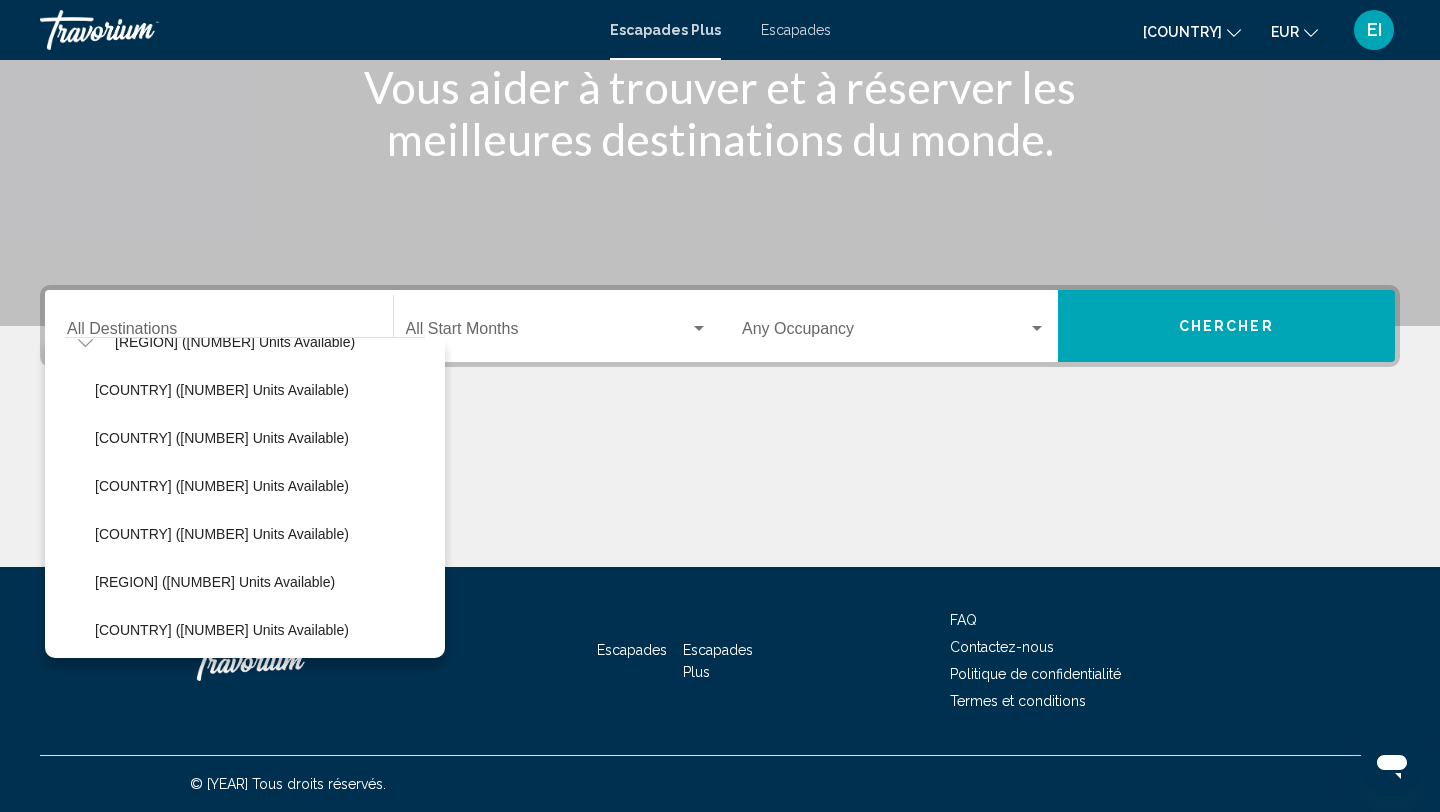 click on "Destination All Destinations" at bounding box center [219, 326] 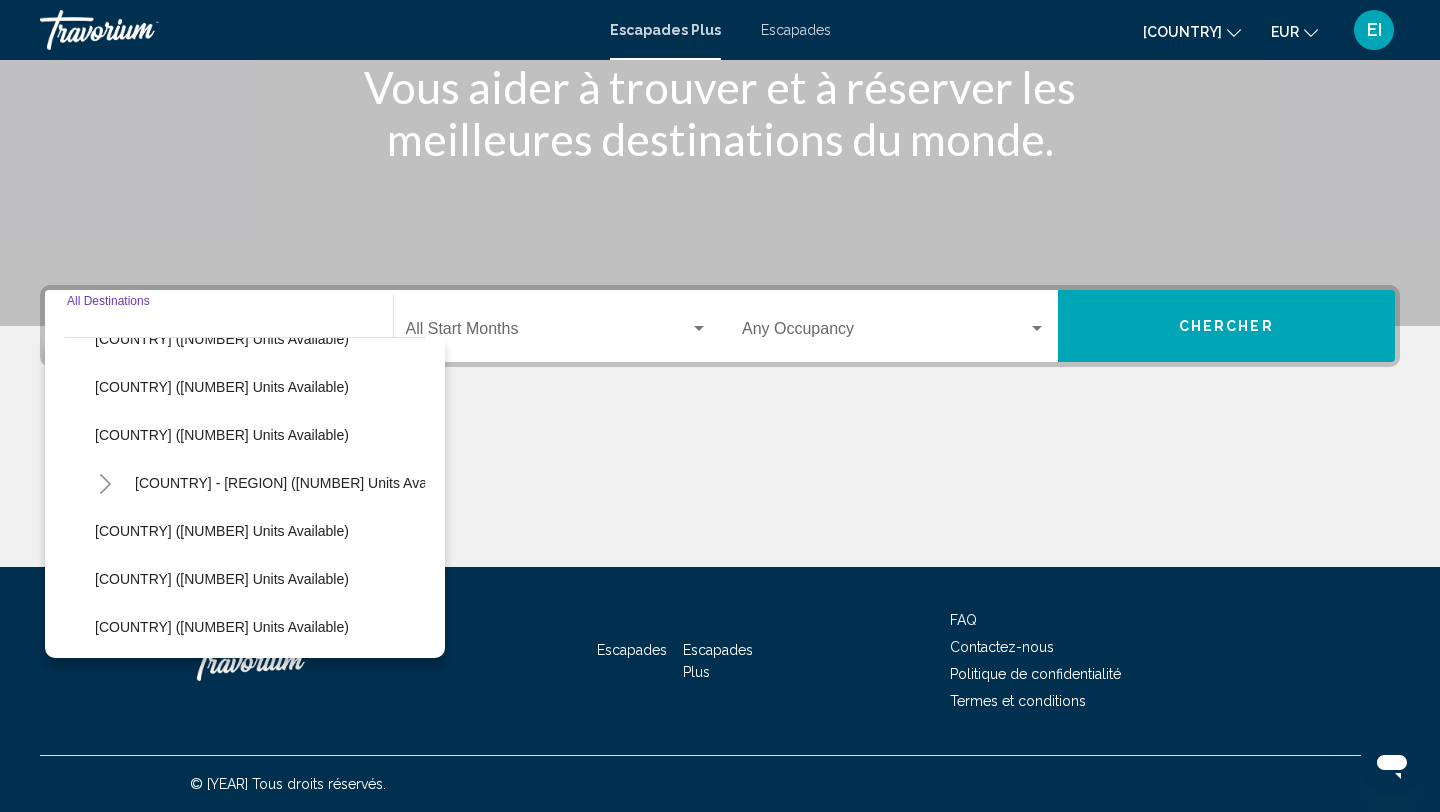 scroll, scrollTop: 660, scrollLeft: 0, axis: vertical 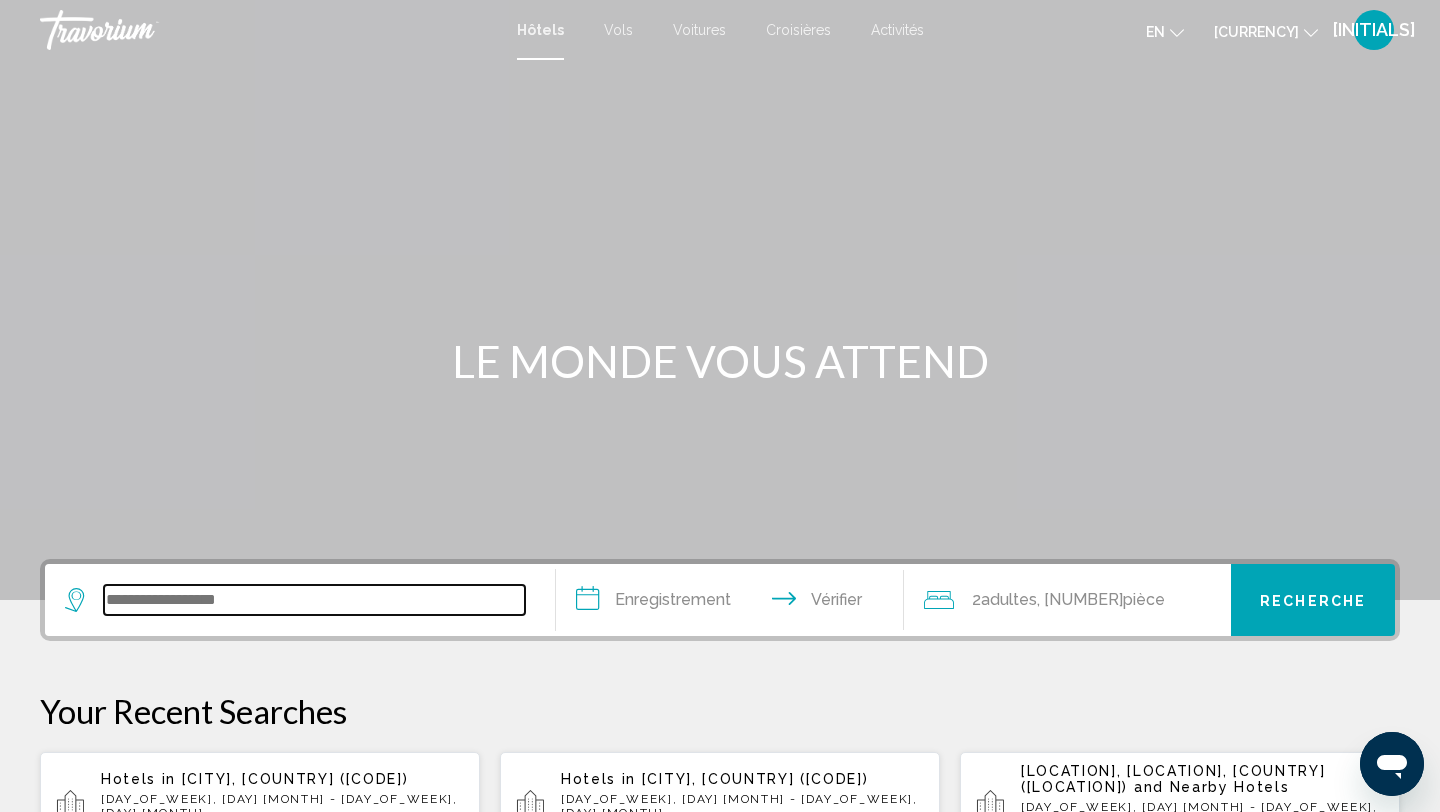 click at bounding box center [314, 600] 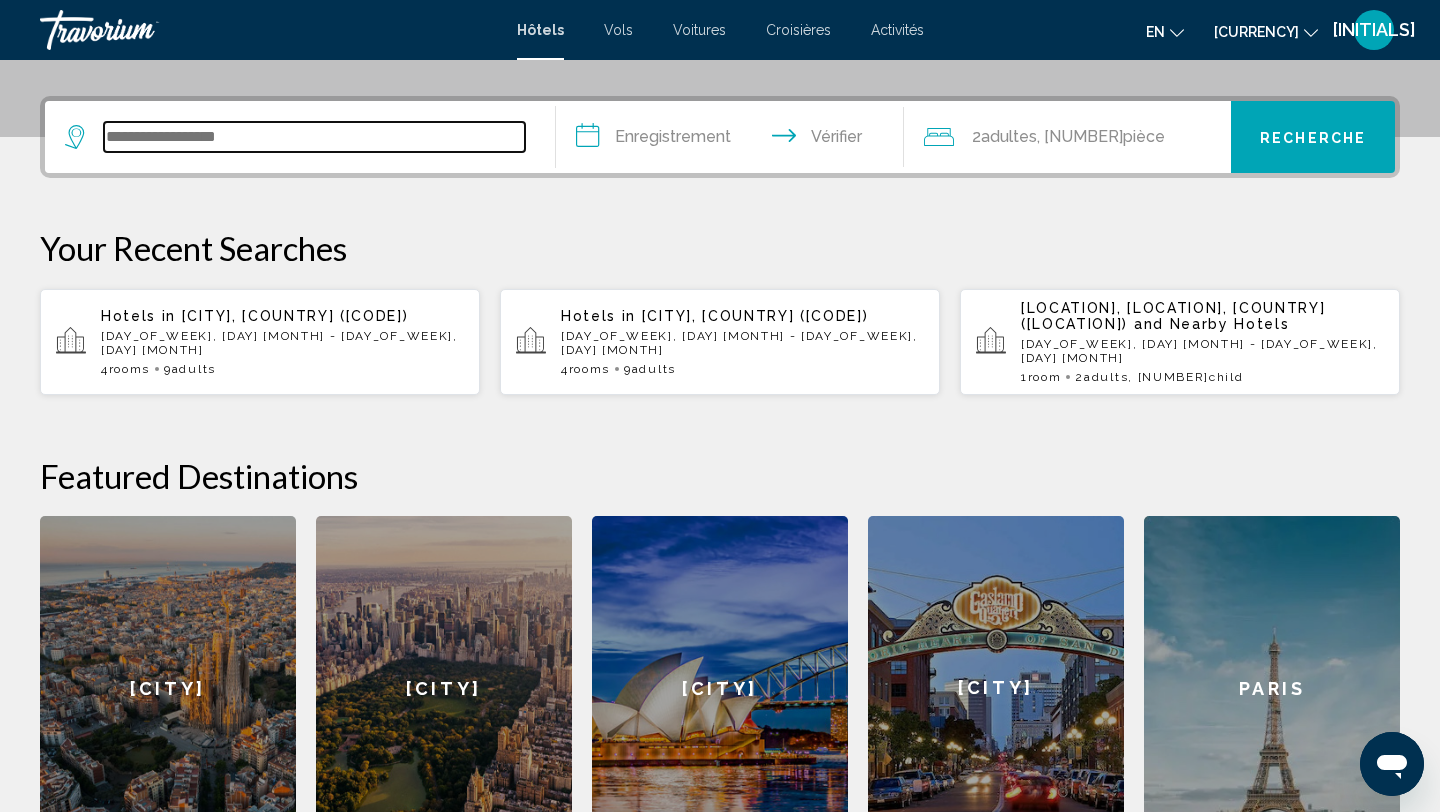 scroll, scrollTop: 494, scrollLeft: 0, axis: vertical 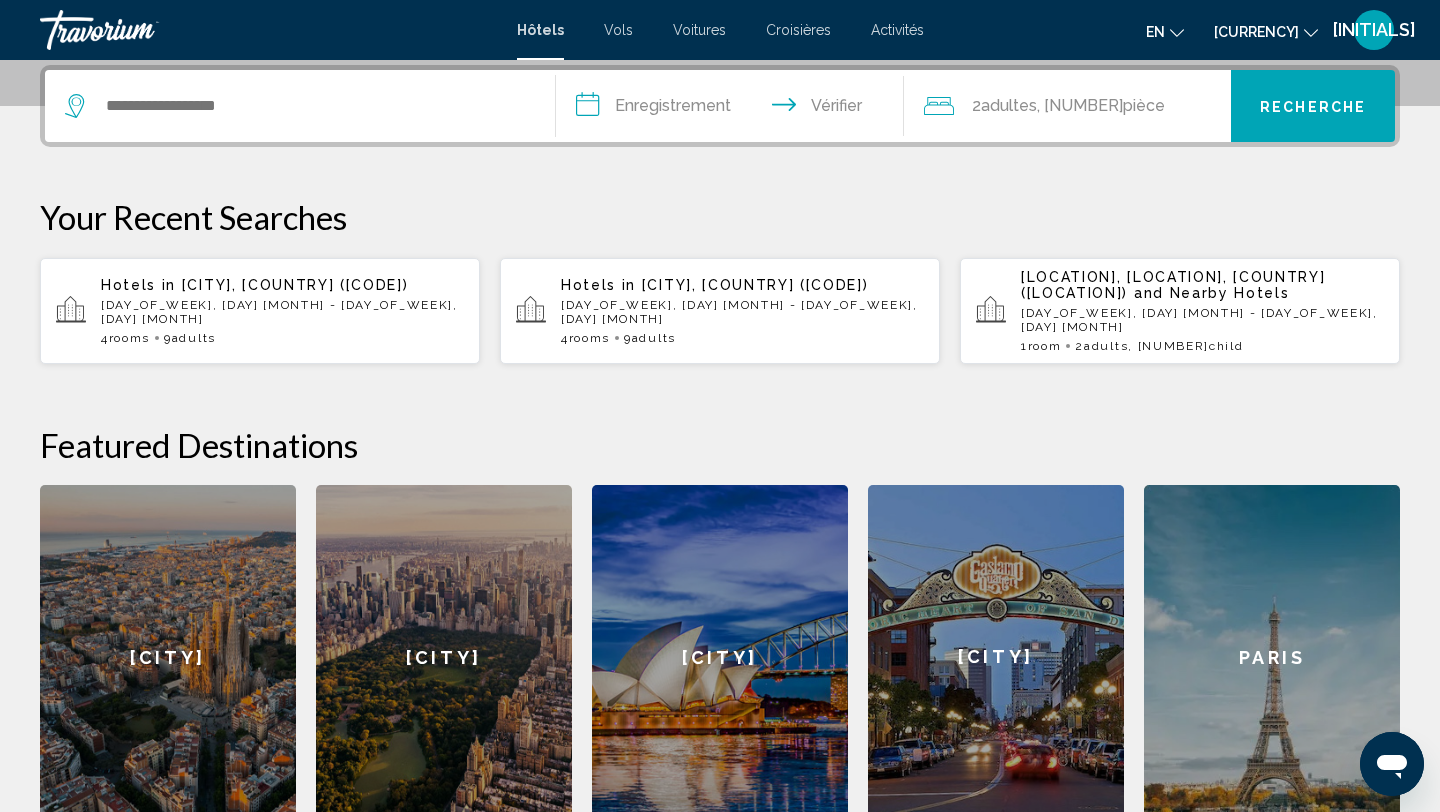 click on "**********" at bounding box center (734, 109) 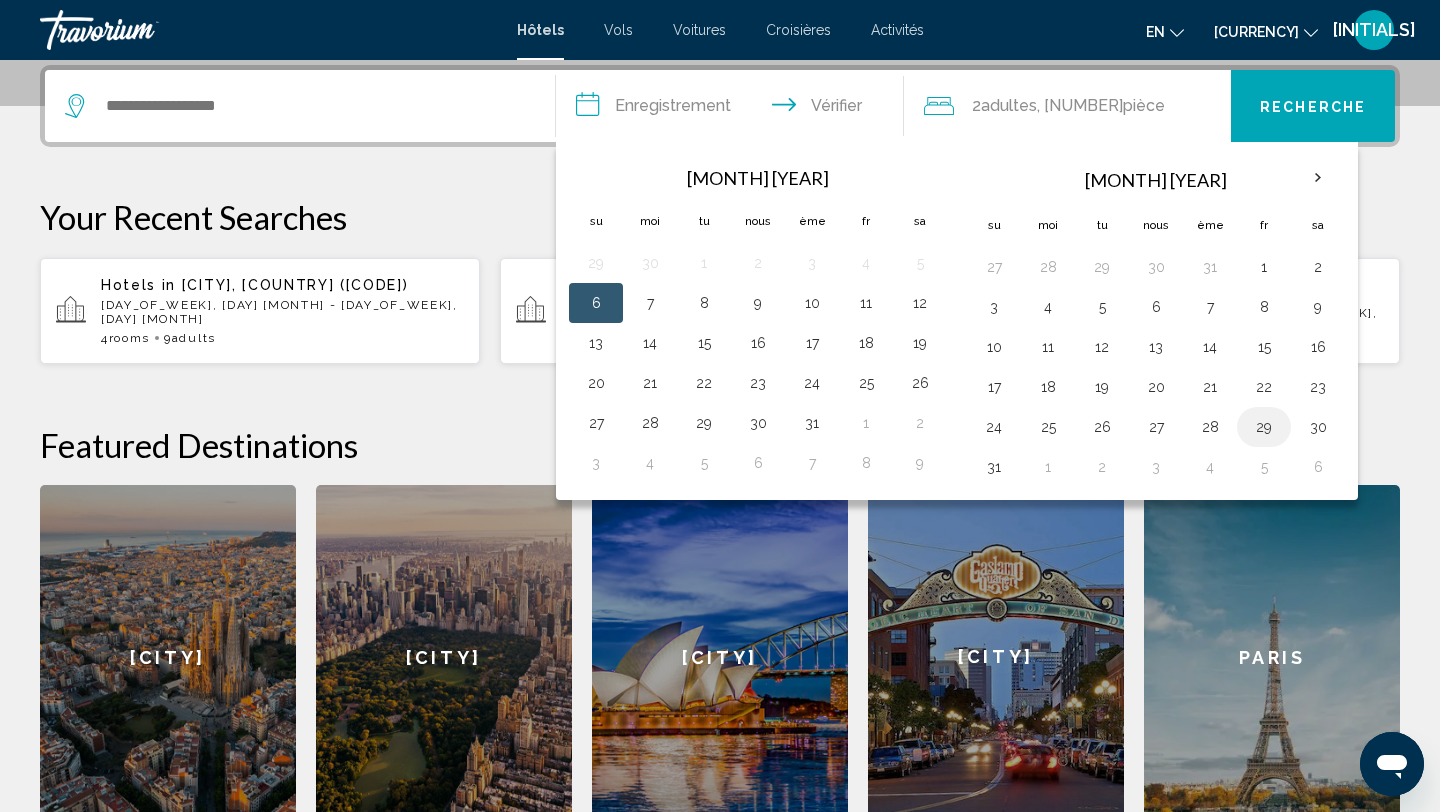 click on "29" at bounding box center [1102, 267] 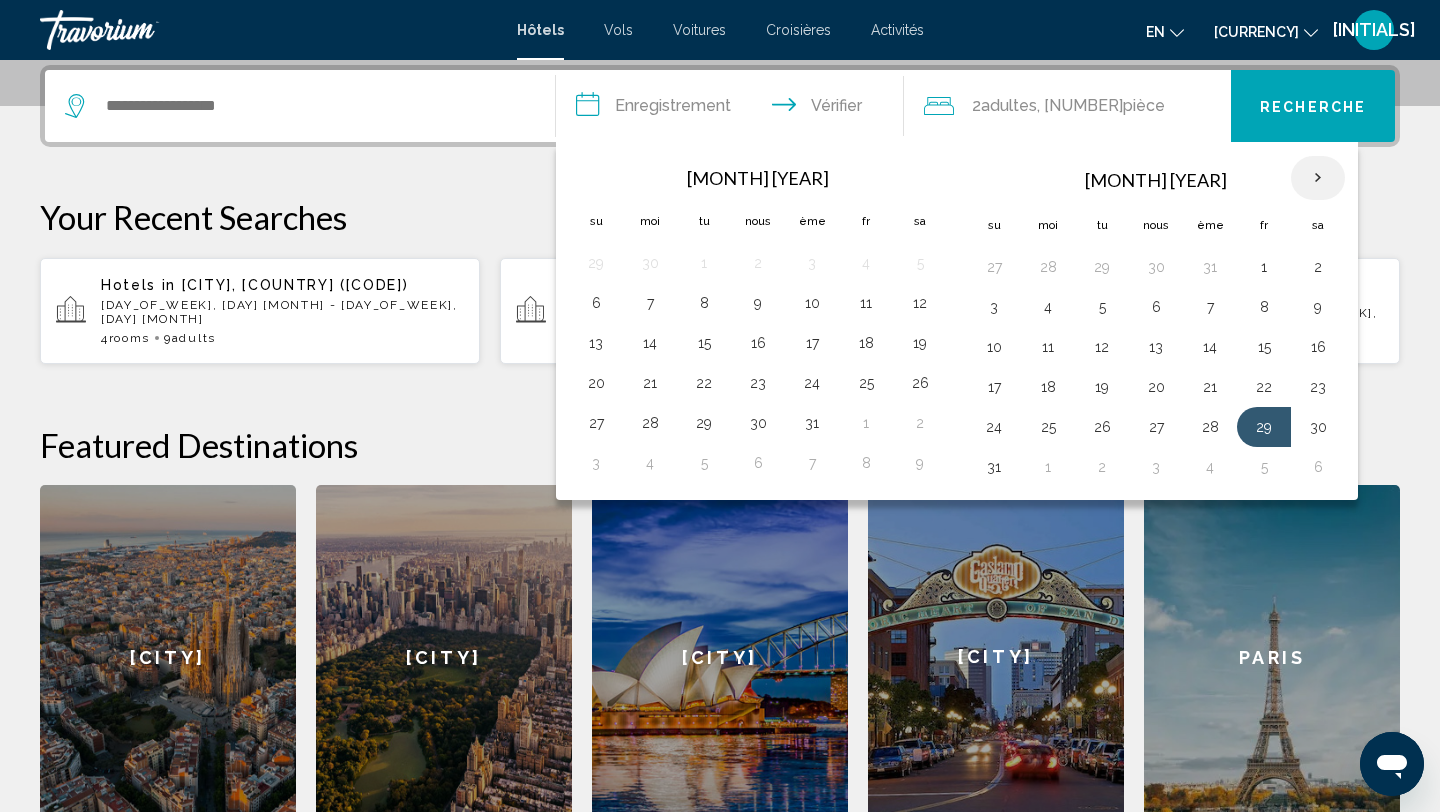 click at bounding box center [1318, 178] 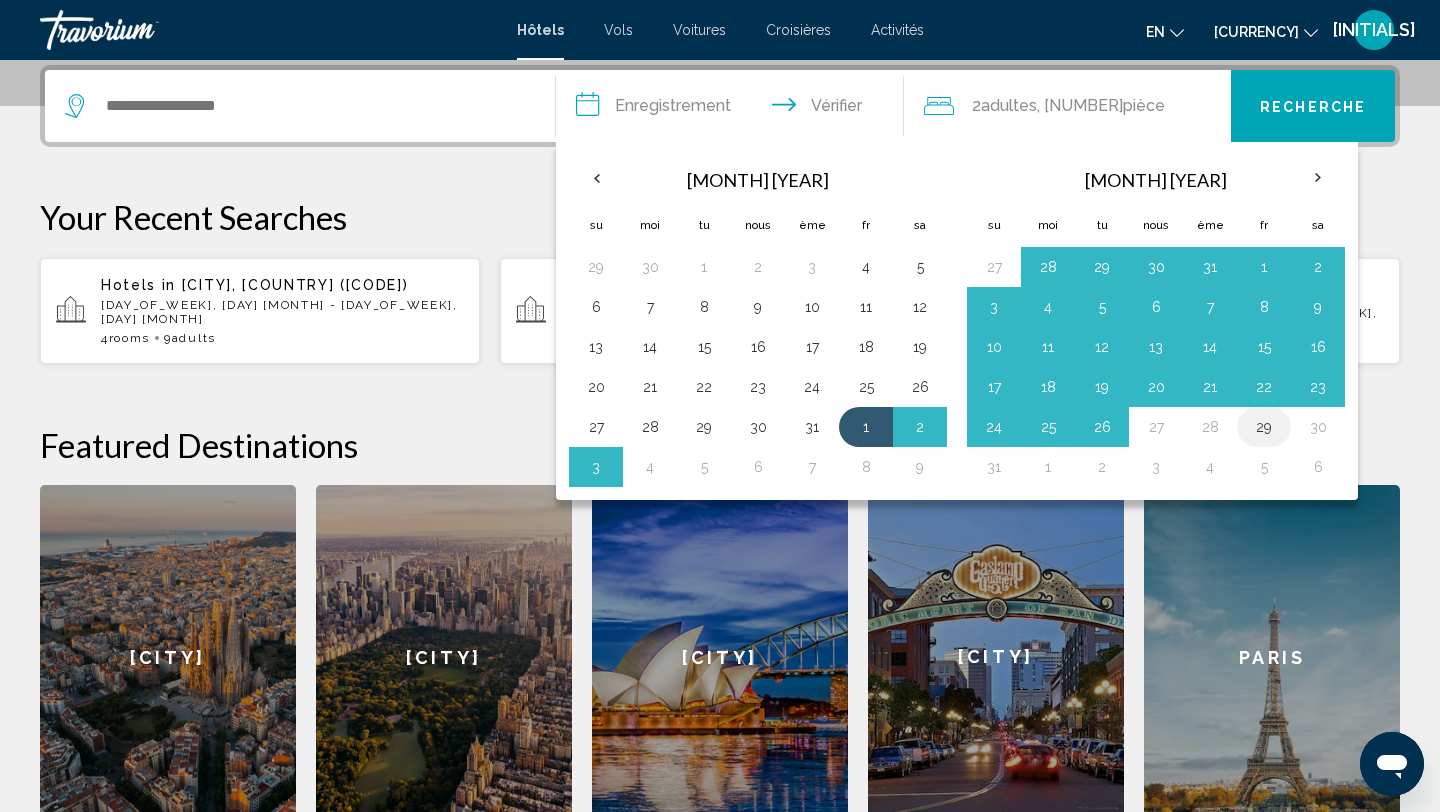 click on "29" at bounding box center (1264, 427) 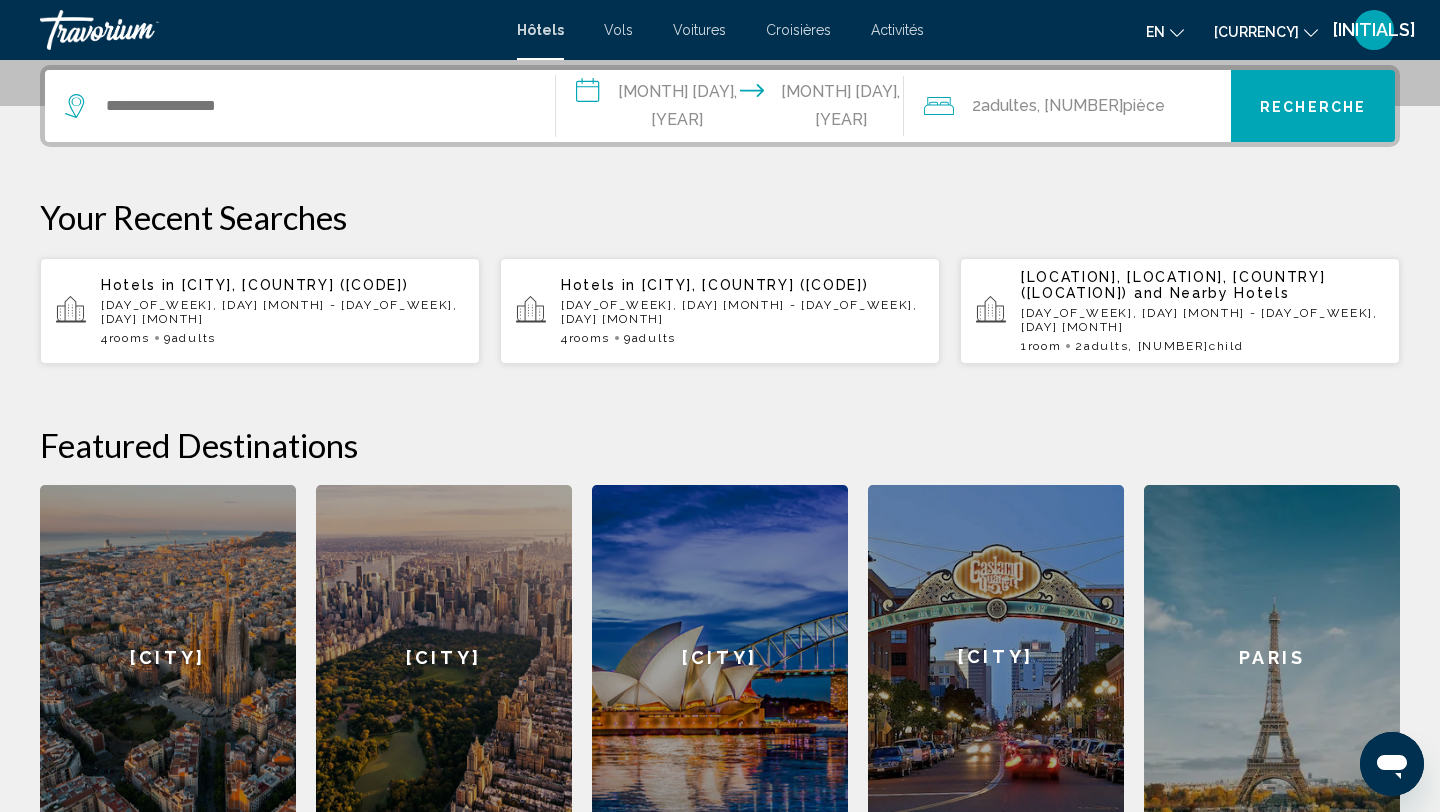 click on "**********" at bounding box center (734, 109) 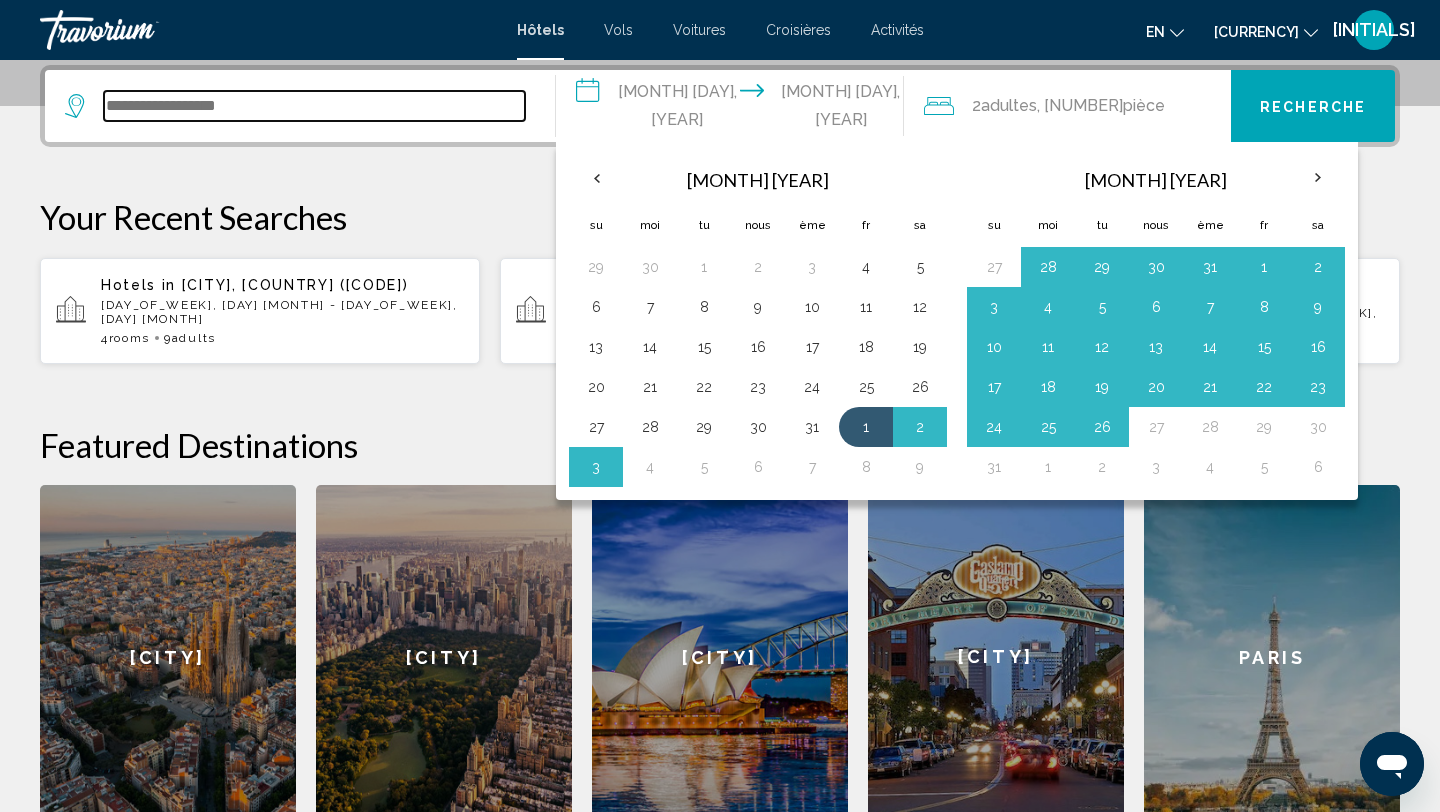click at bounding box center [314, 106] 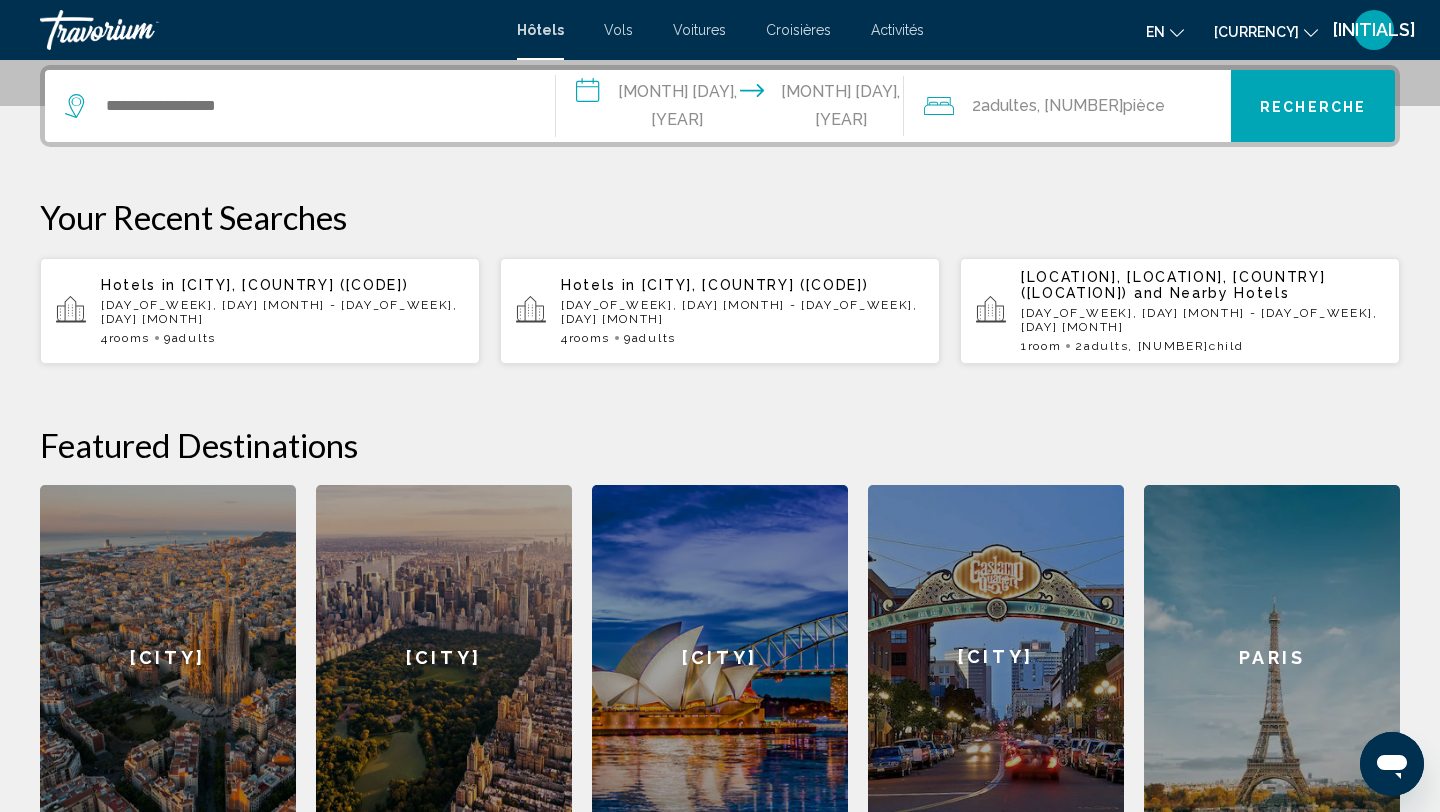 click on "Activités" at bounding box center (897, 30) 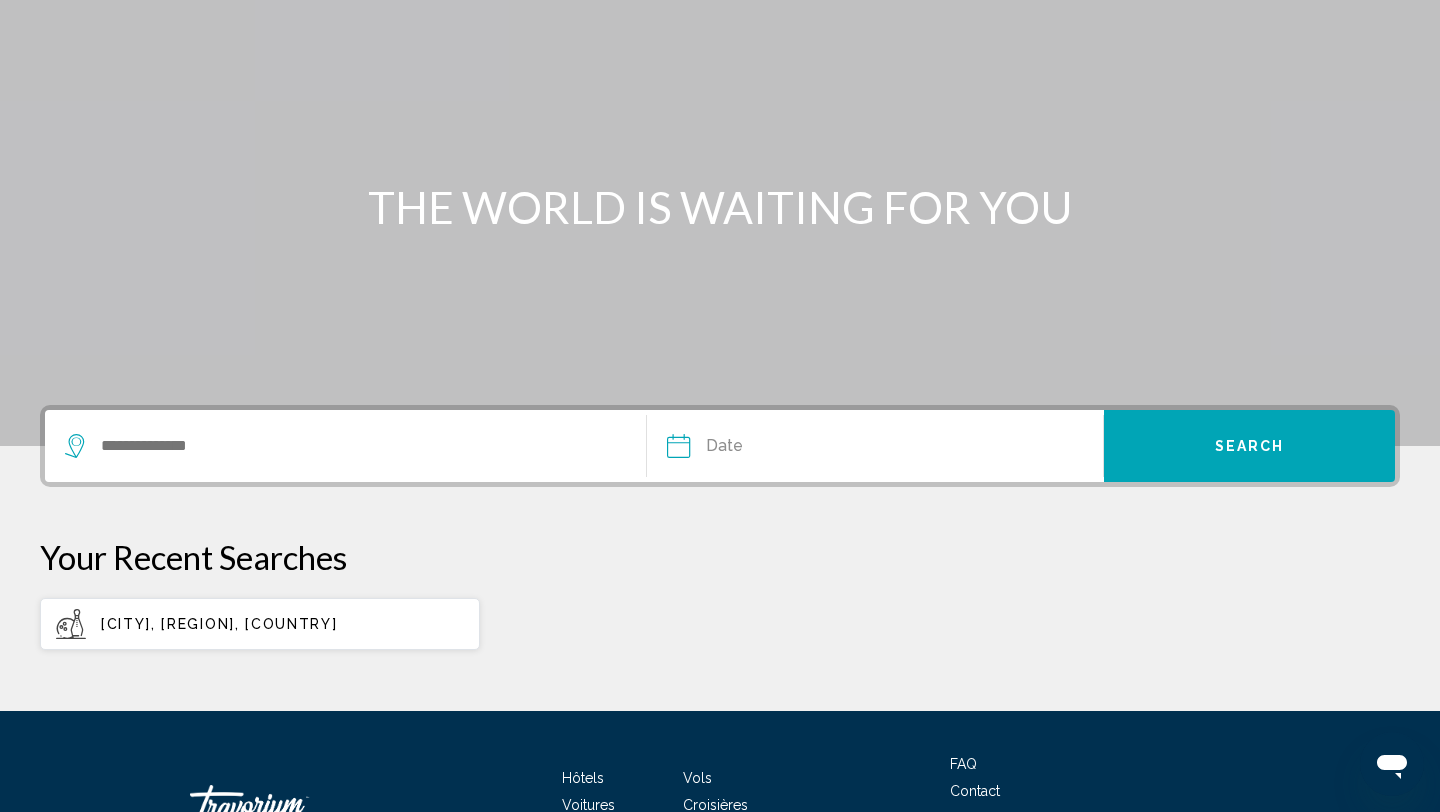 scroll, scrollTop: 0, scrollLeft: 0, axis: both 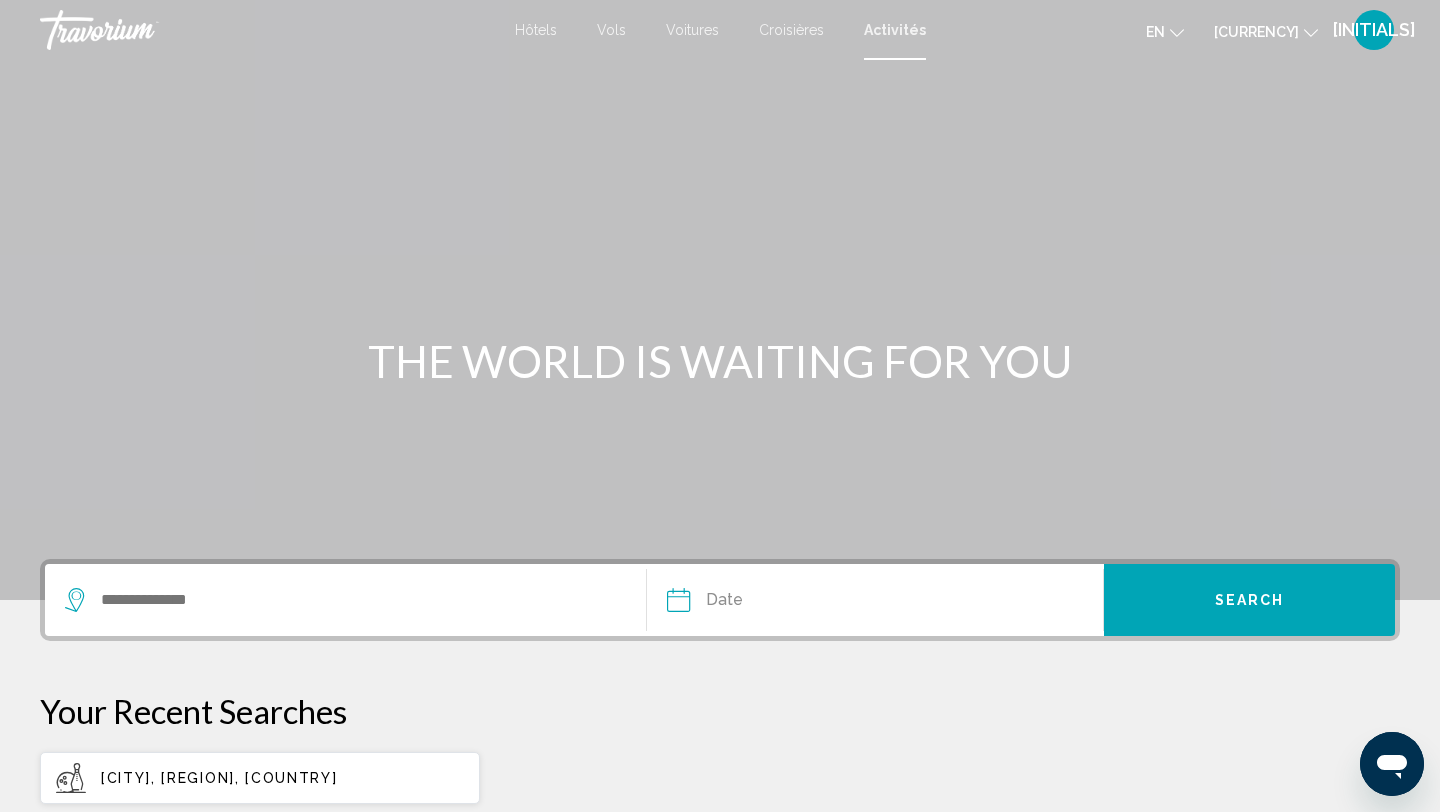 click on "EI" at bounding box center (1374, 29) 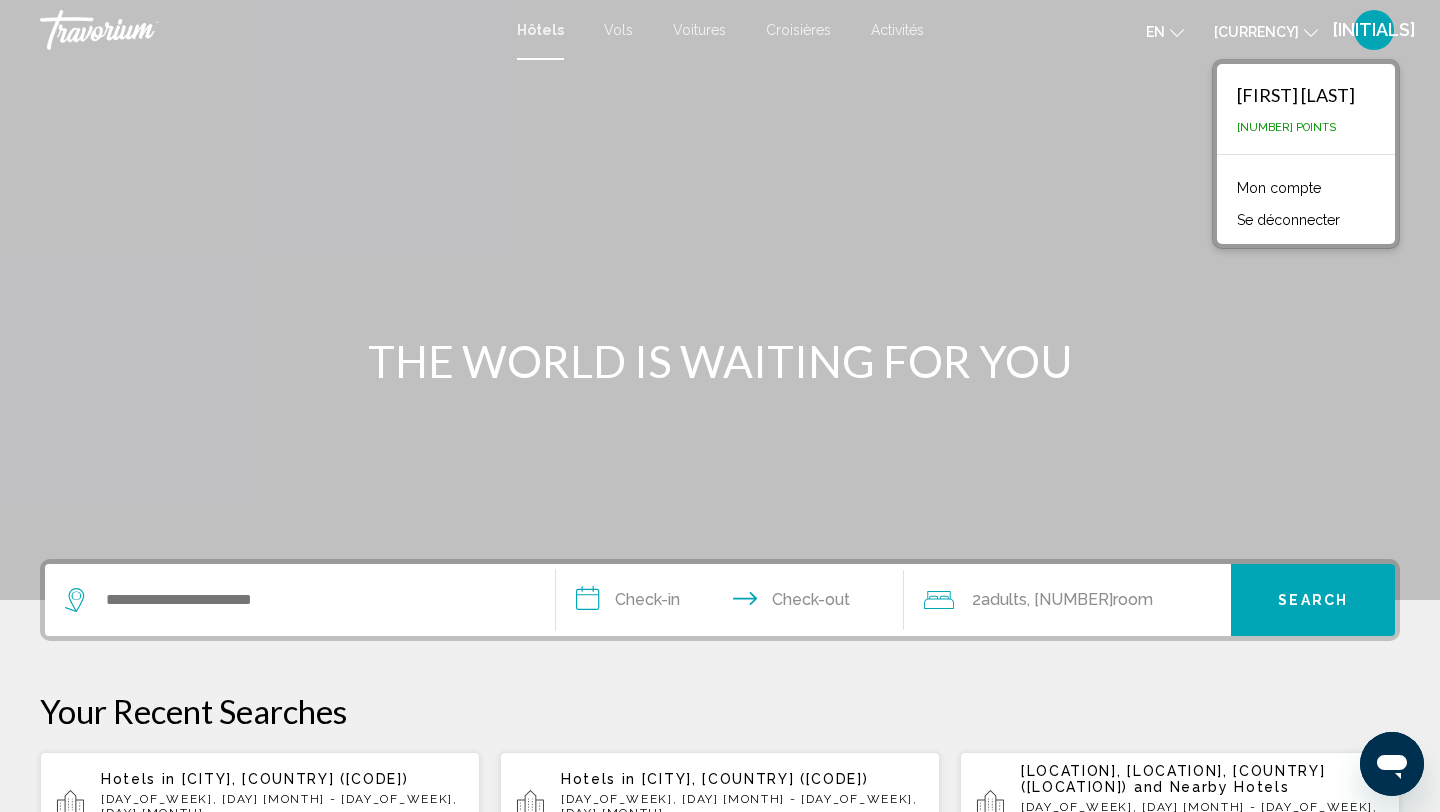 click on "Activités" at bounding box center (897, 30) 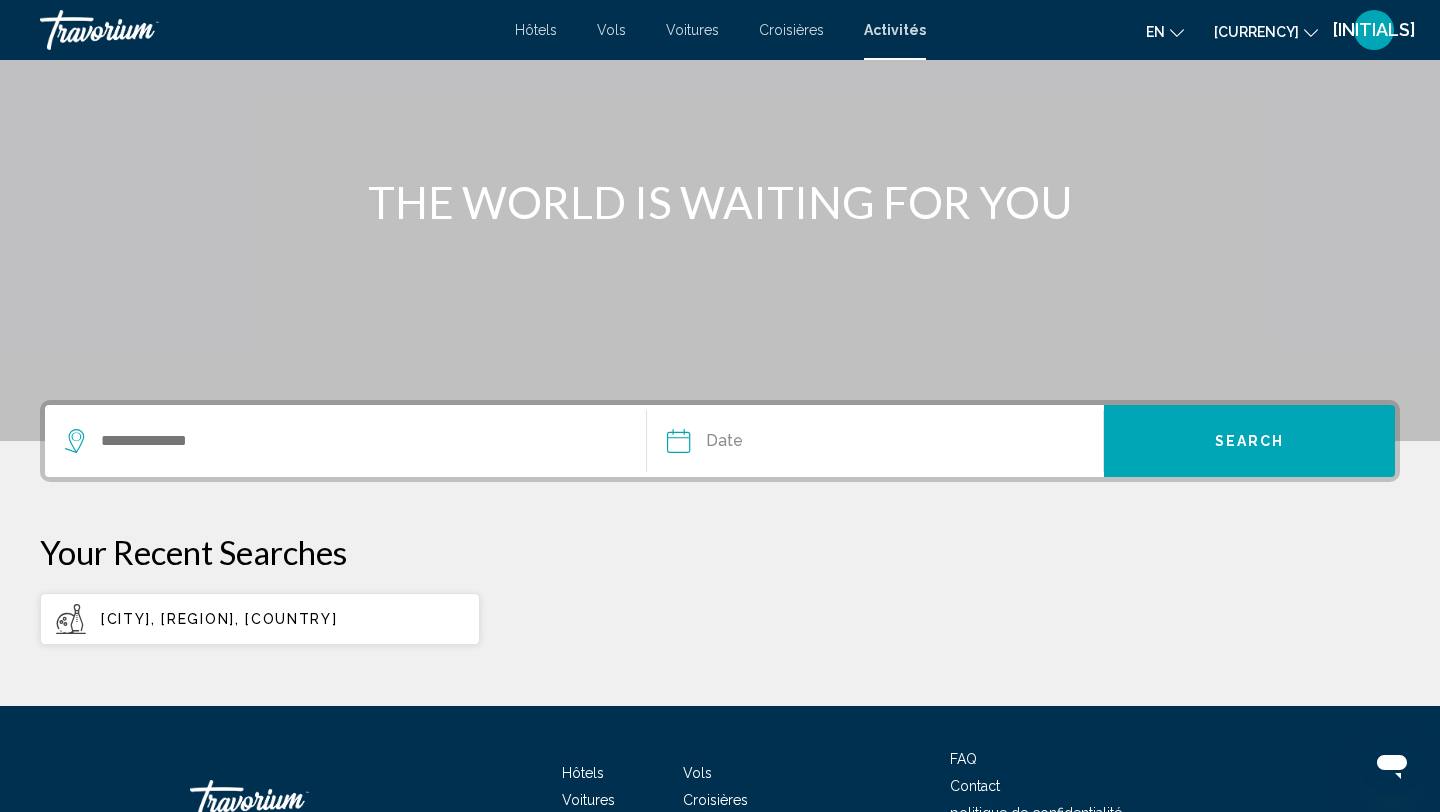 scroll, scrollTop: 0, scrollLeft: 0, axis: both 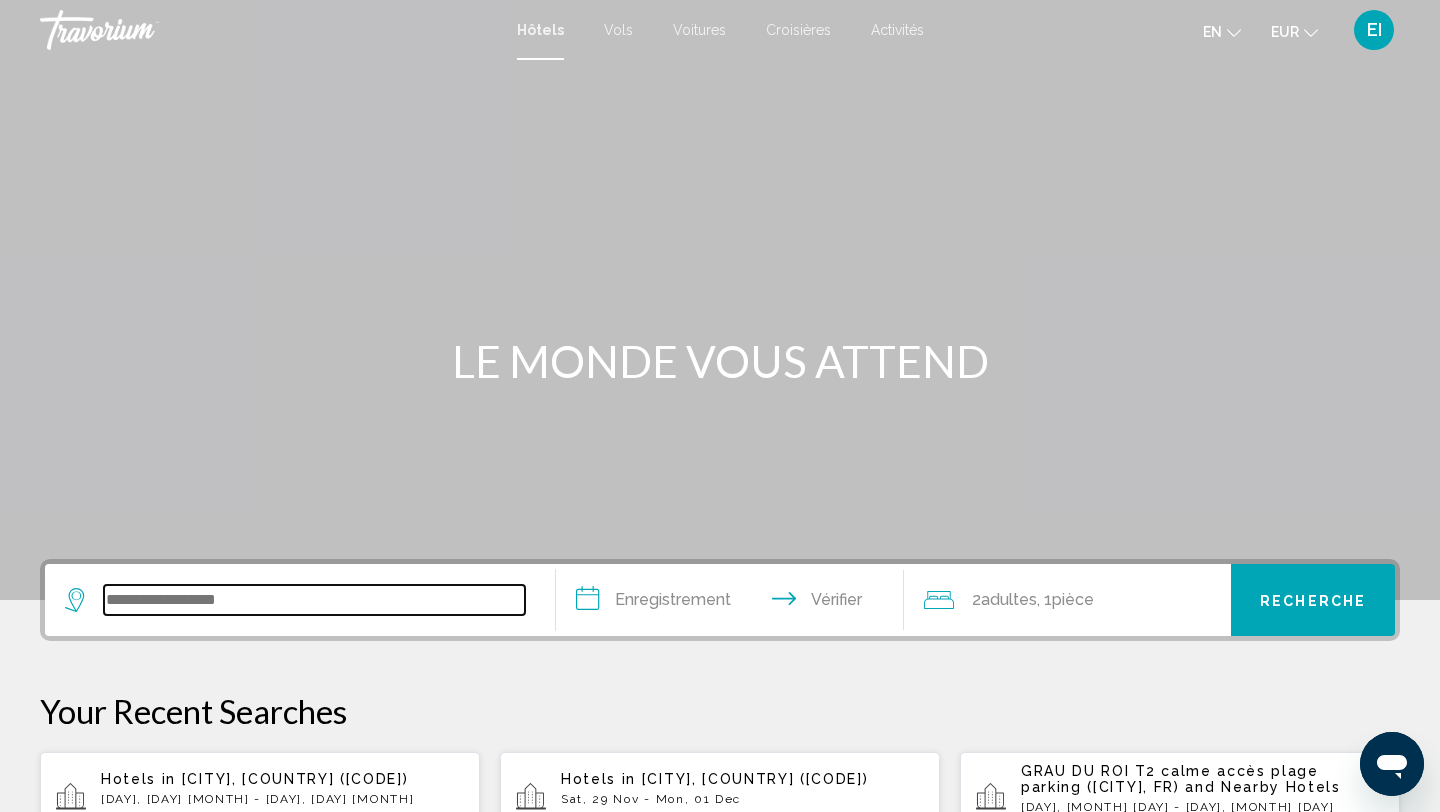 click at bounding box center [314, 600] 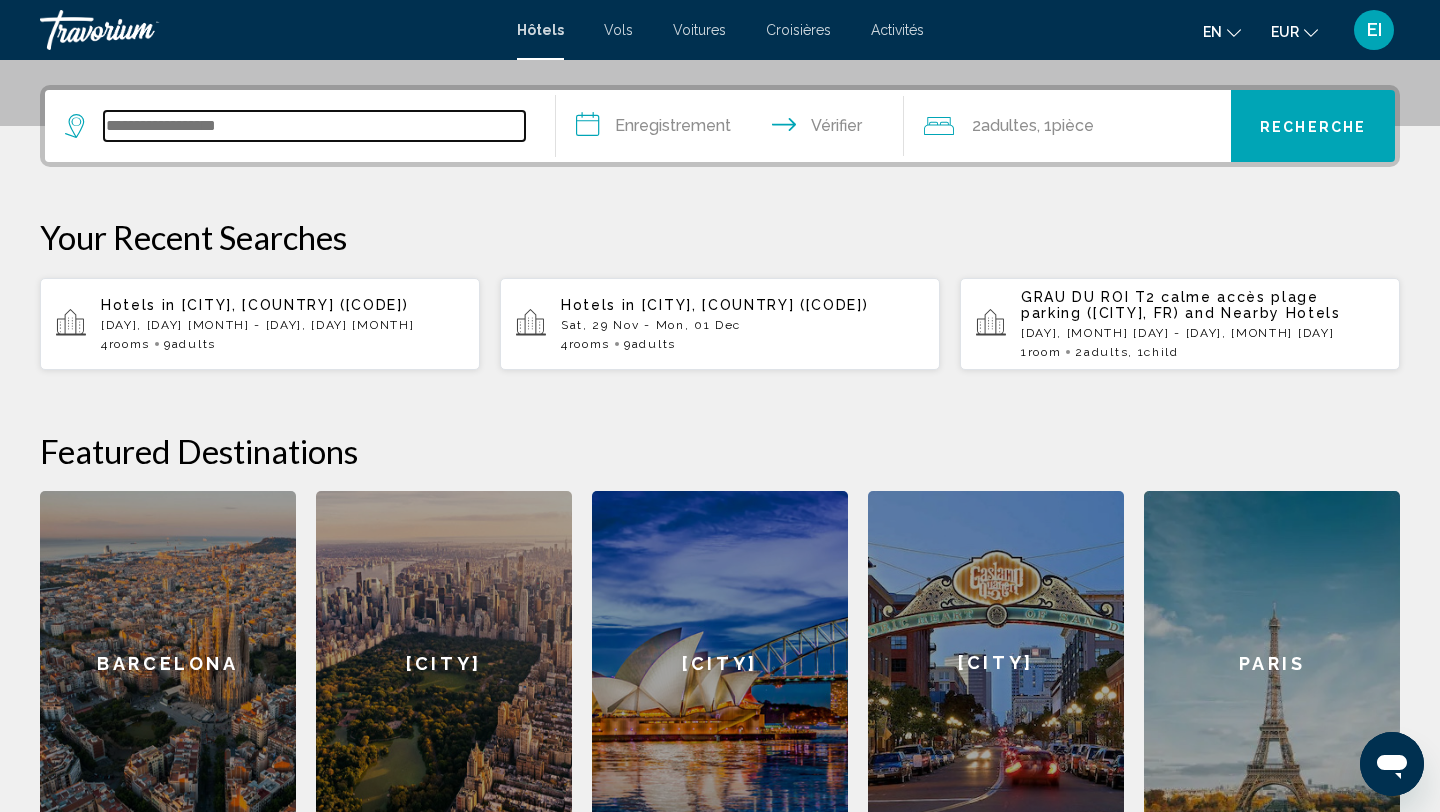 scroll, scrollTop: 494, scrollLeft: 0, axis: vertical 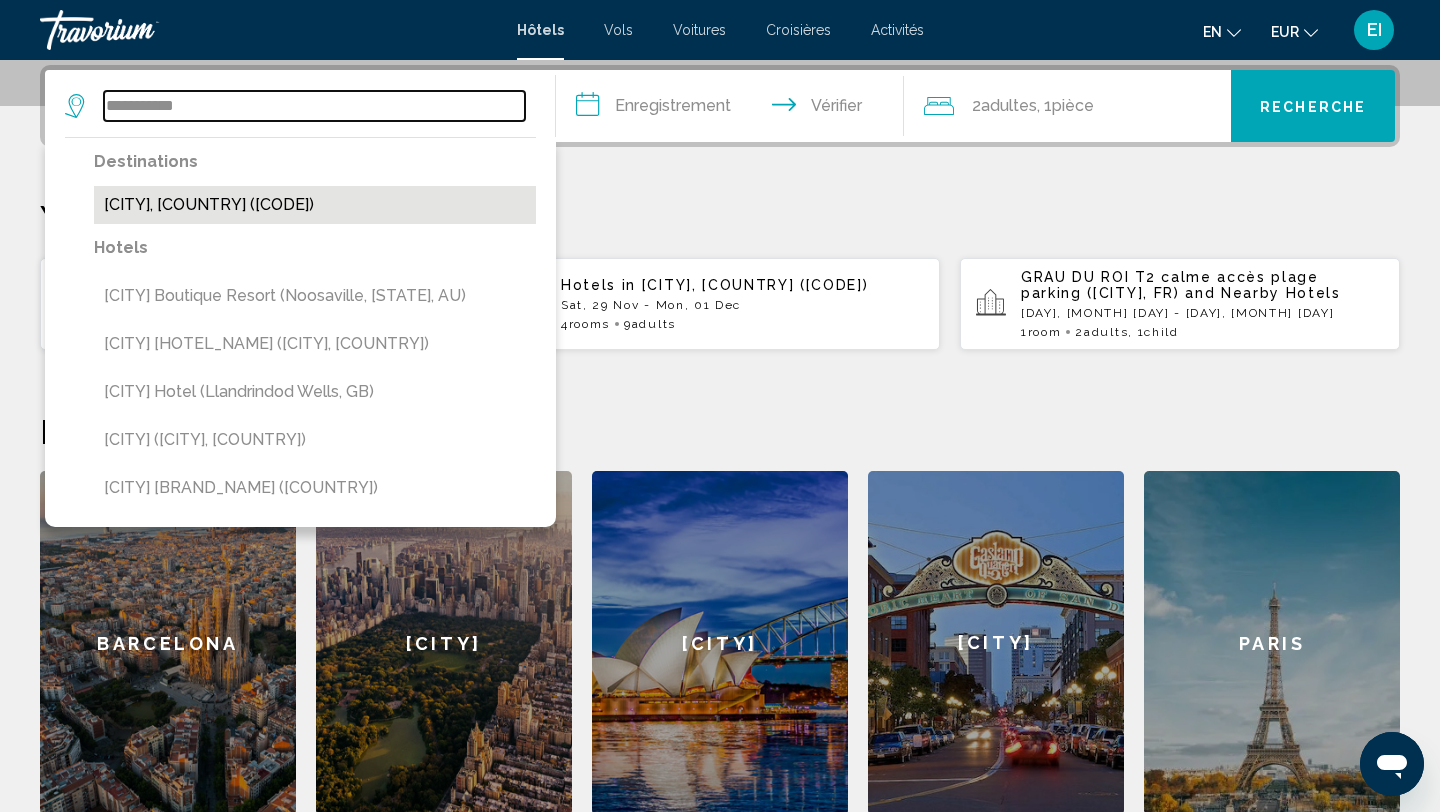 type on "**********" 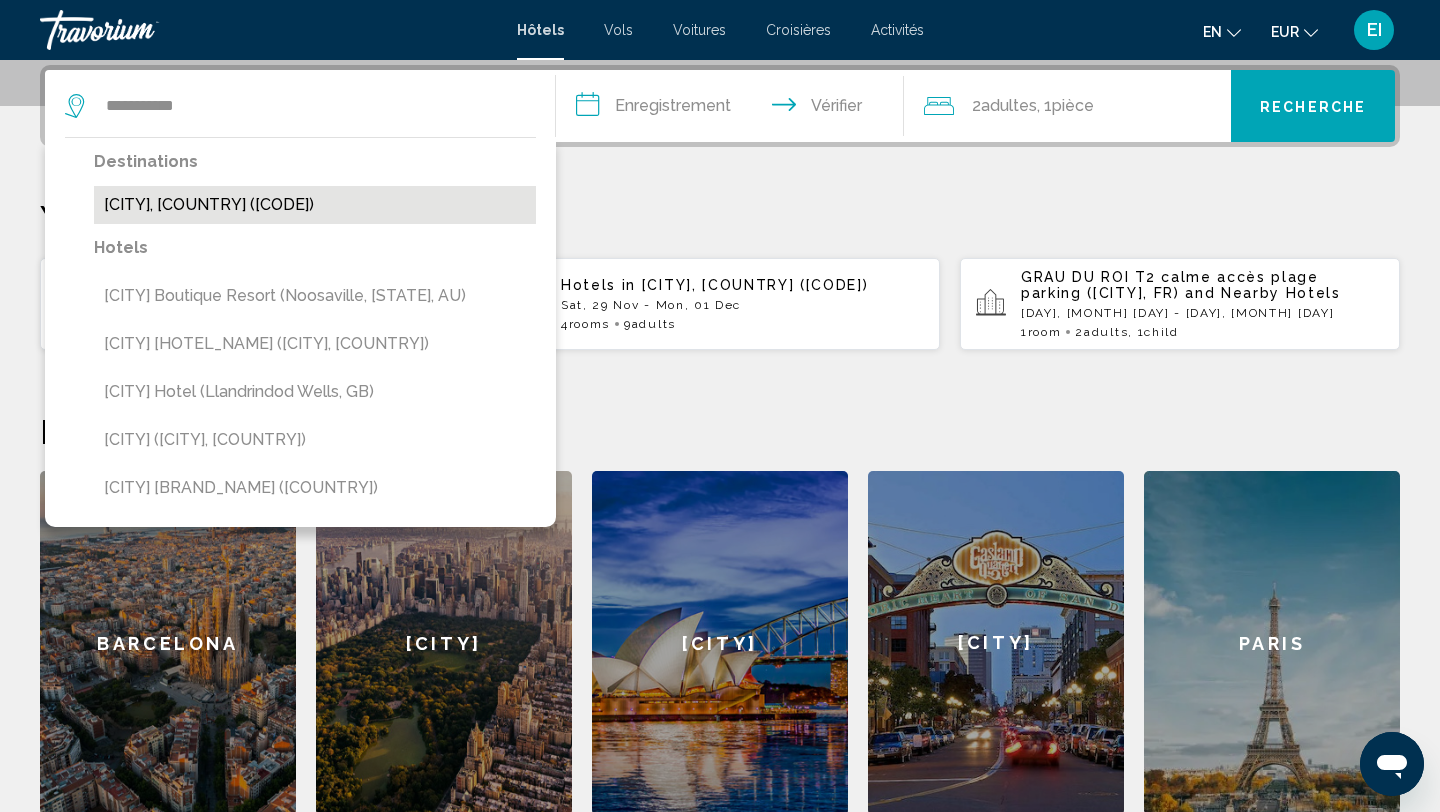 click on "[CITY], [COUNTRY] ([CODE])" at bounding box center (315, 205) 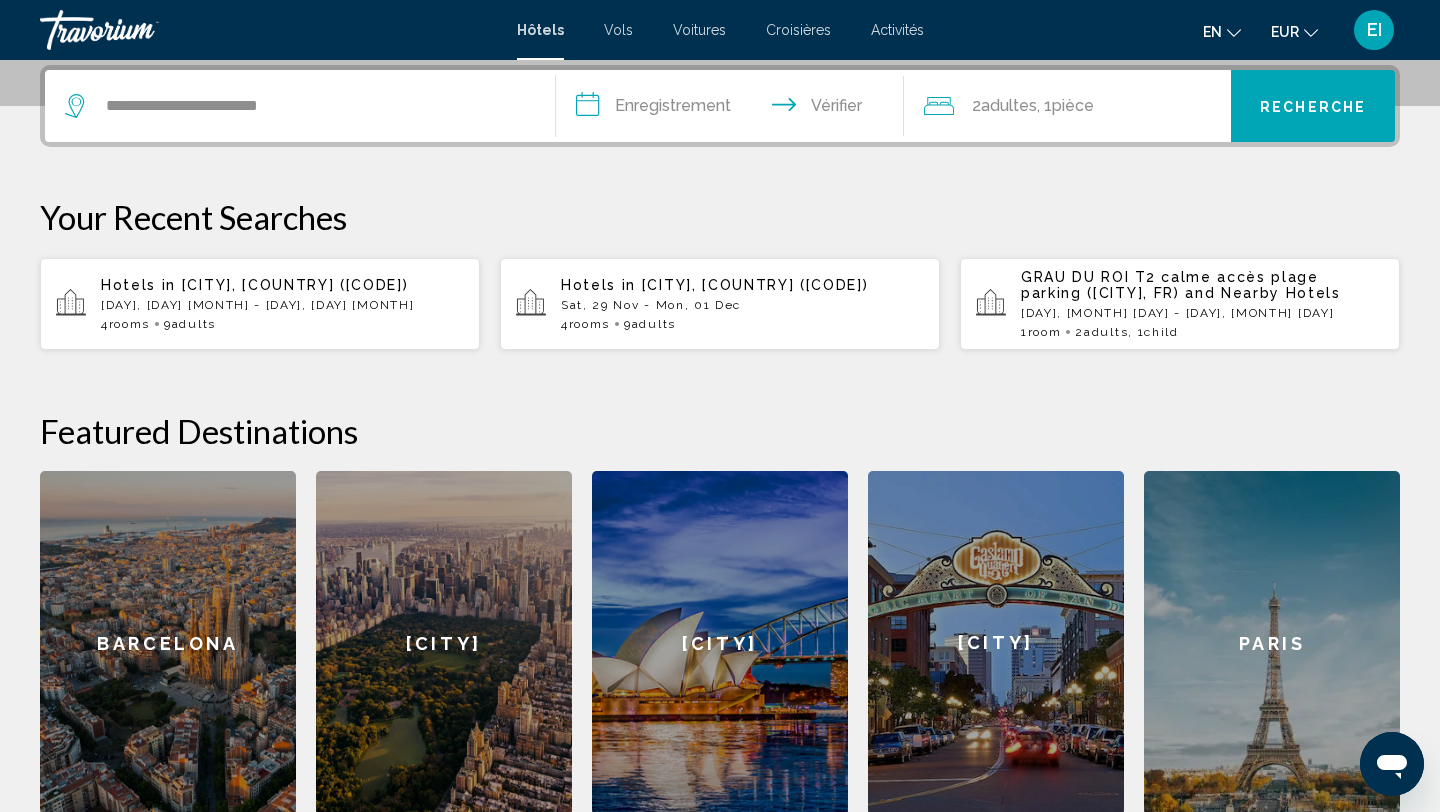 click on "**********" at bounding box center [734, 109] 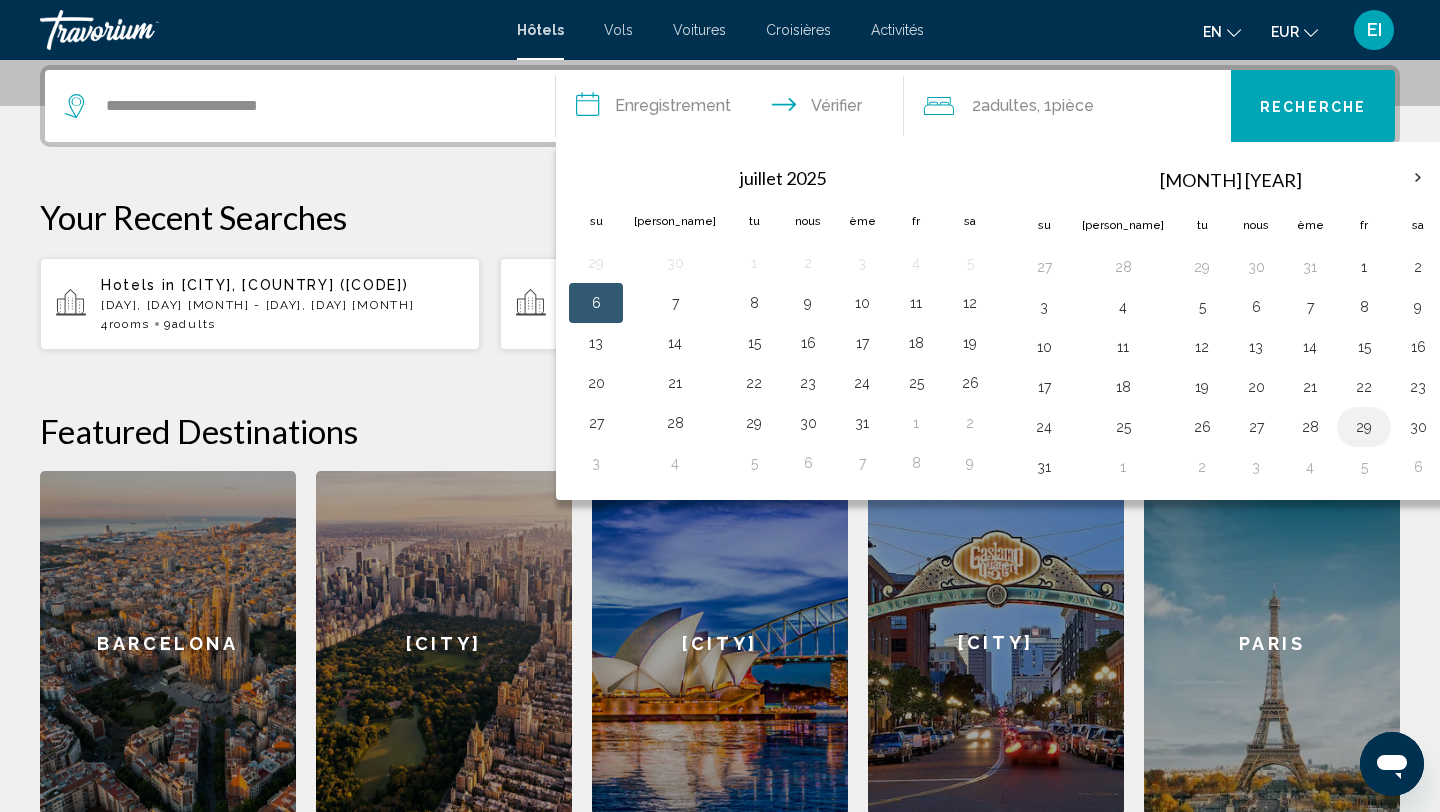click on "29" at bounding box center [1202, 267] 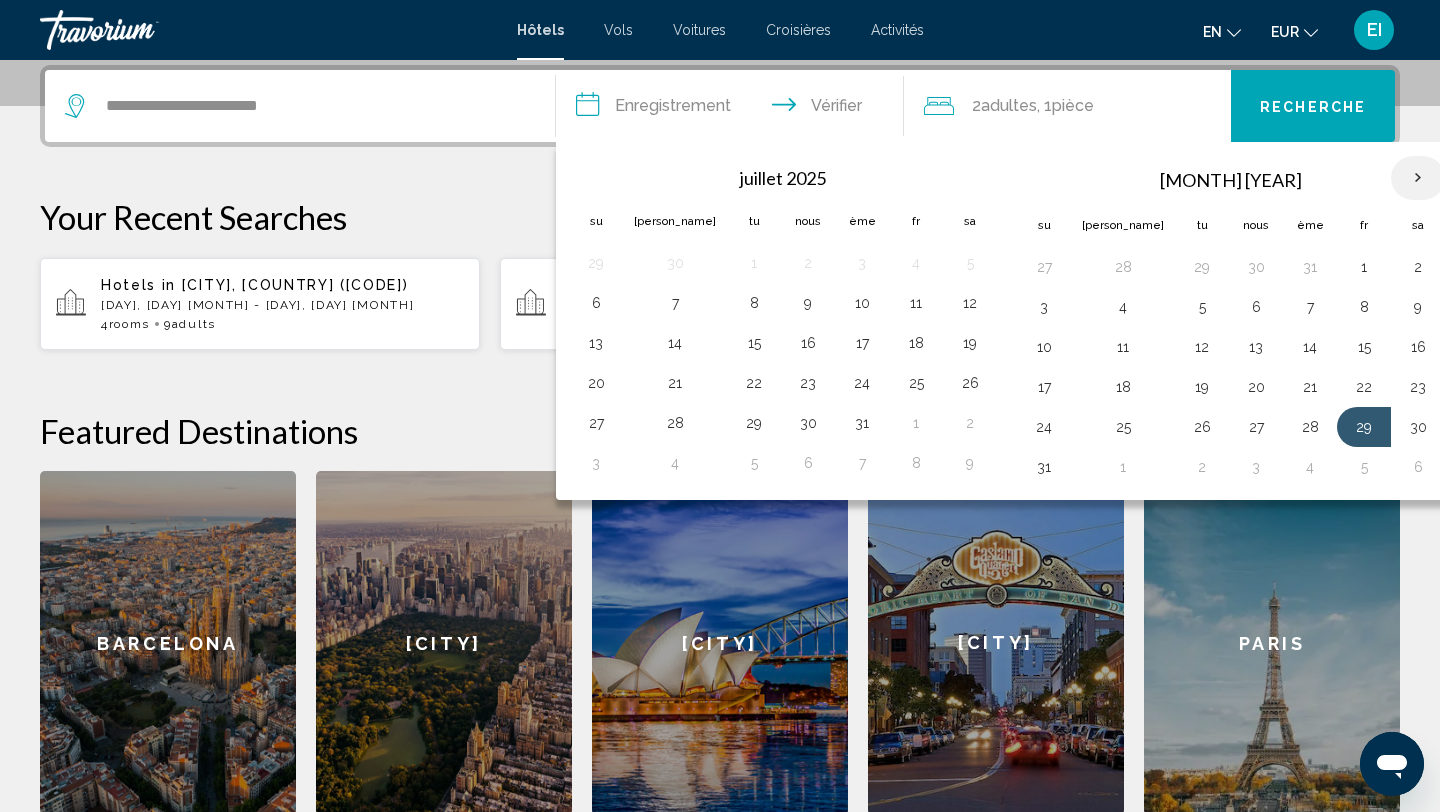 click at bounding box center [1418, 178] 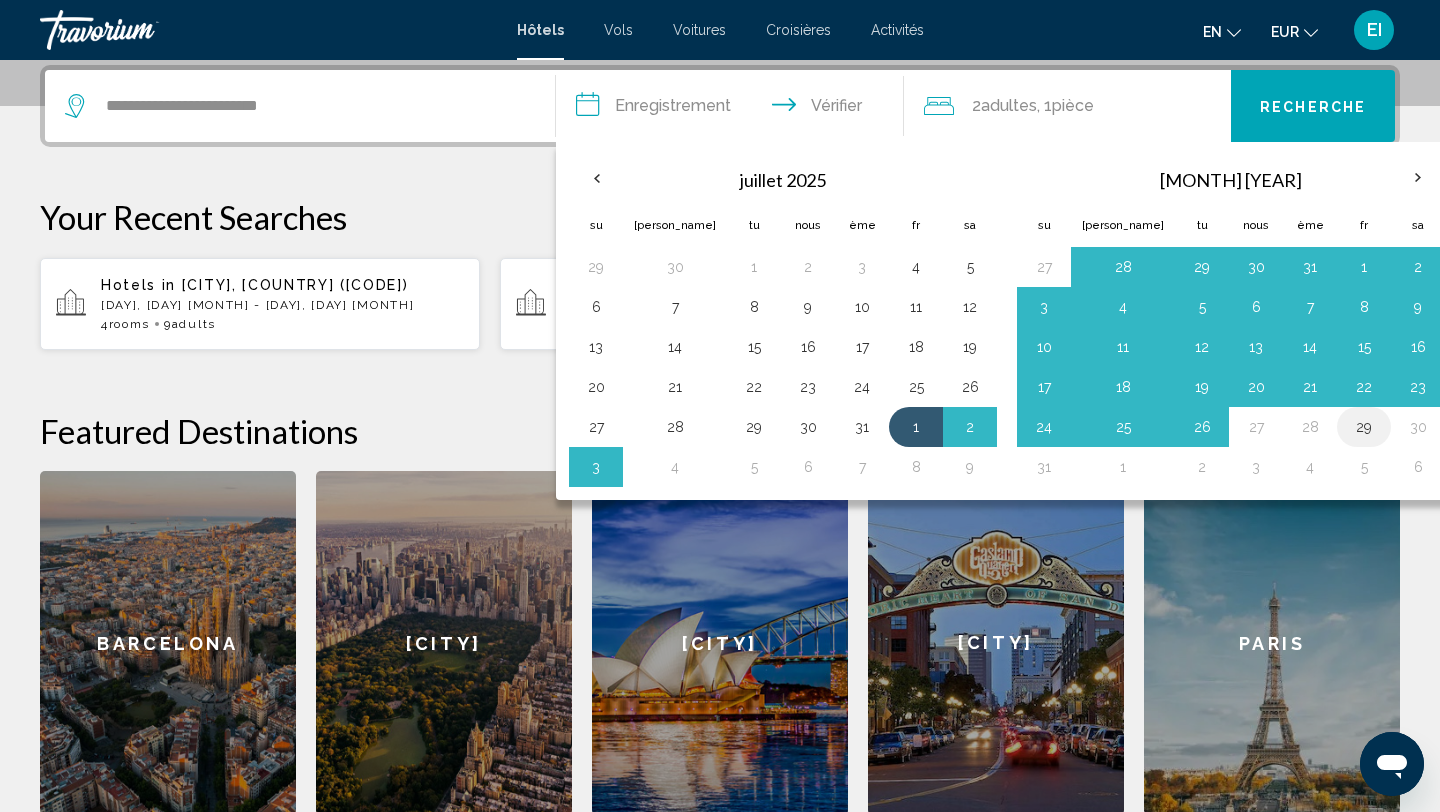 click on "29" at bounding box center [1364, 427] 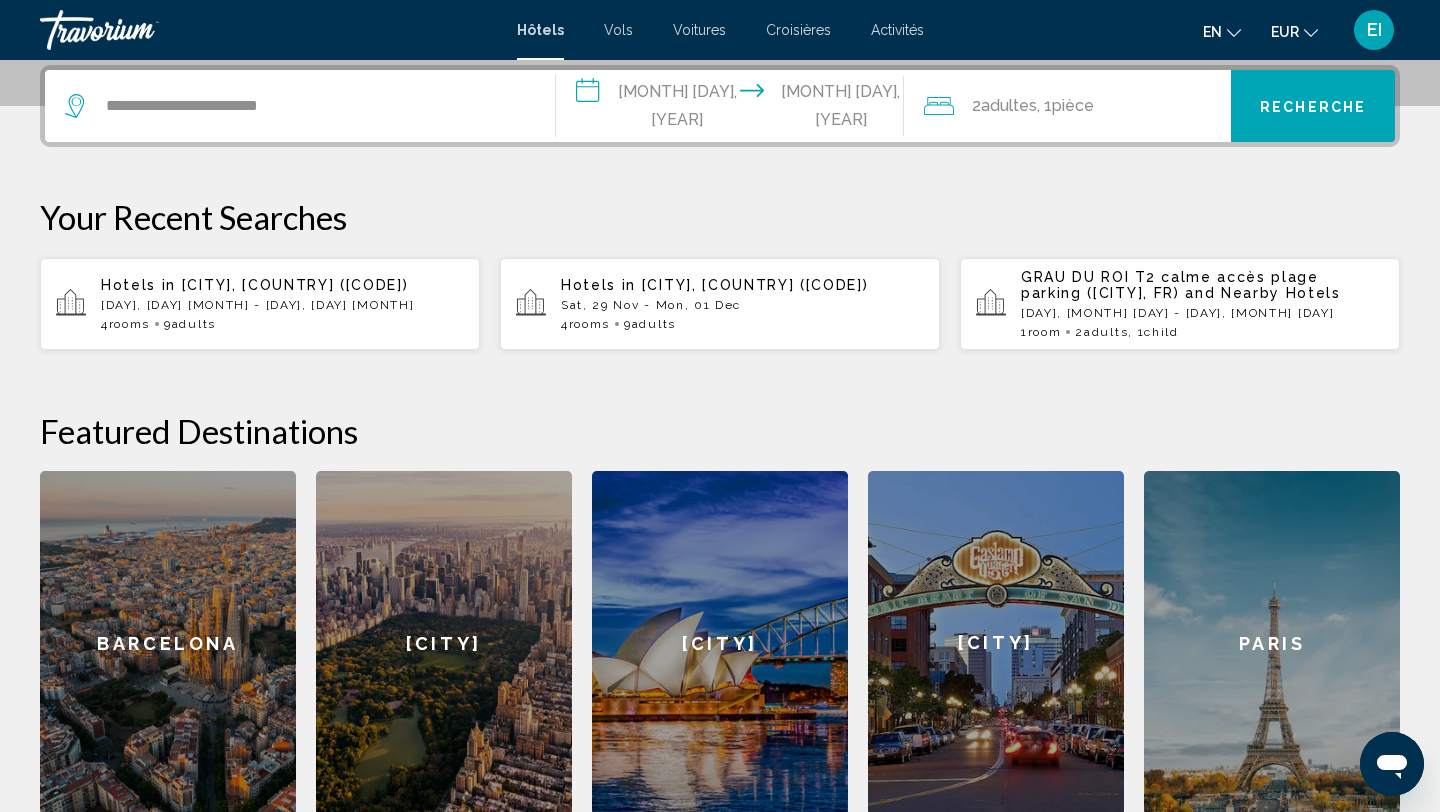 click on "2  adultes Adulte , 1  pièce chambres" at bounding box center (1078, 106) 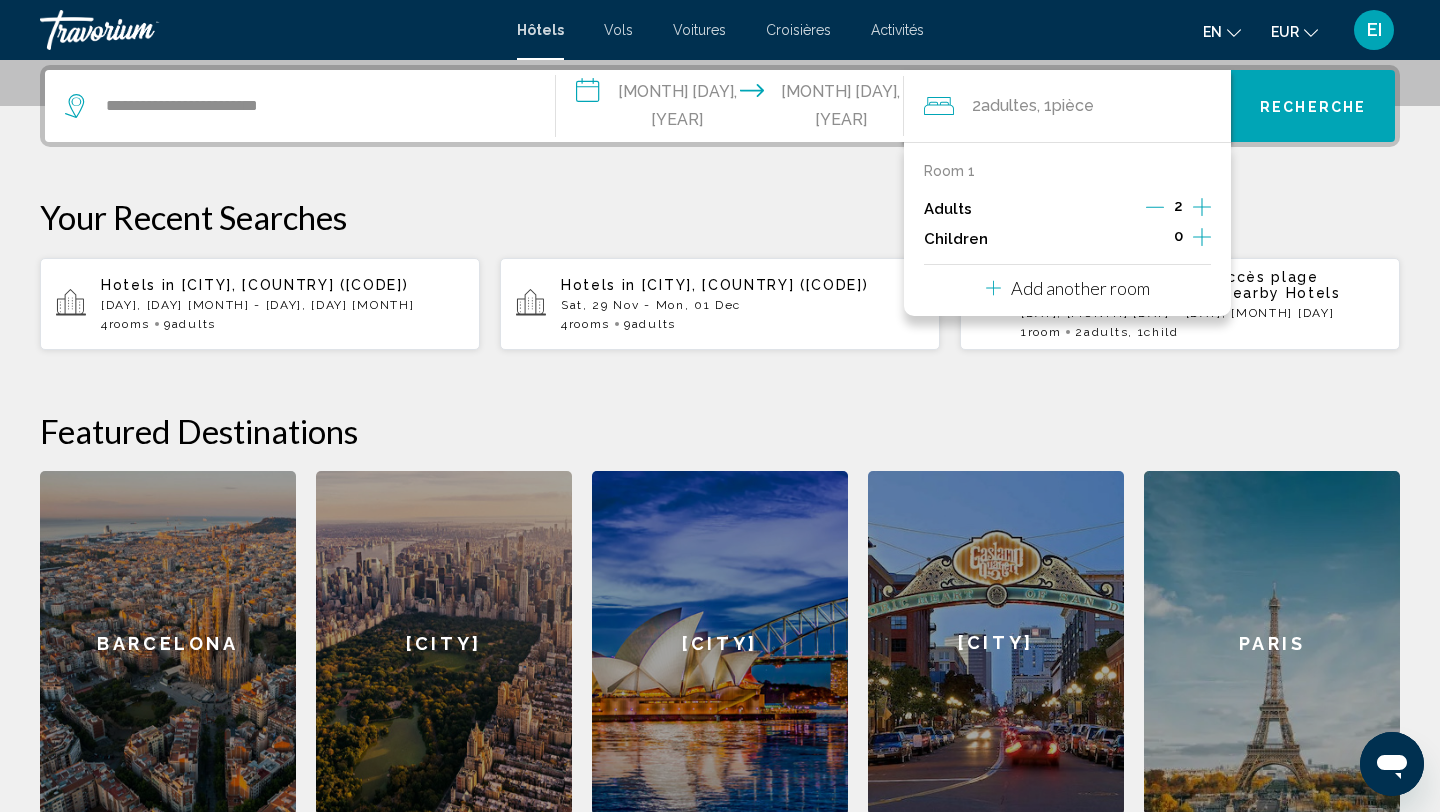 click at bounding box center [1202, 207] 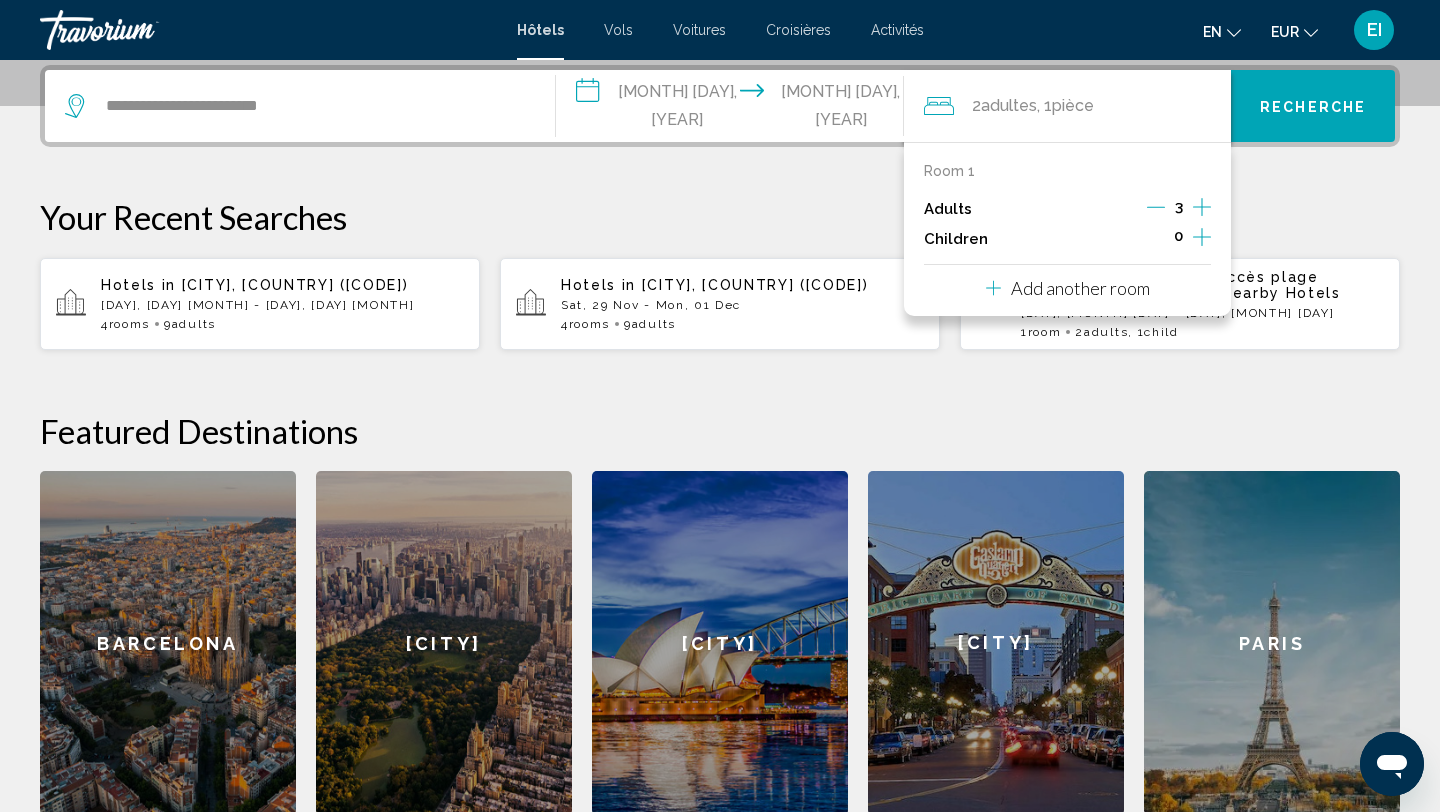 click at bounding box center (1202, 207) 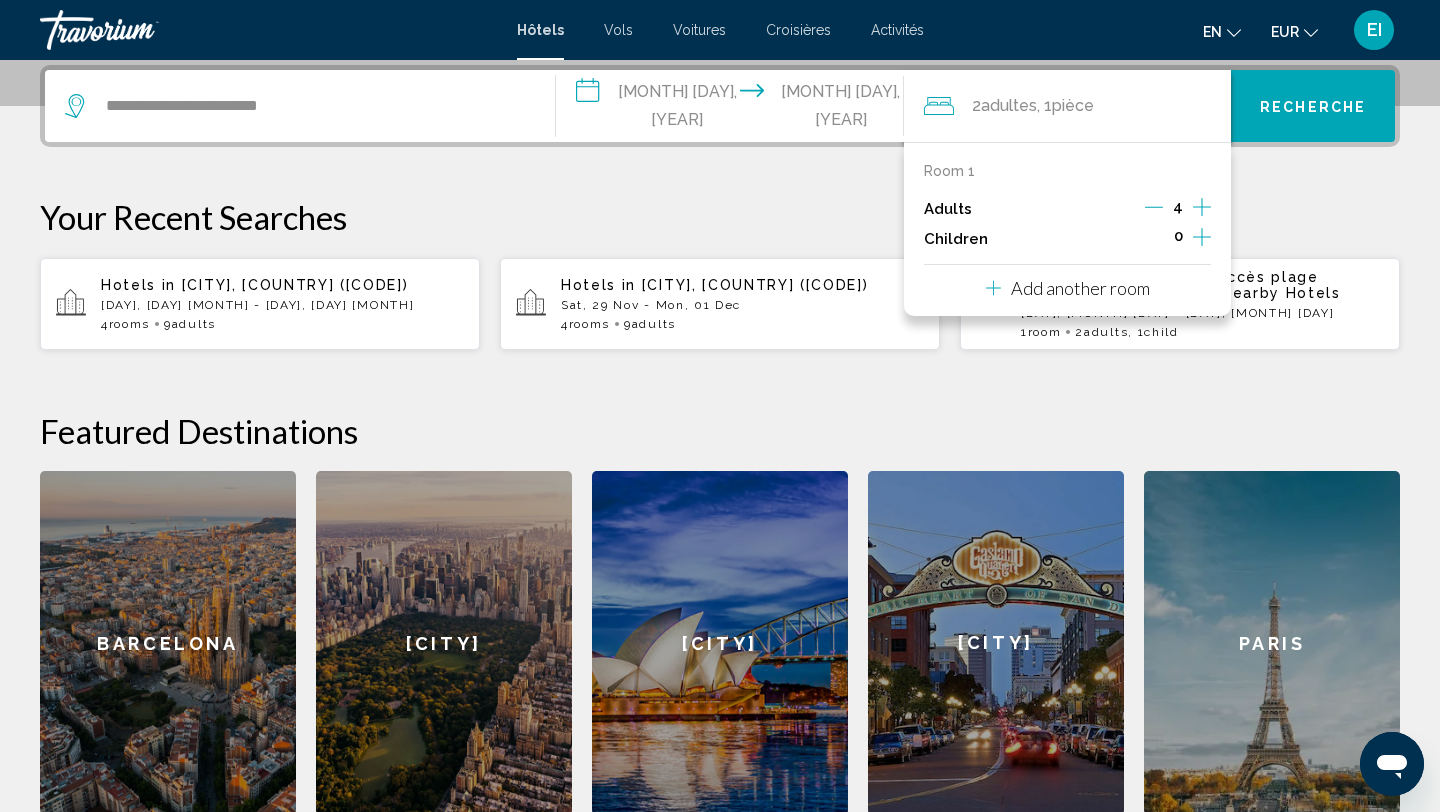 click at bounding box center (1202, 207) 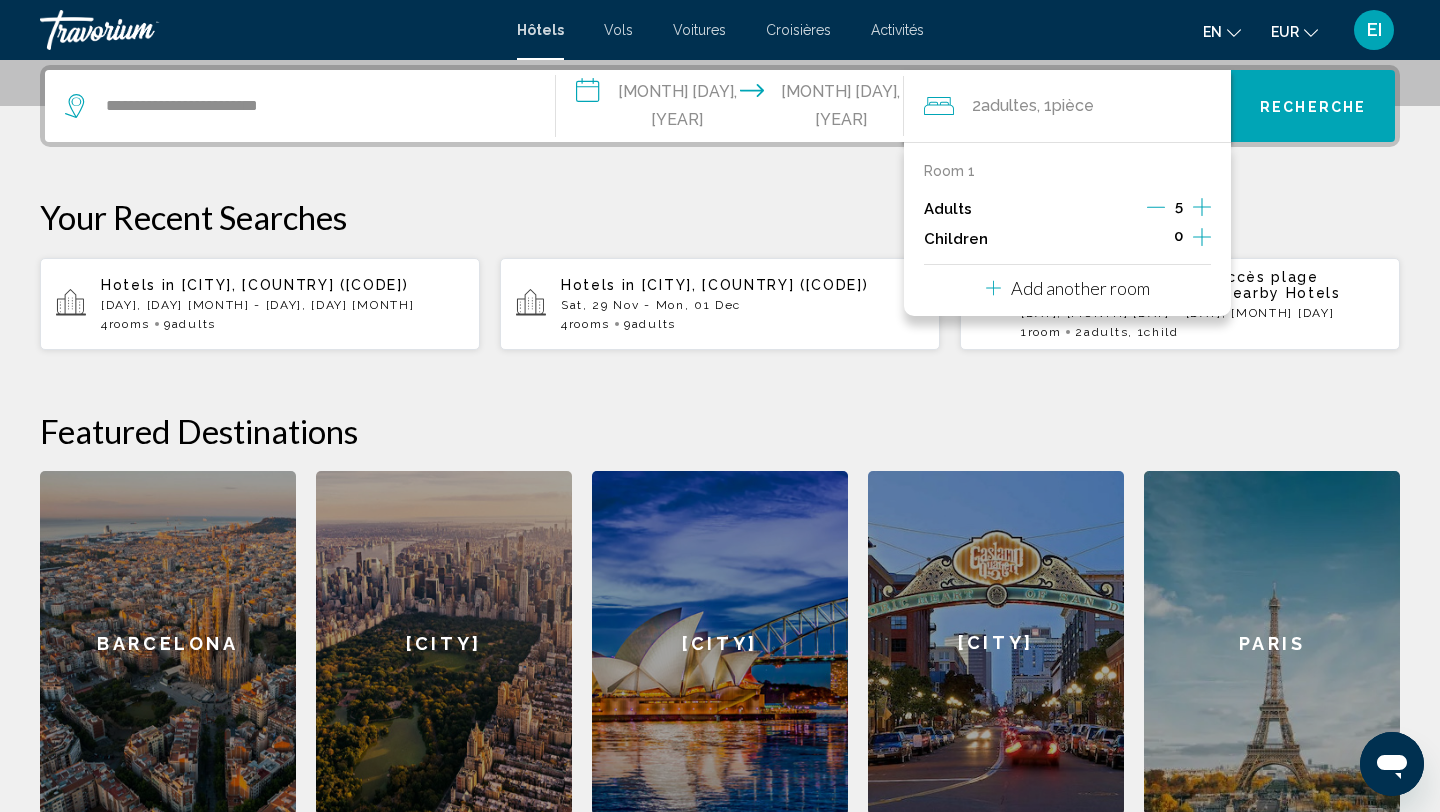 click at bounding box center [1202, 207] 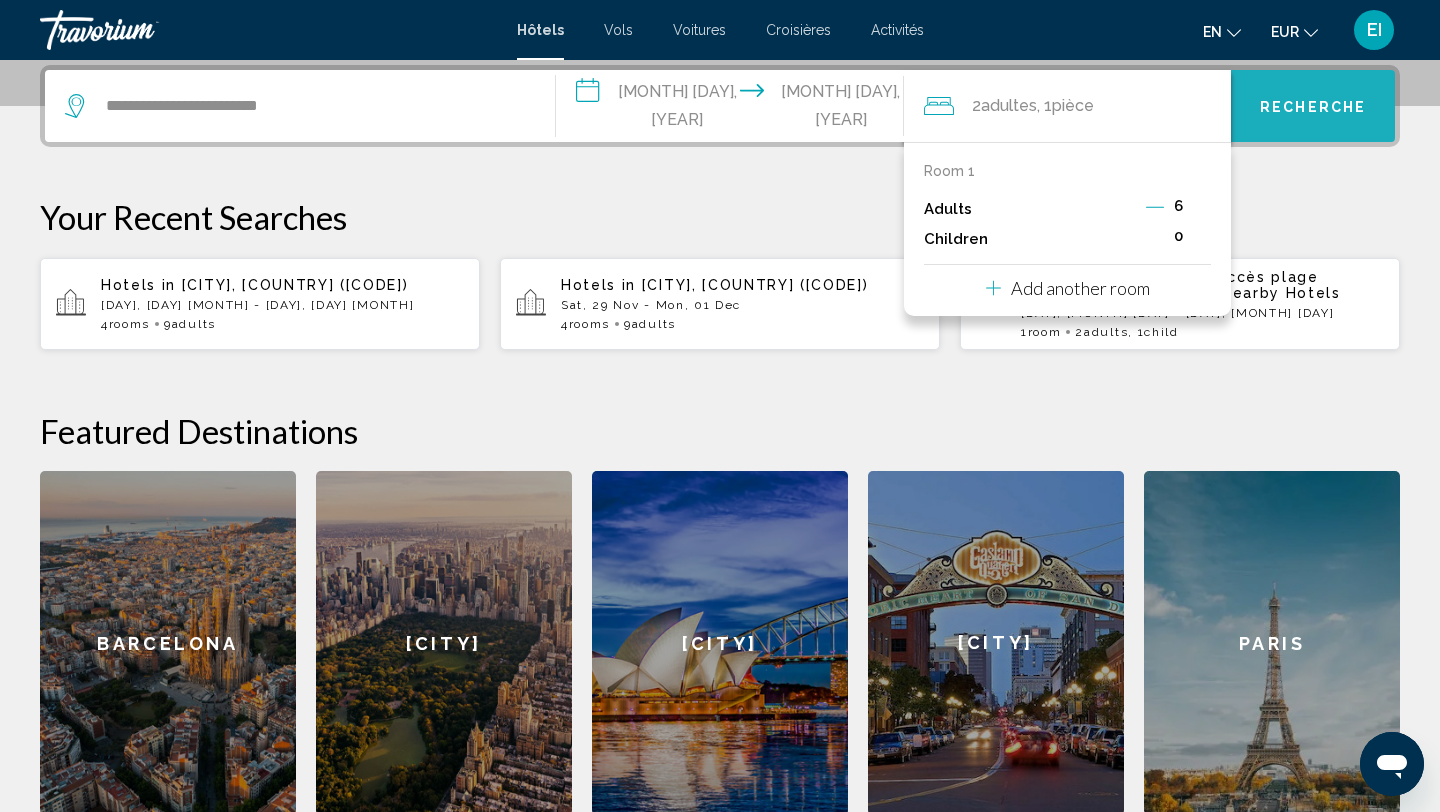click on "Recherche" at bounding box center [1313, 107] 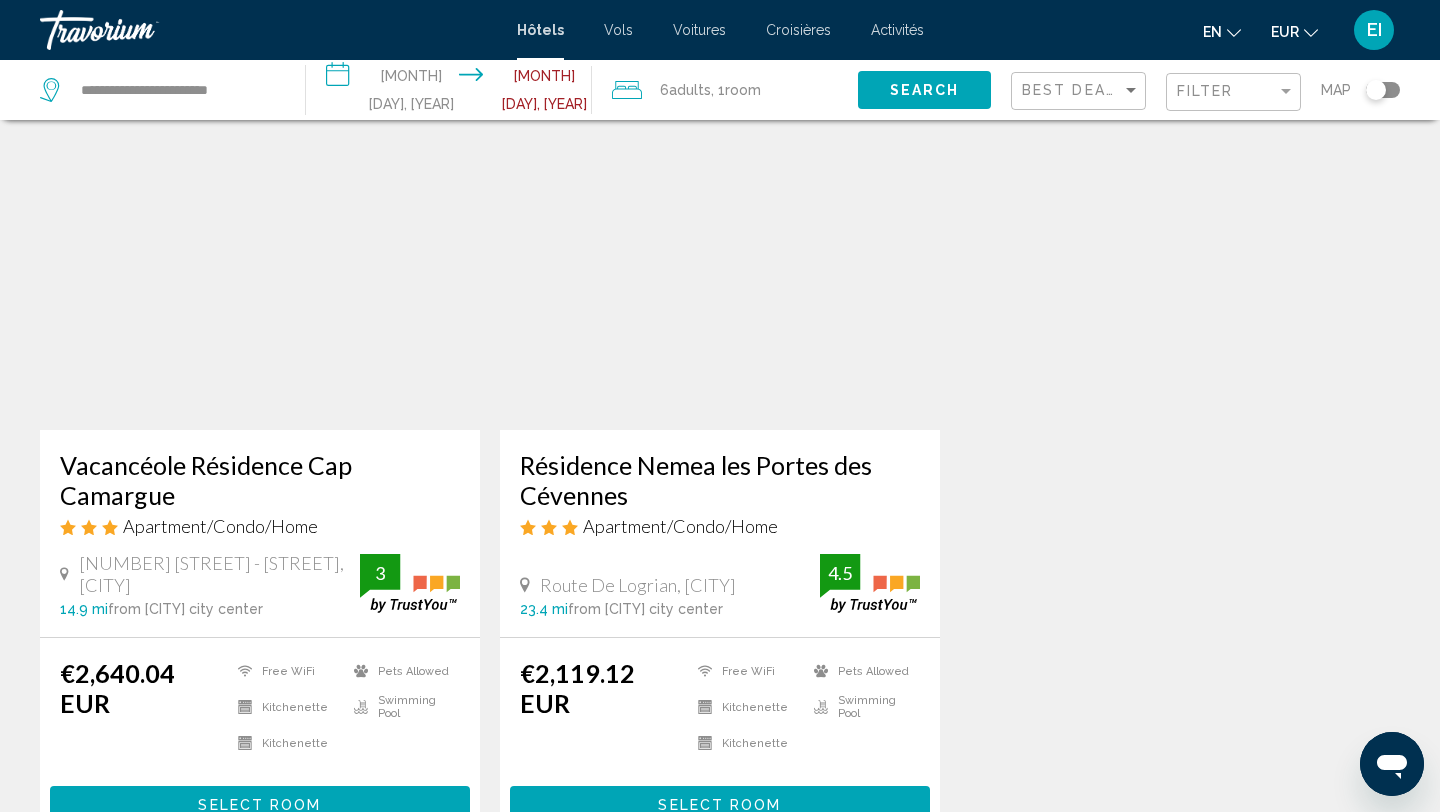 scroll, scrollTop: 0, scrollLeft: 0, axis: both 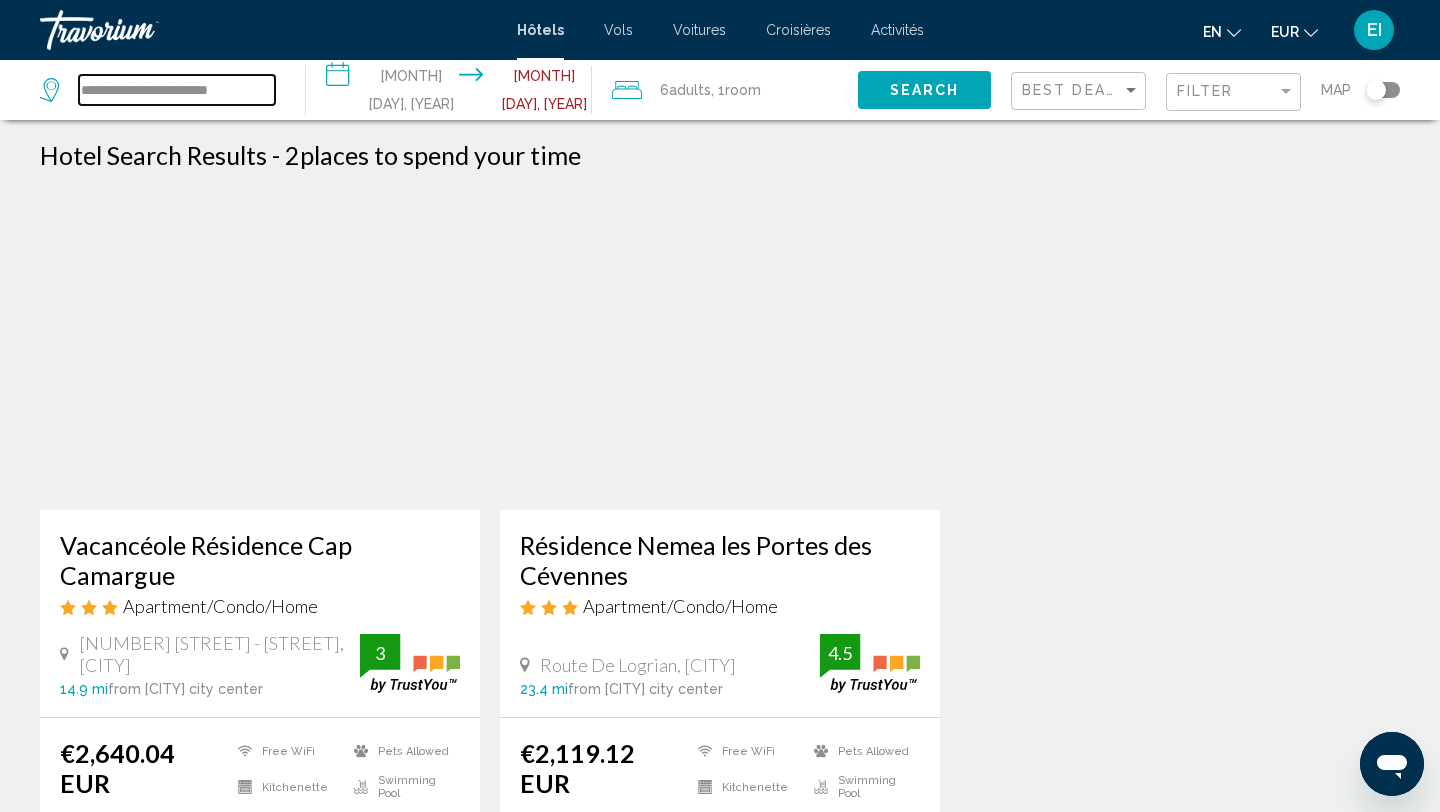 click on "**********" at bounding box center [177, 90] 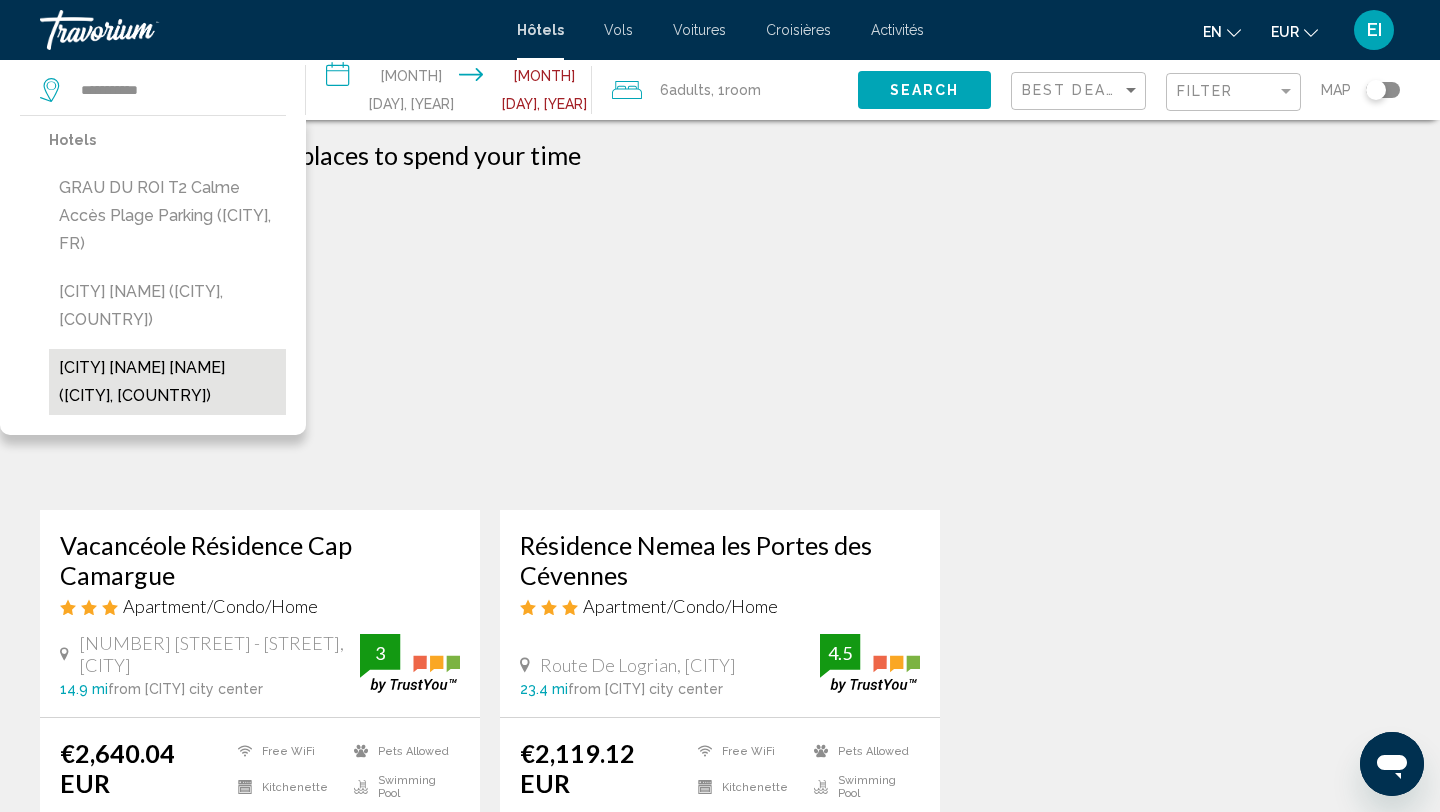 click on "[CITY] [CITY] [CITY] ([CITY], [COUNTRY])" at bounding box center [167, 382] 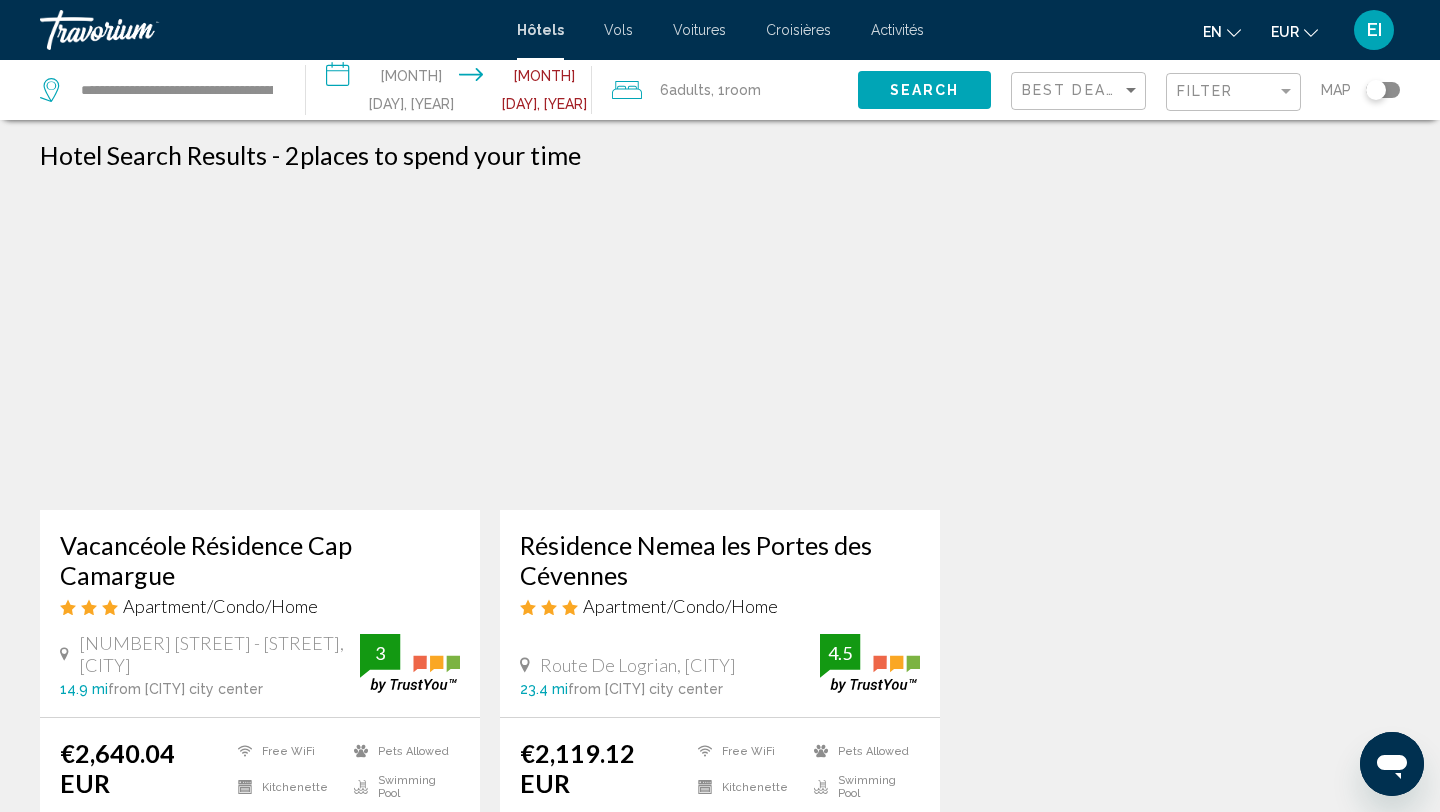 click on "Search" at bounding box center (925, 91) 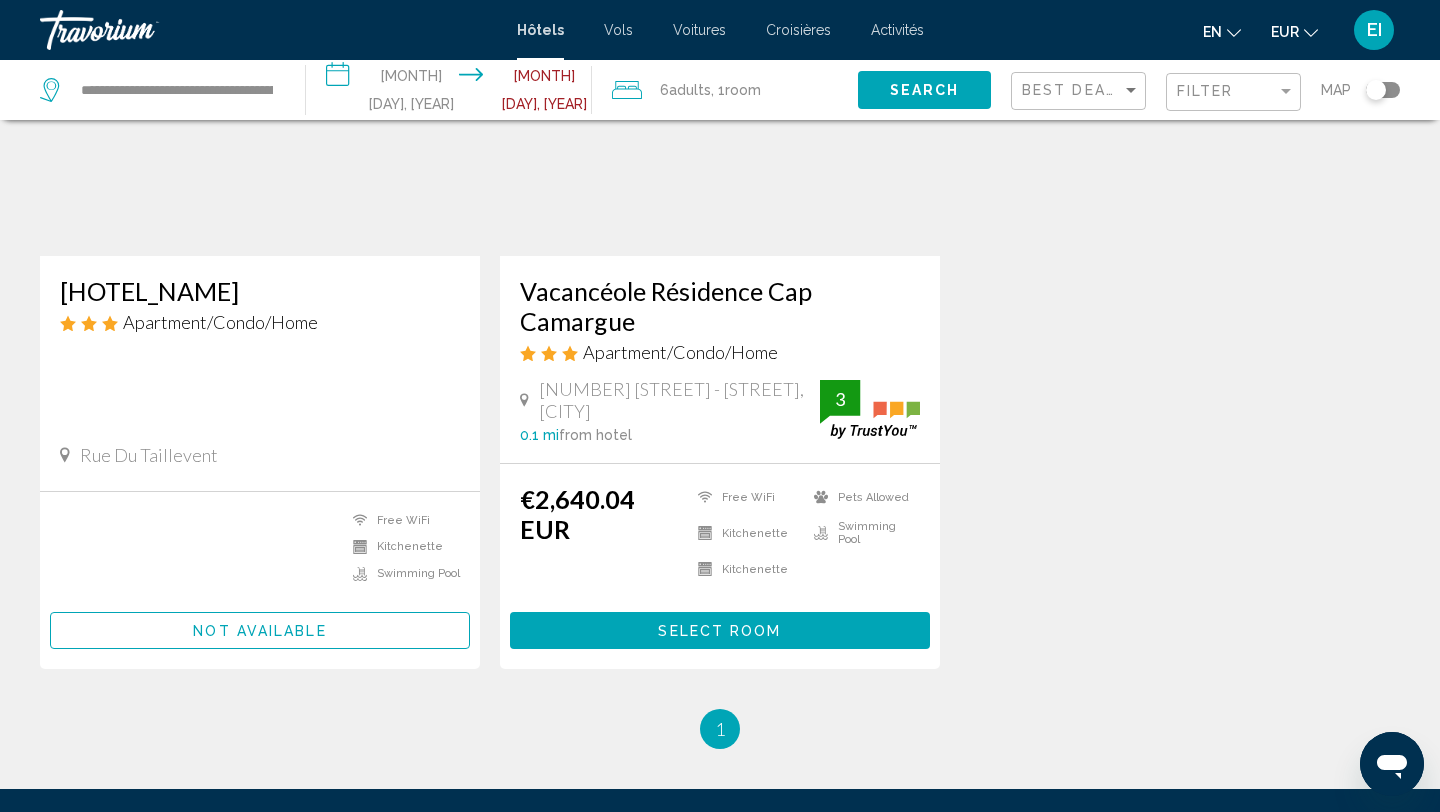 scroll, scrollTop: 0, scrollLeft: 0, axis: both 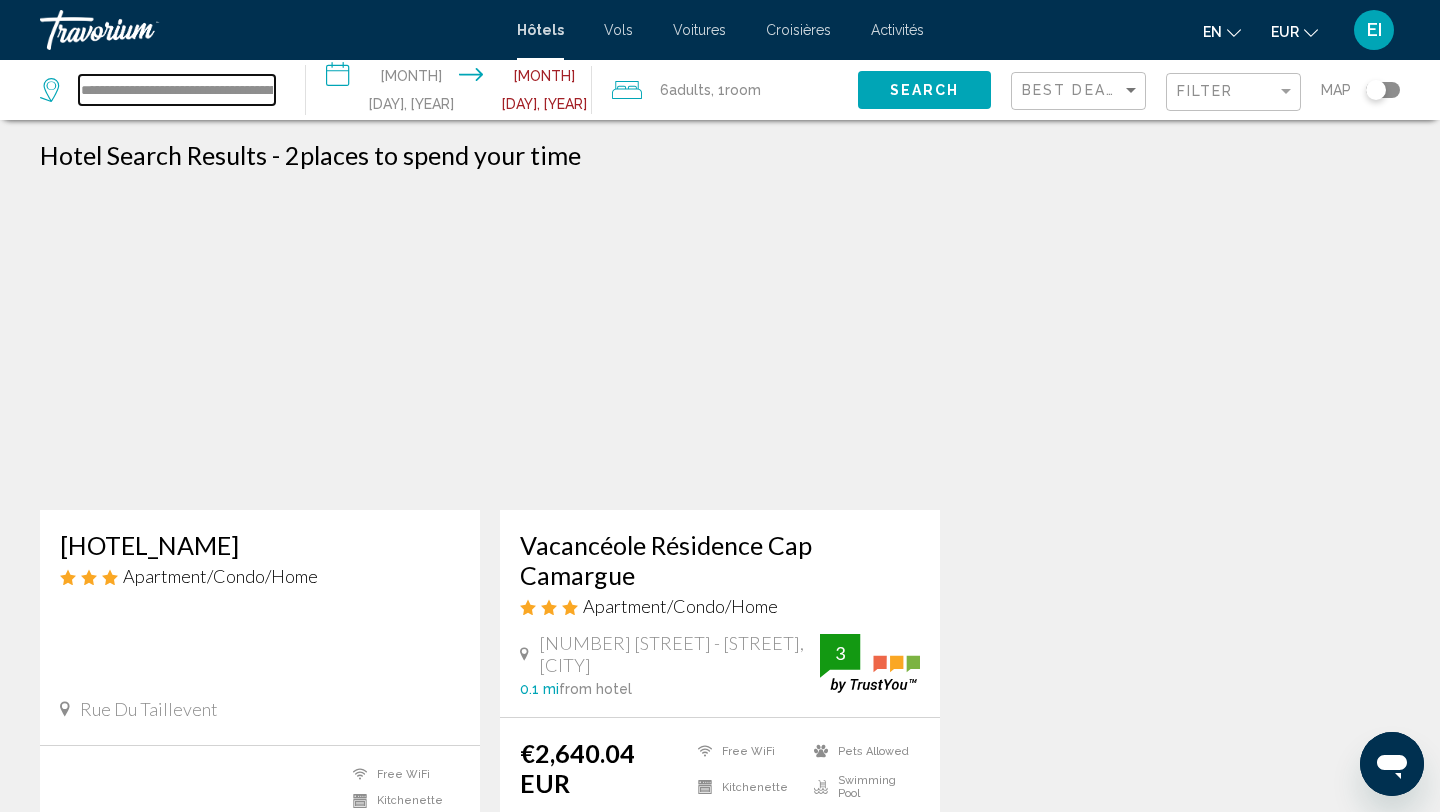 click on "**********" at bounding box center [177, 90] 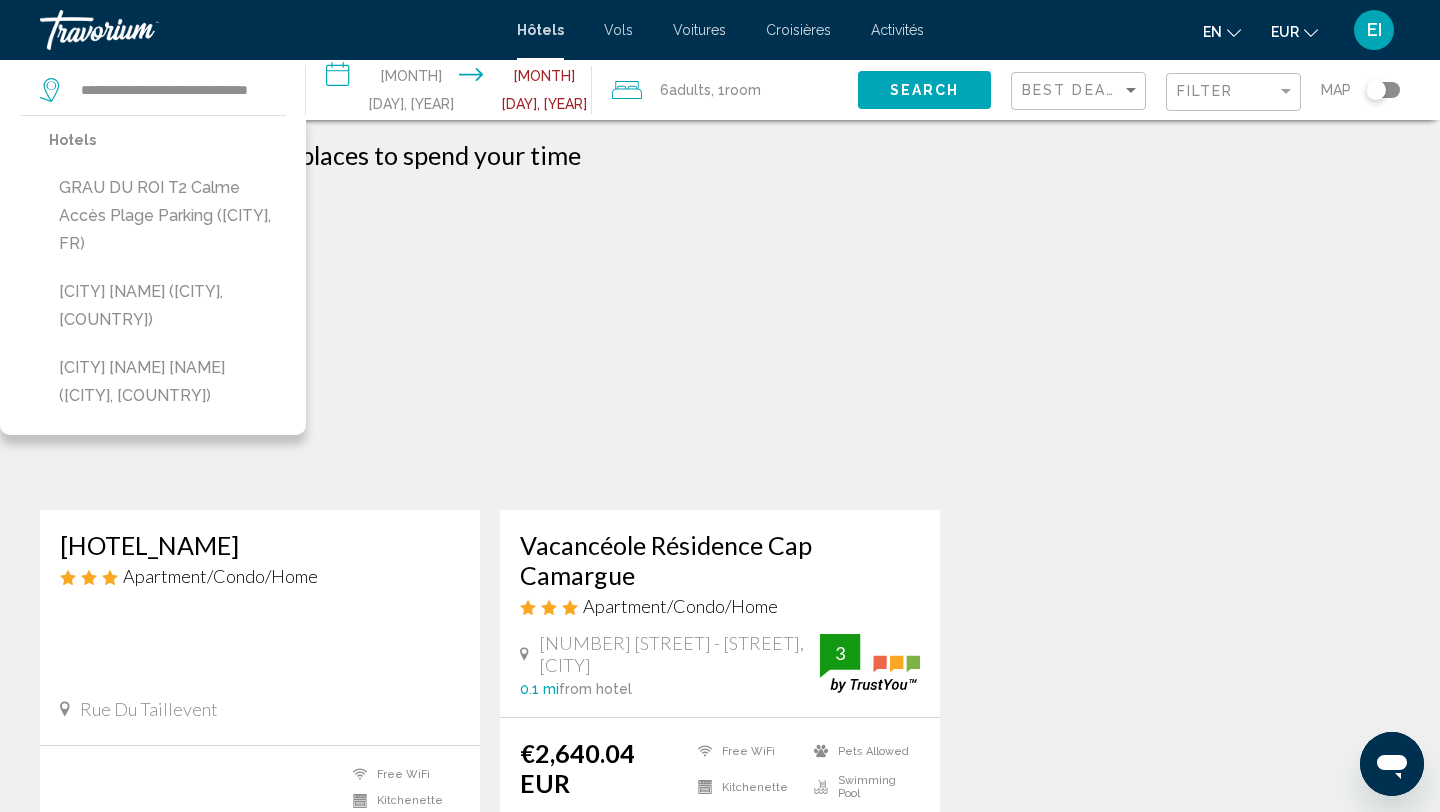 click on "Filter" at bounding box center [1236, 92] 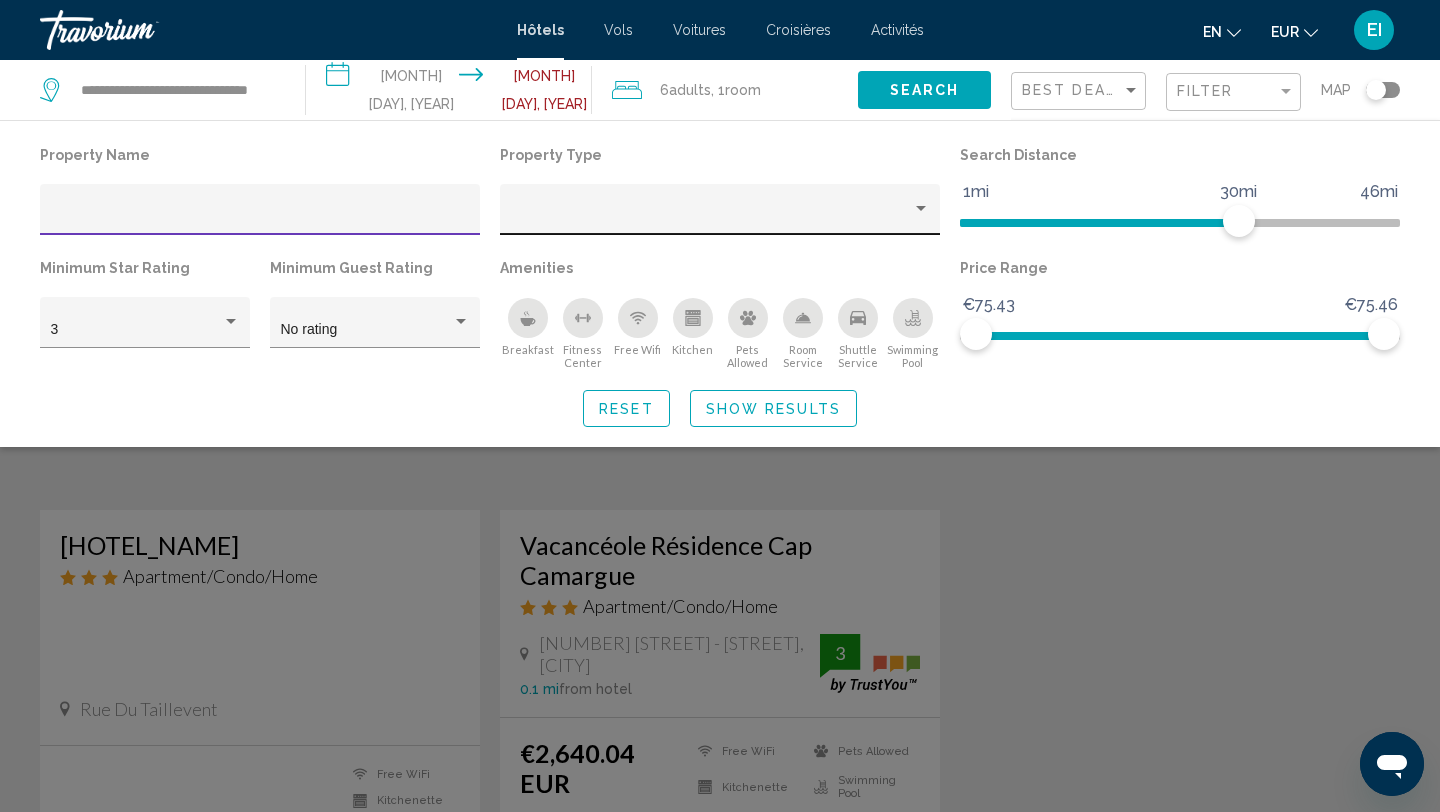 click at bounding box center [711, 217] 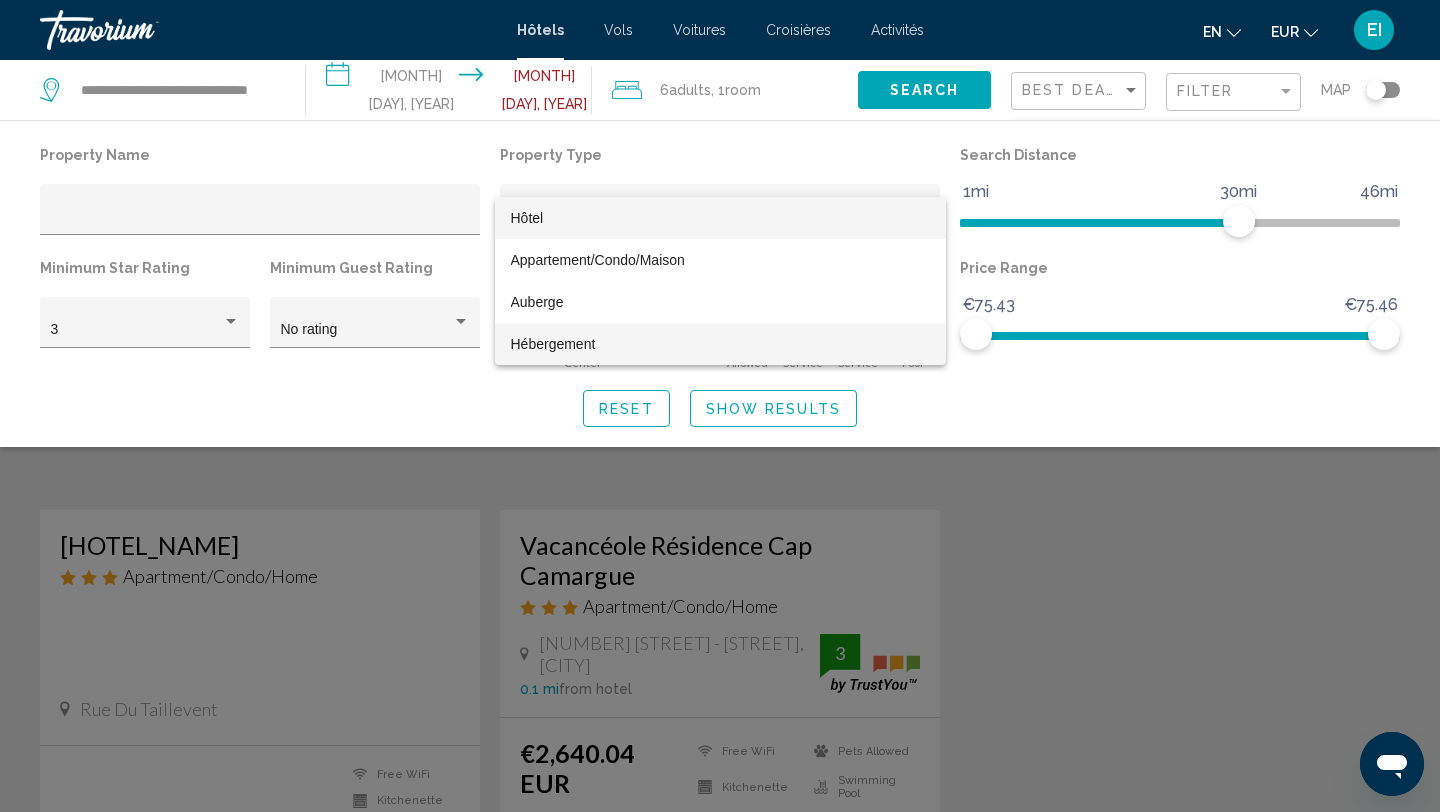 click on "Hébergement" at bounding box center [720, 344] 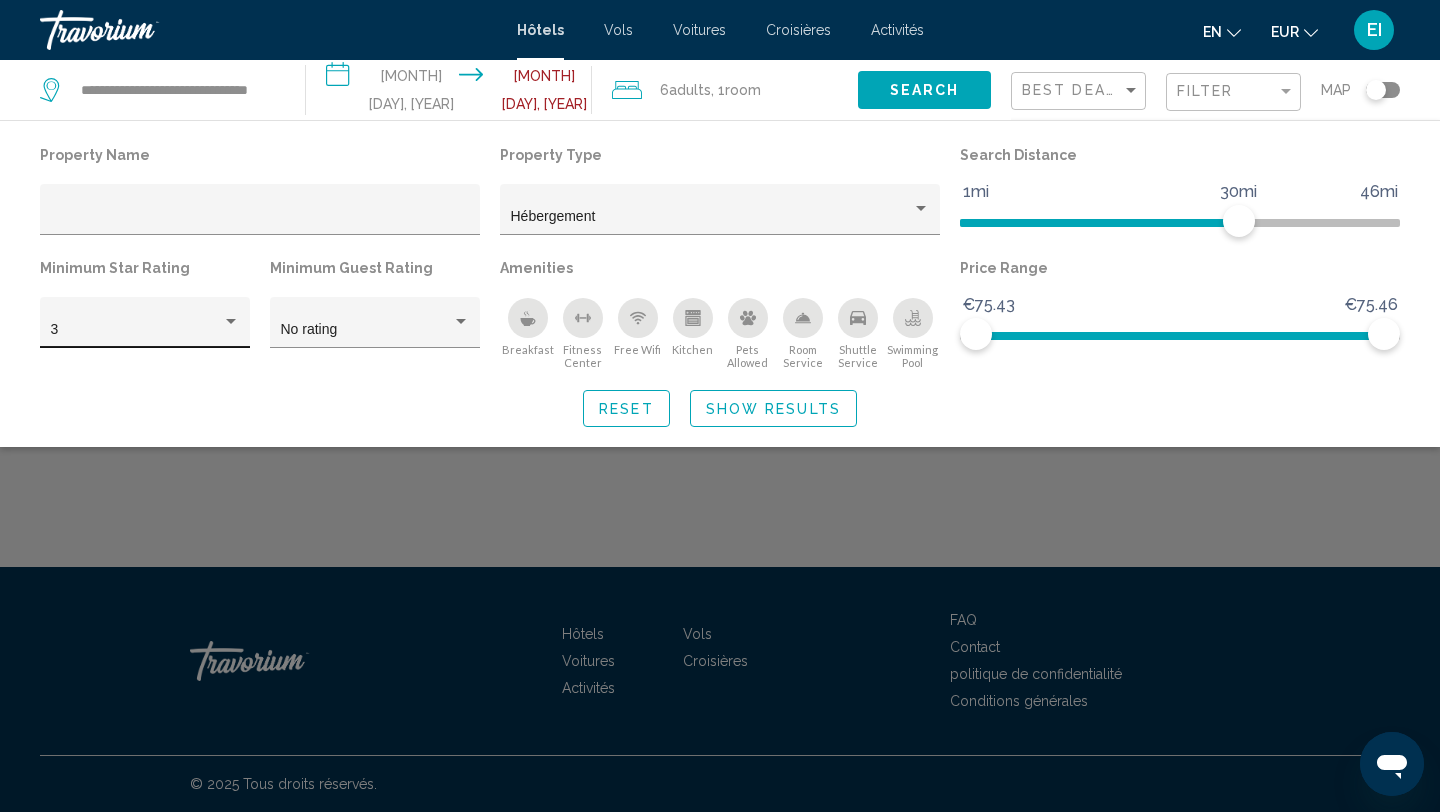 click on "3" at bounding box center [145, 328] 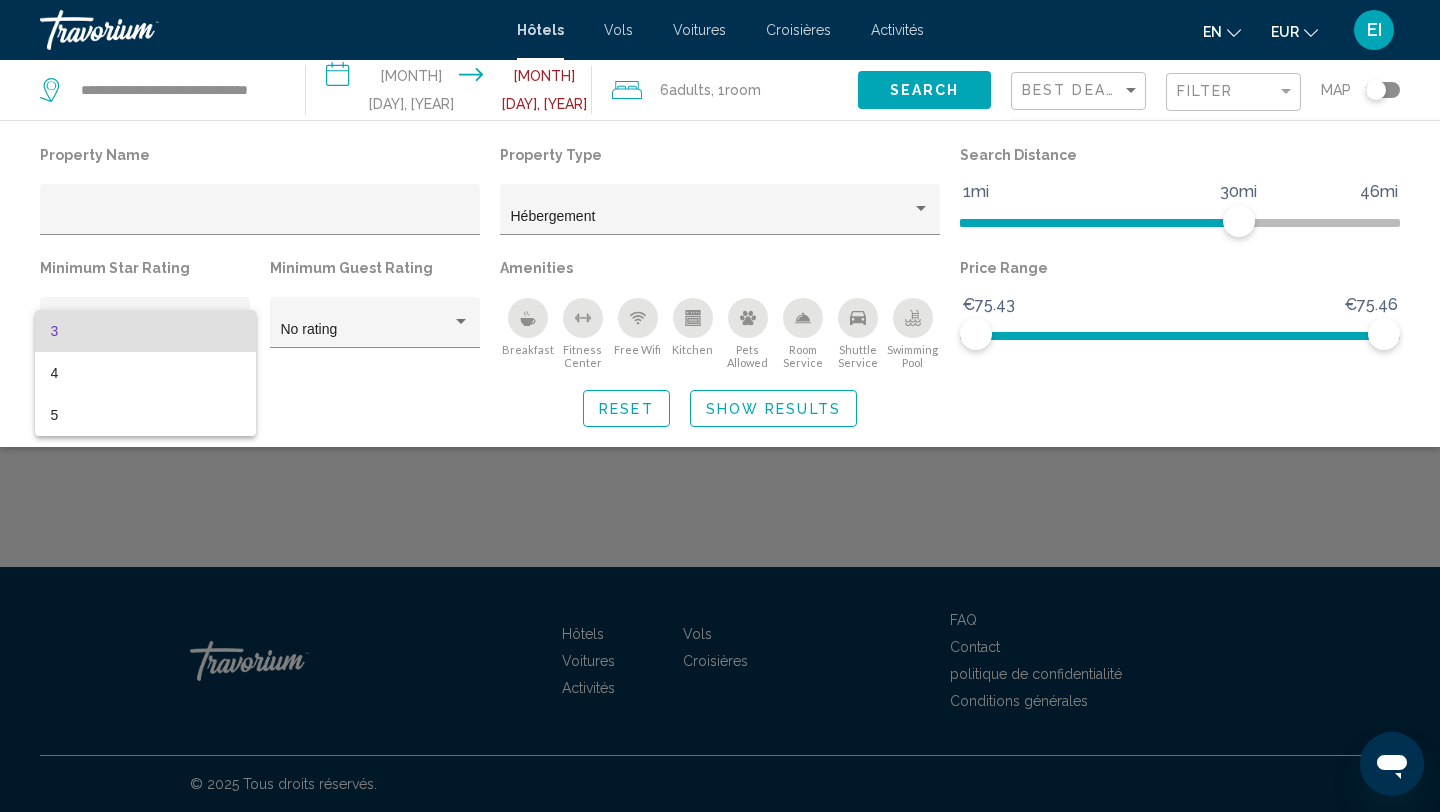 click at bounding box center [720, 406] 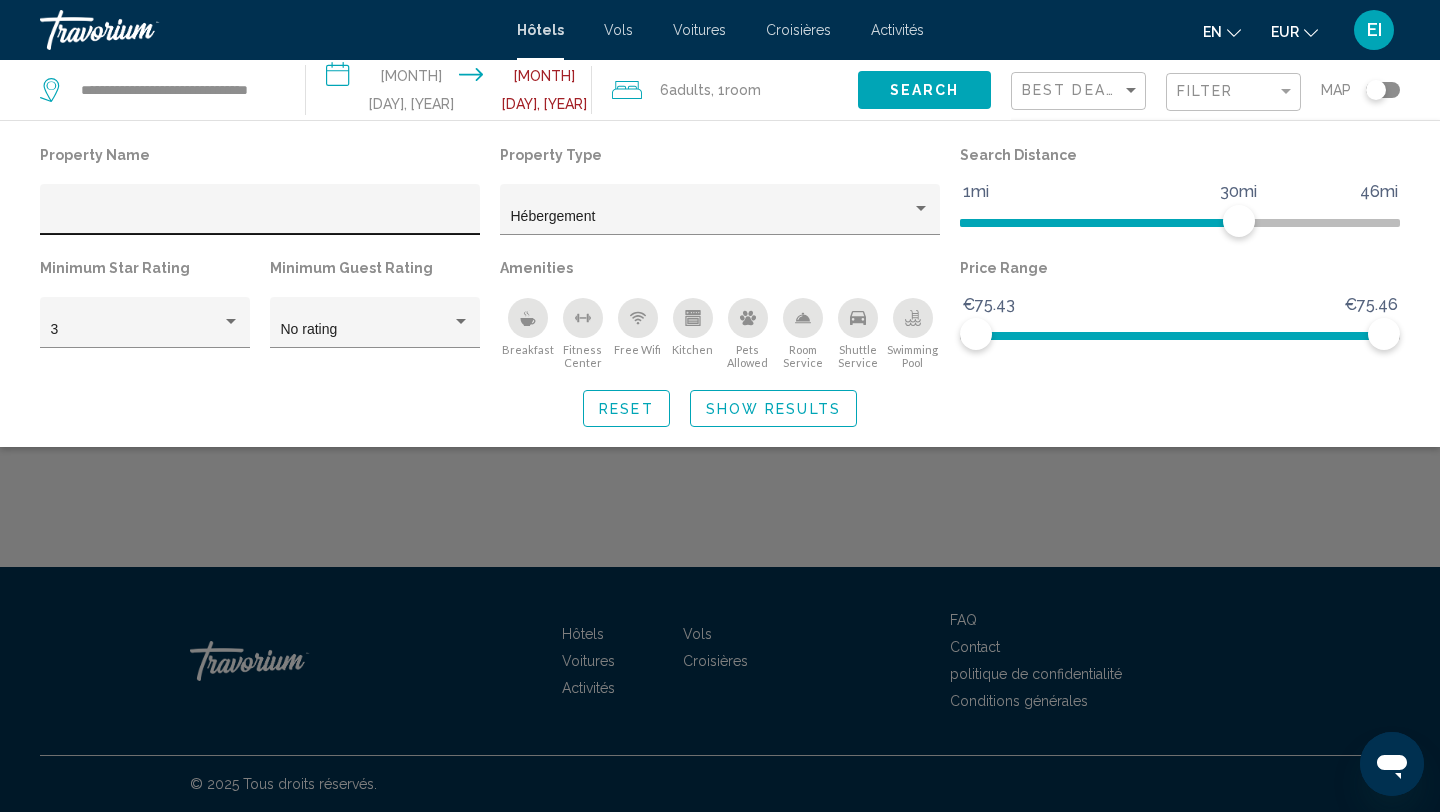 click at bounding box center (260, 215) 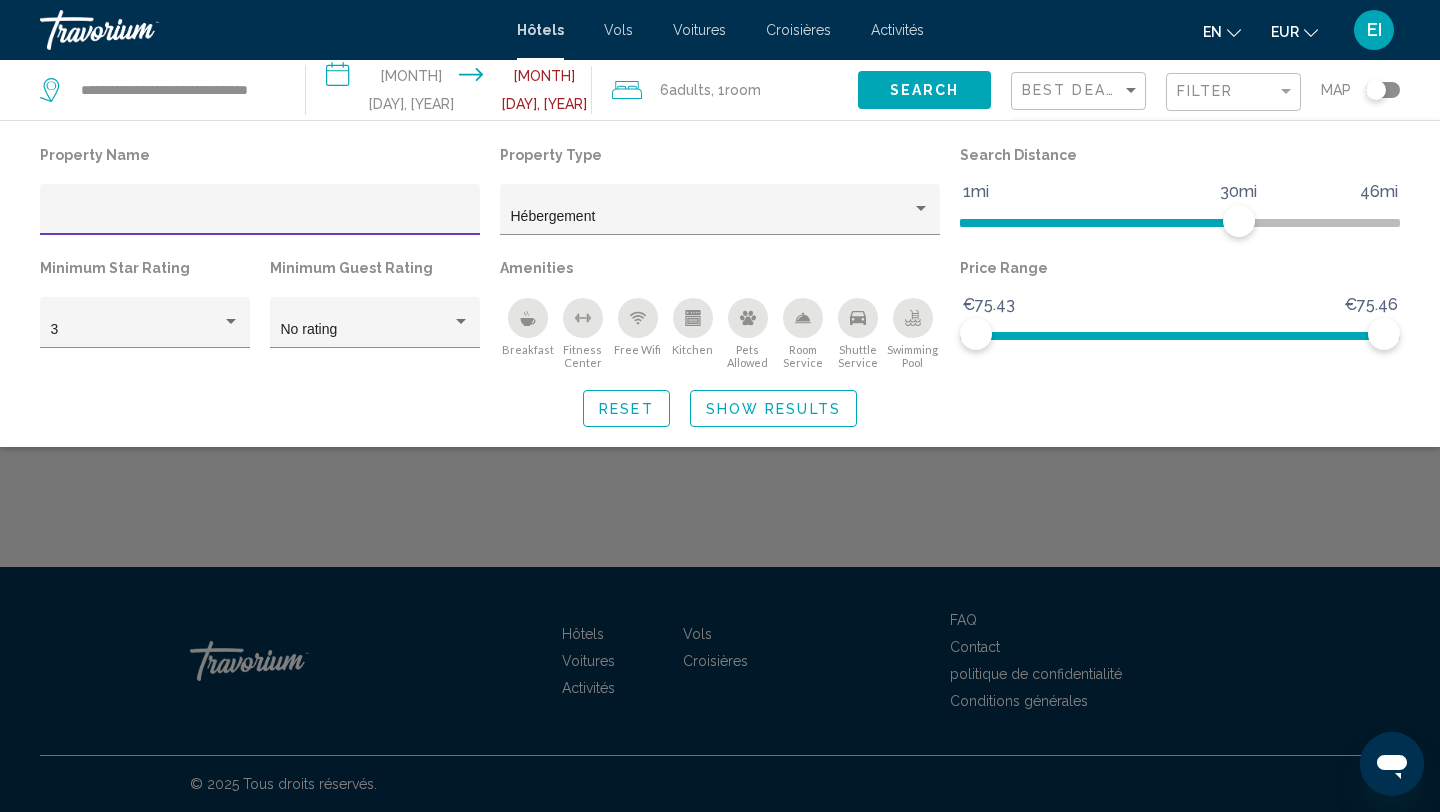 click at bounding box center (260, 217) 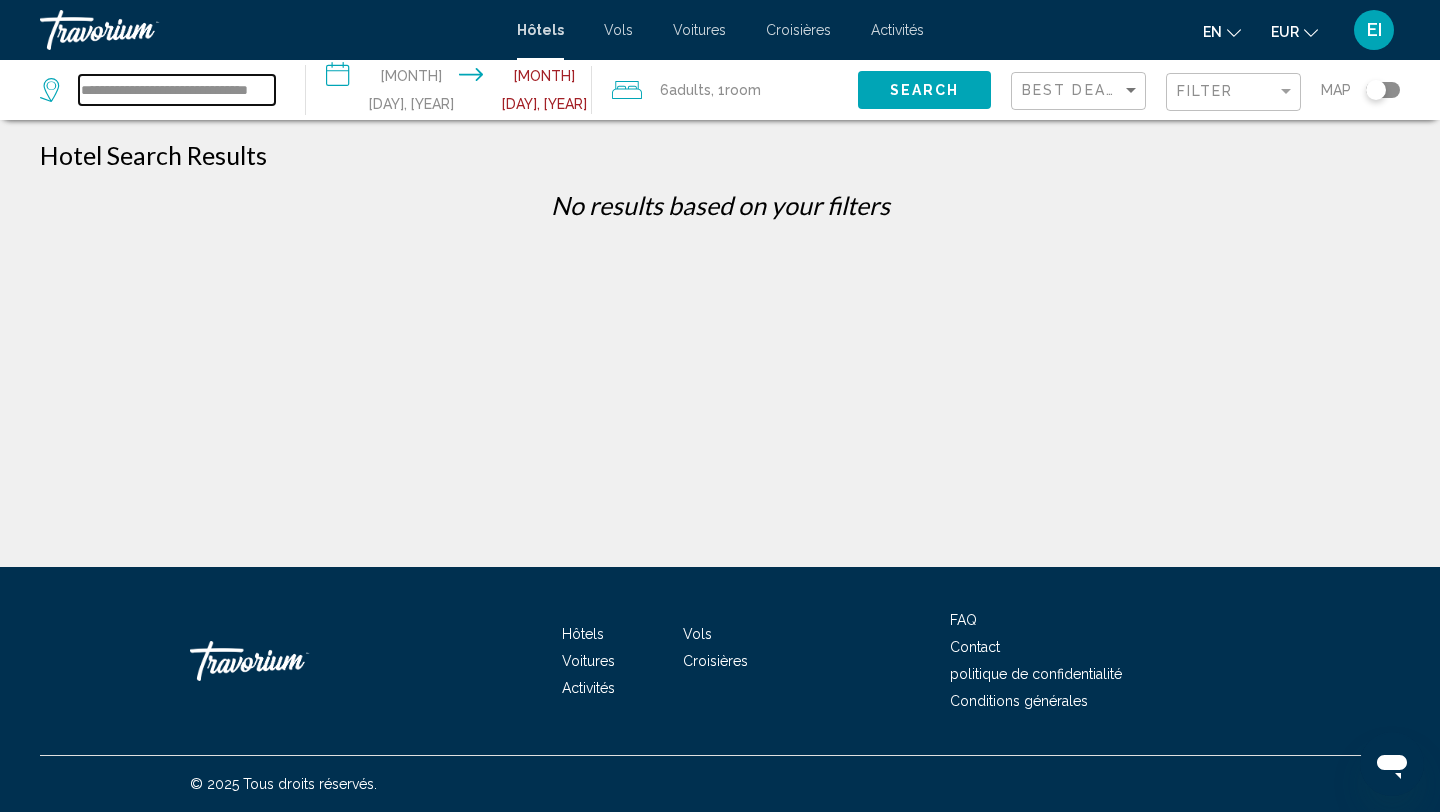 click on "**********" at bounding box center (177, 90) 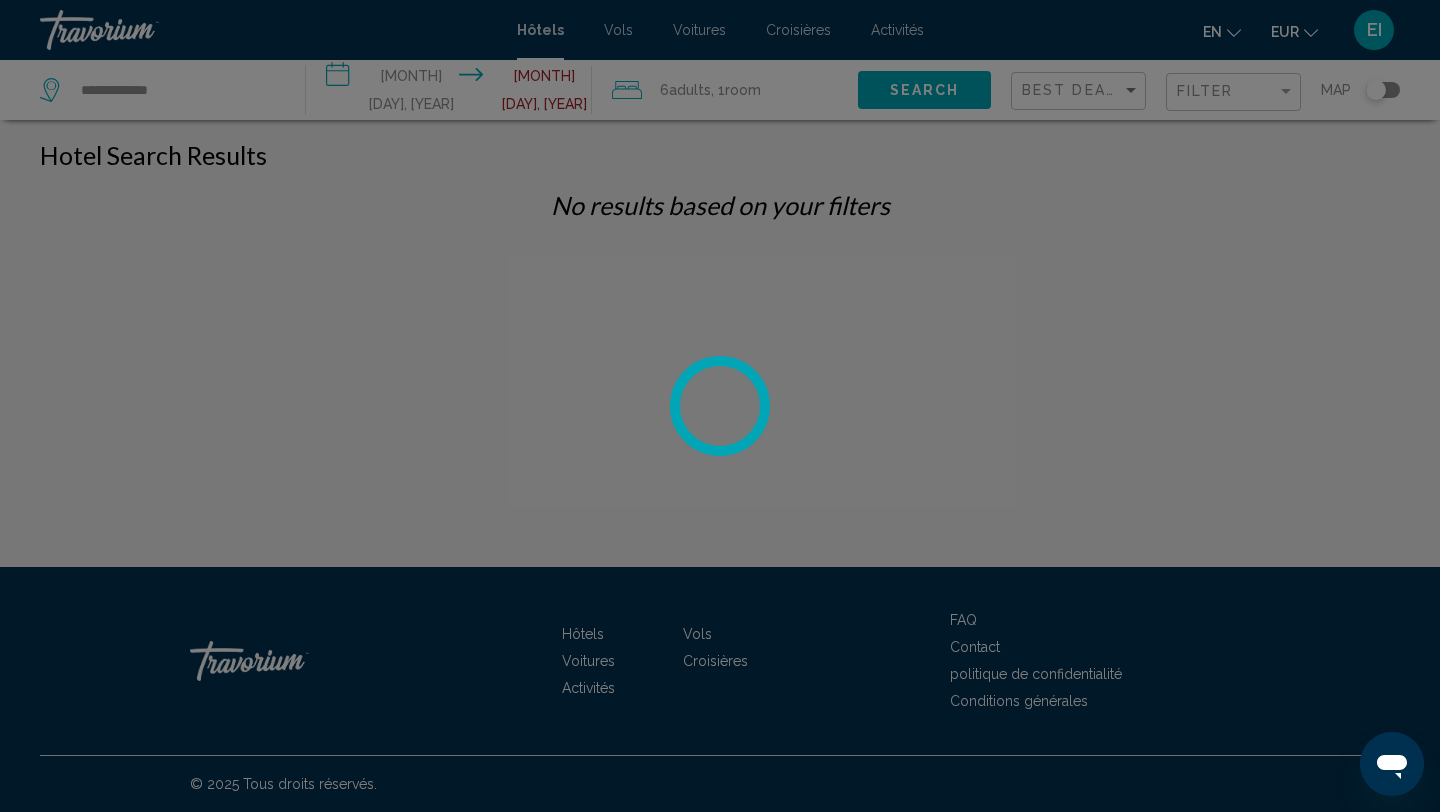 click at bounding box center (720, 406) 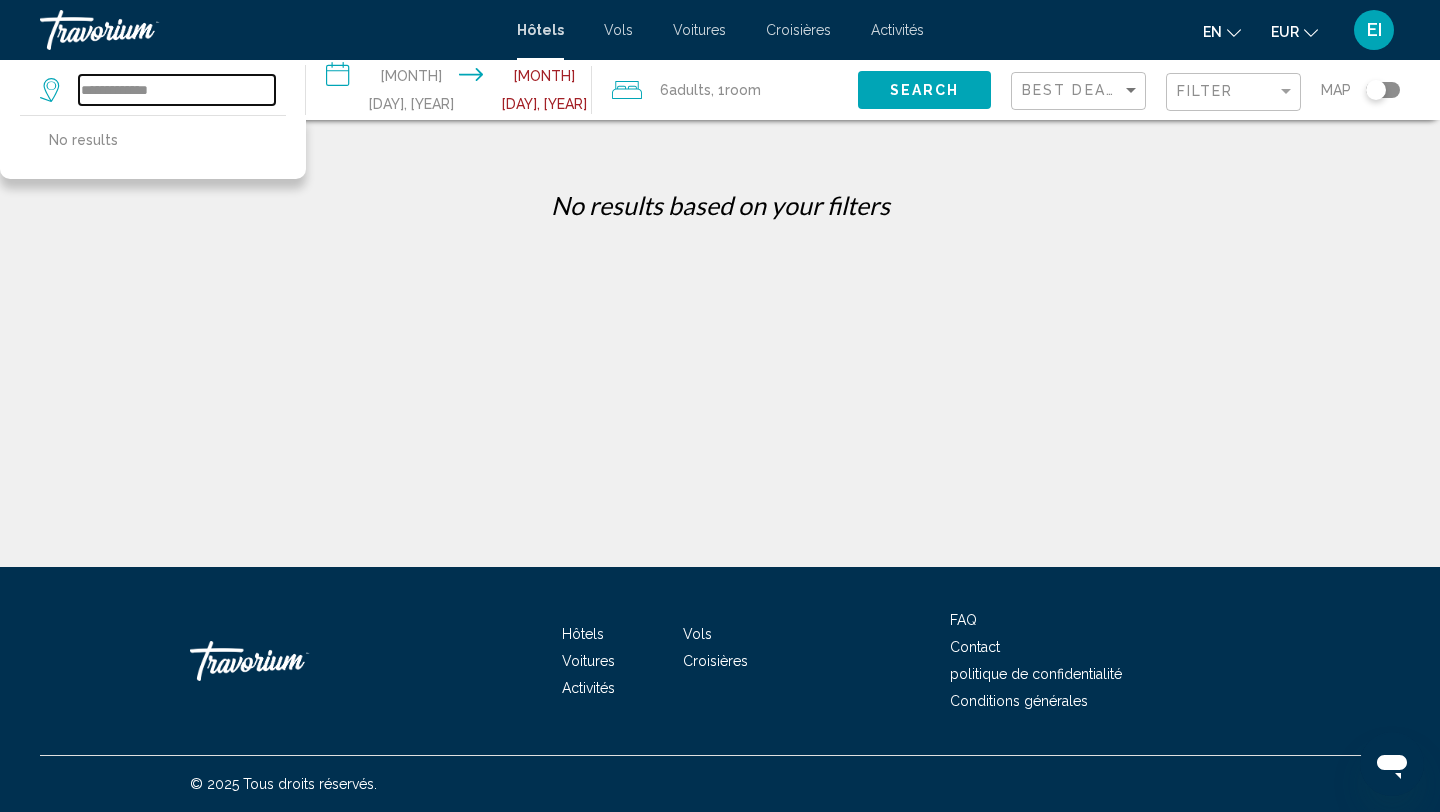 click on "**********" at bounding box center (177, 90) 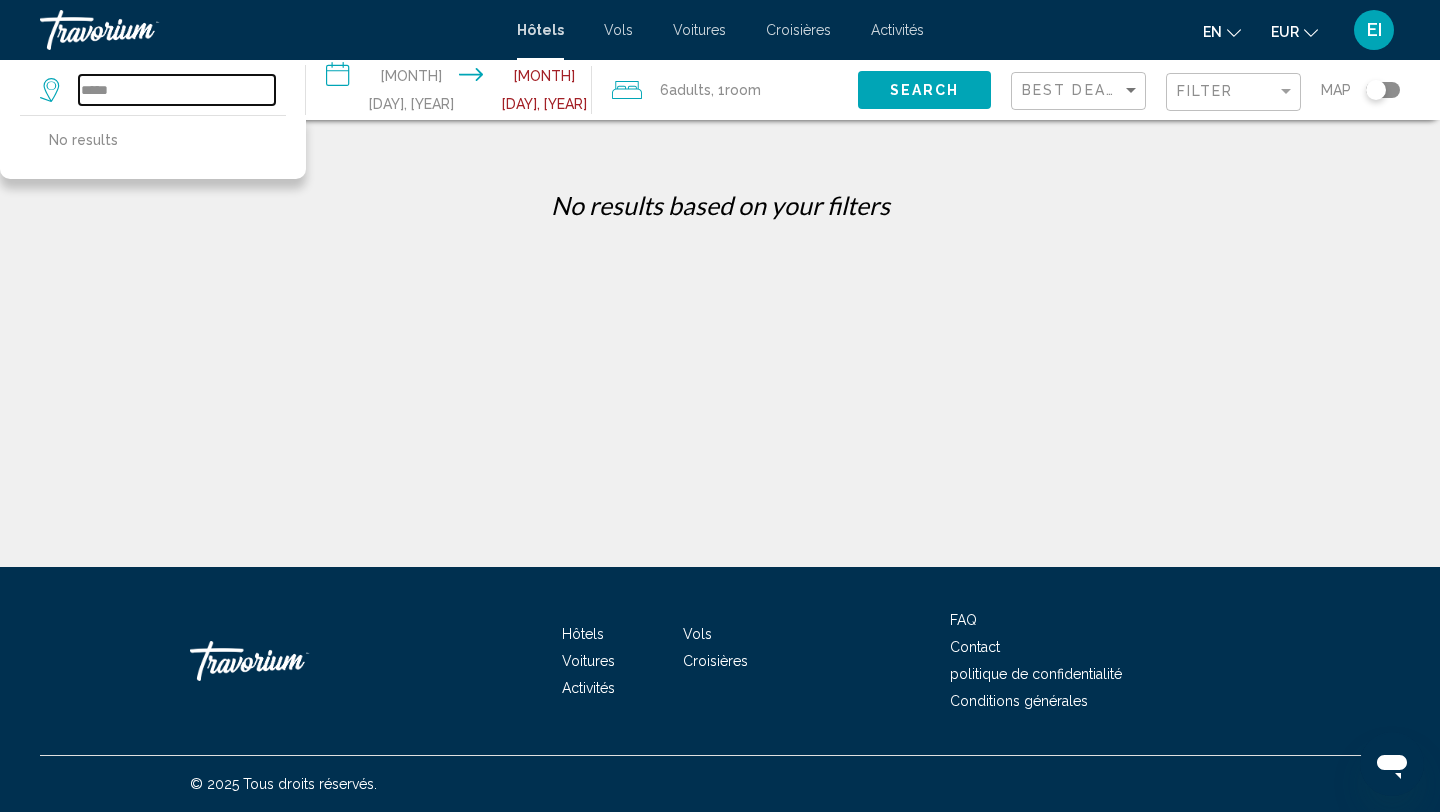 click on "*****" at bounding box center [177, 90] 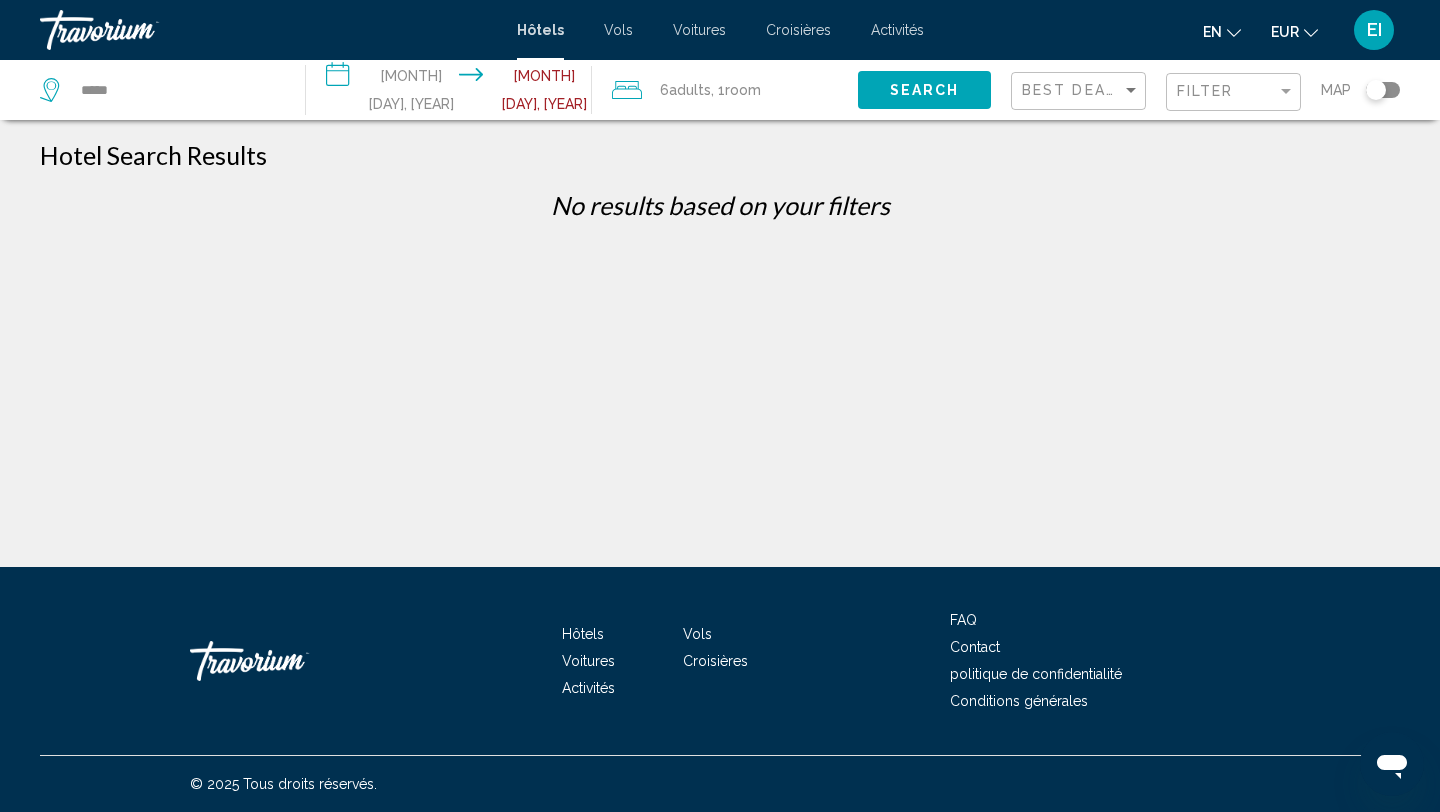 click on "**********" at bounding box center (453, 93) 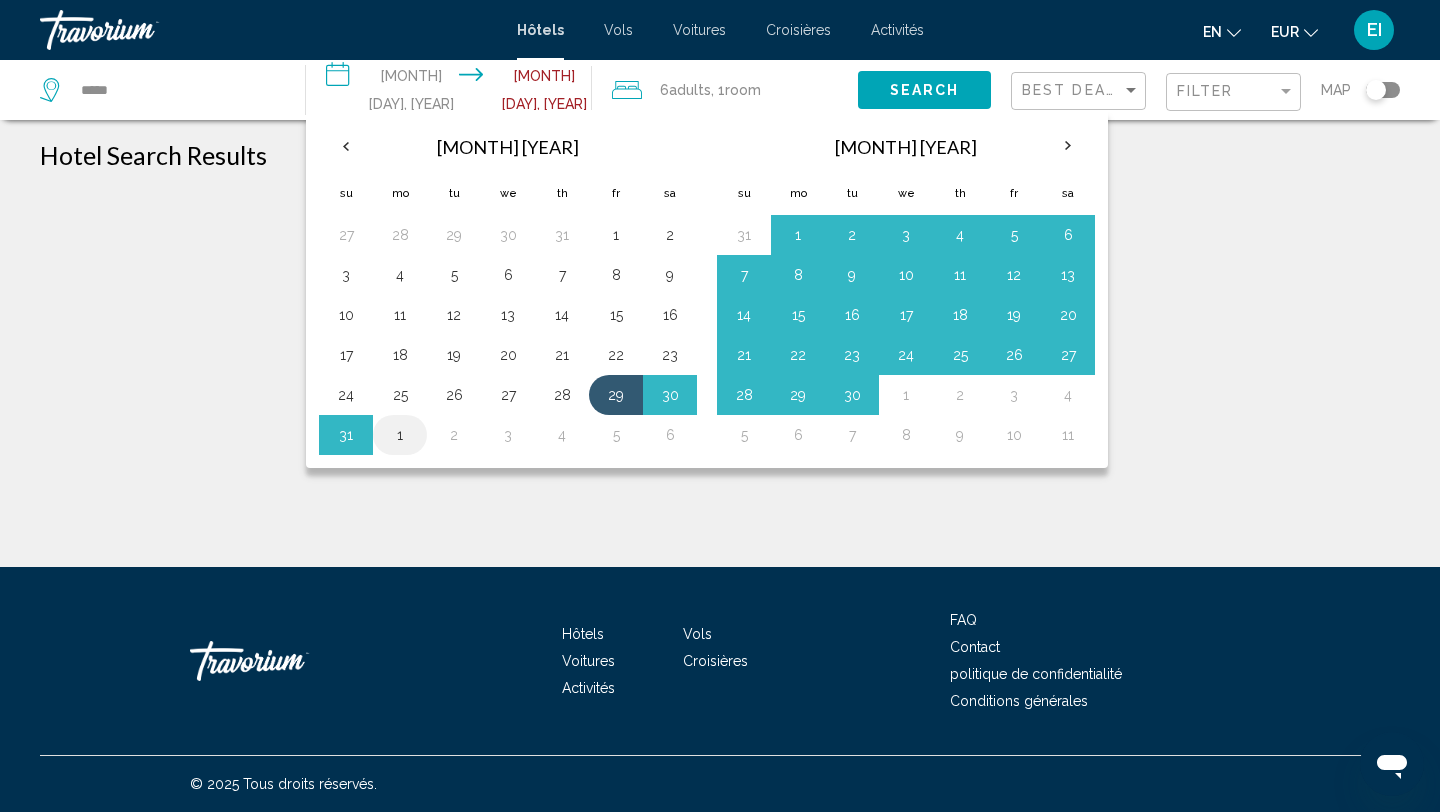 click on "1" at bounding box center (400, 435) 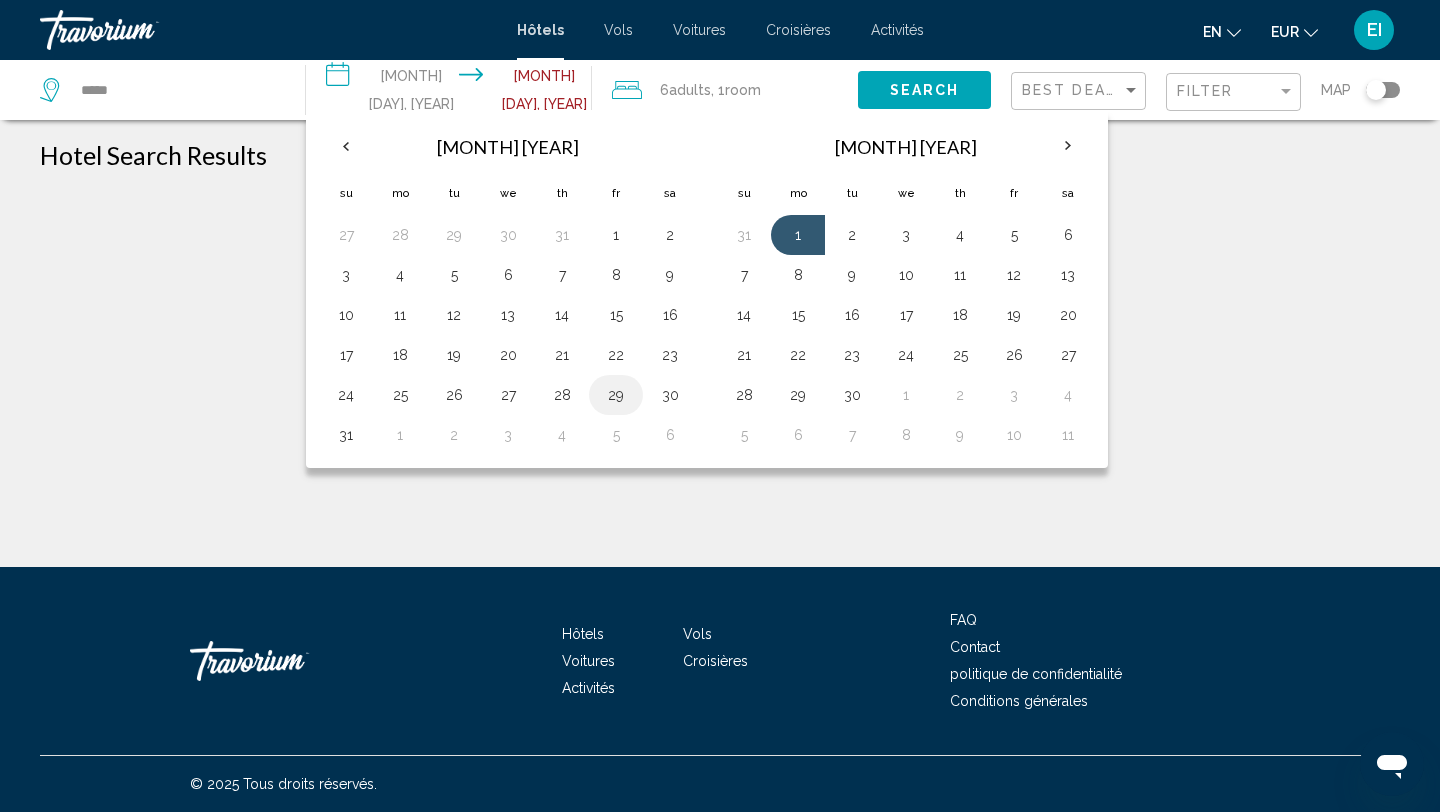 click on "29" at bounding box center (454, 235) 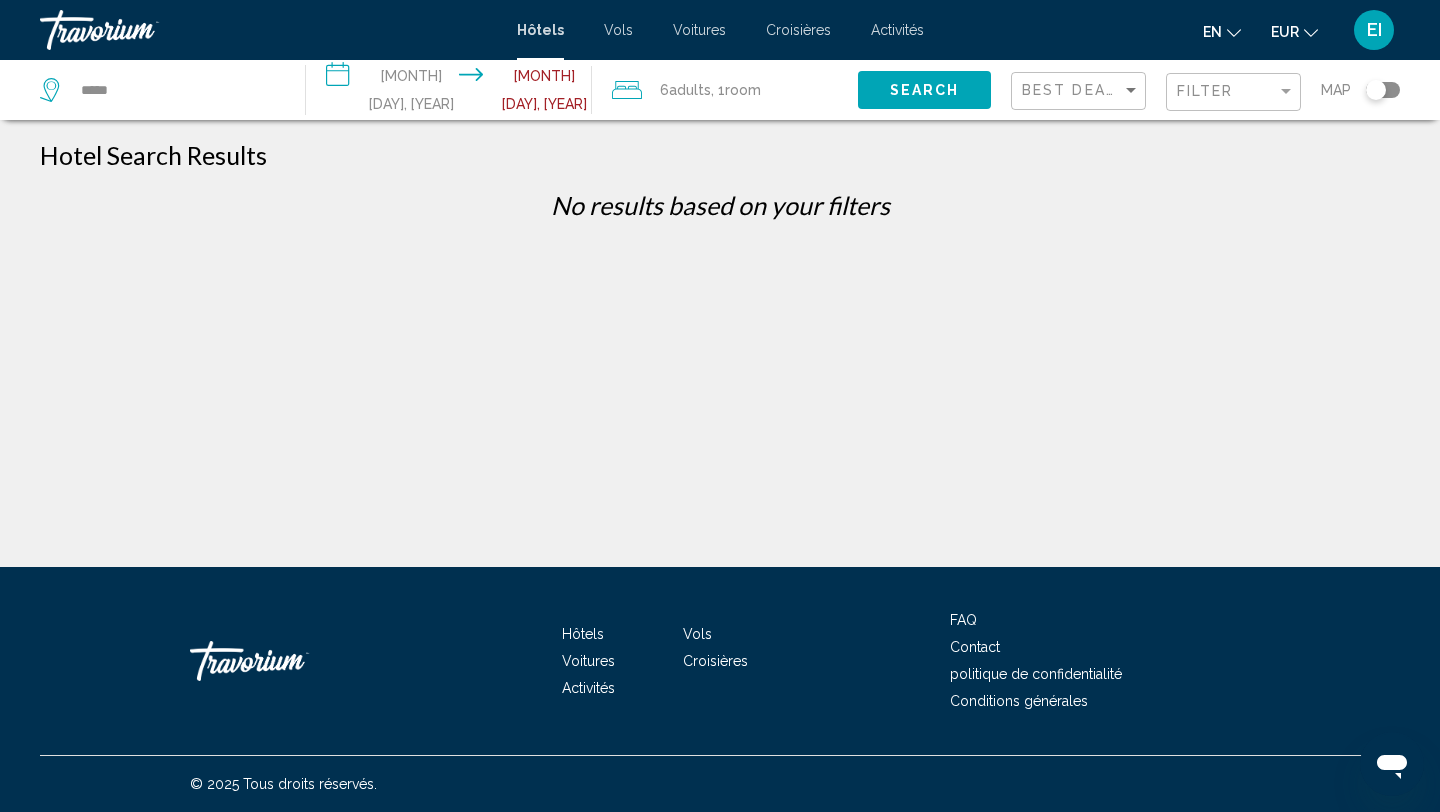 click on "**********" at bounding box center [453, 93] 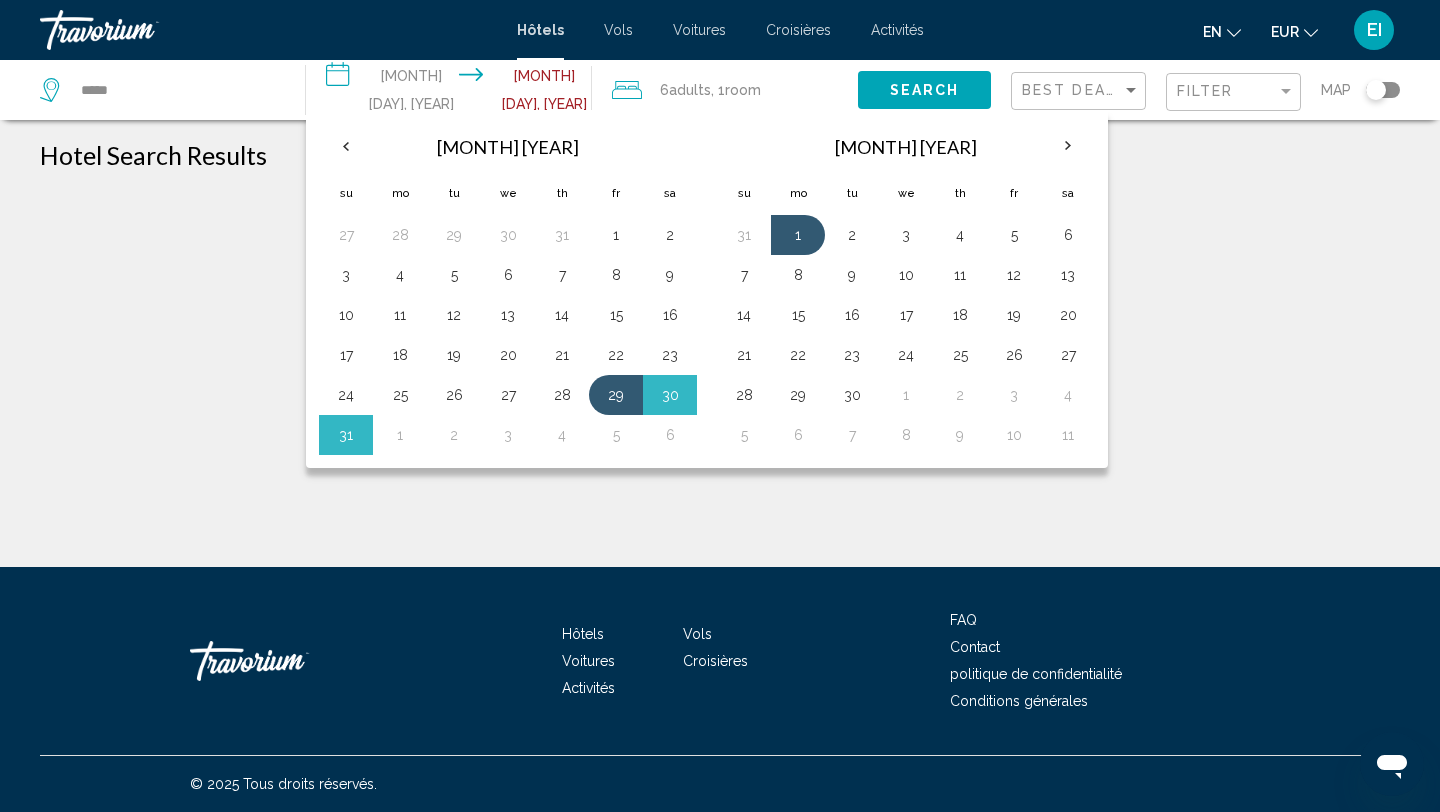 click on ", 1  Room rooms" at bounding box center (736, 90) 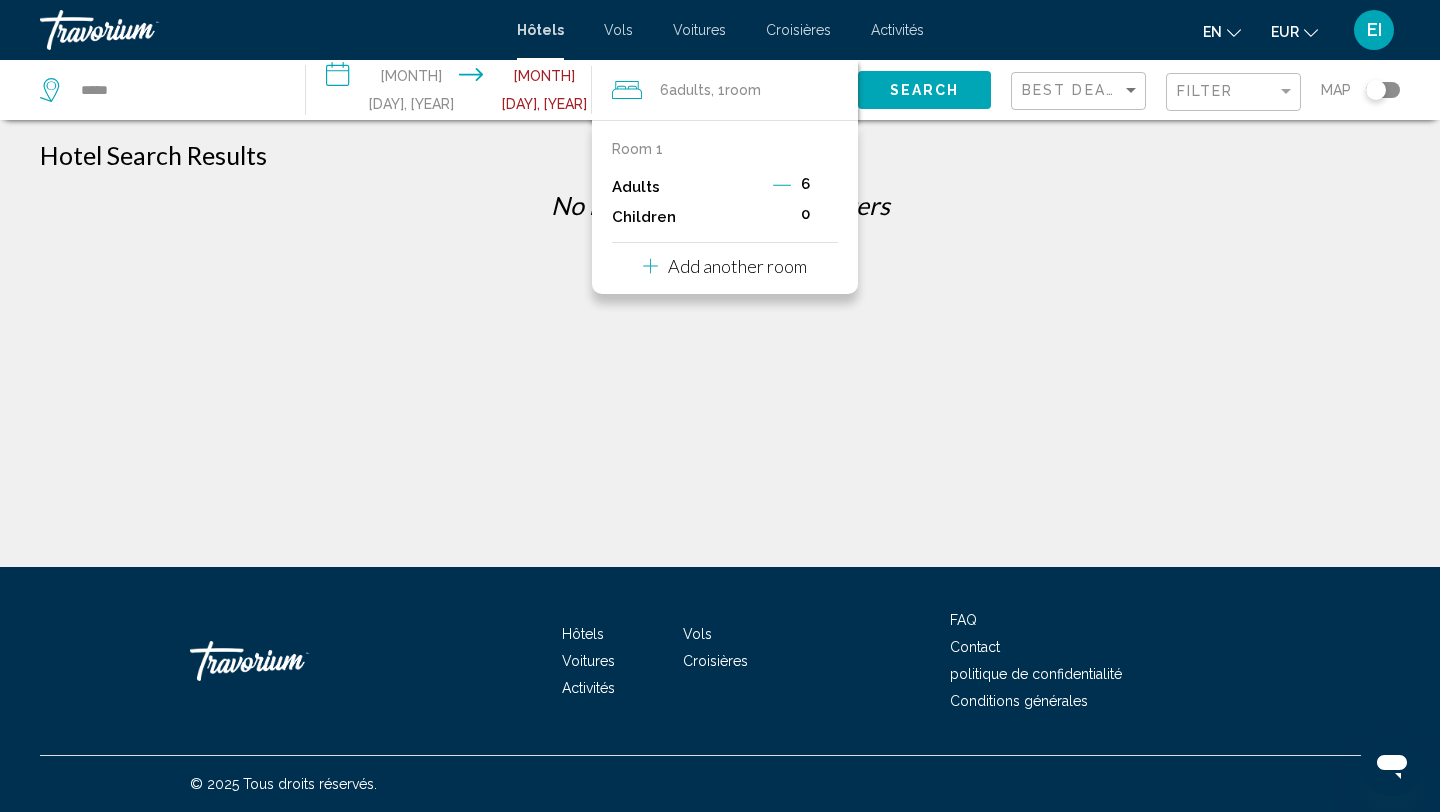 click on "Add another room" at bounding box center [737, 266] 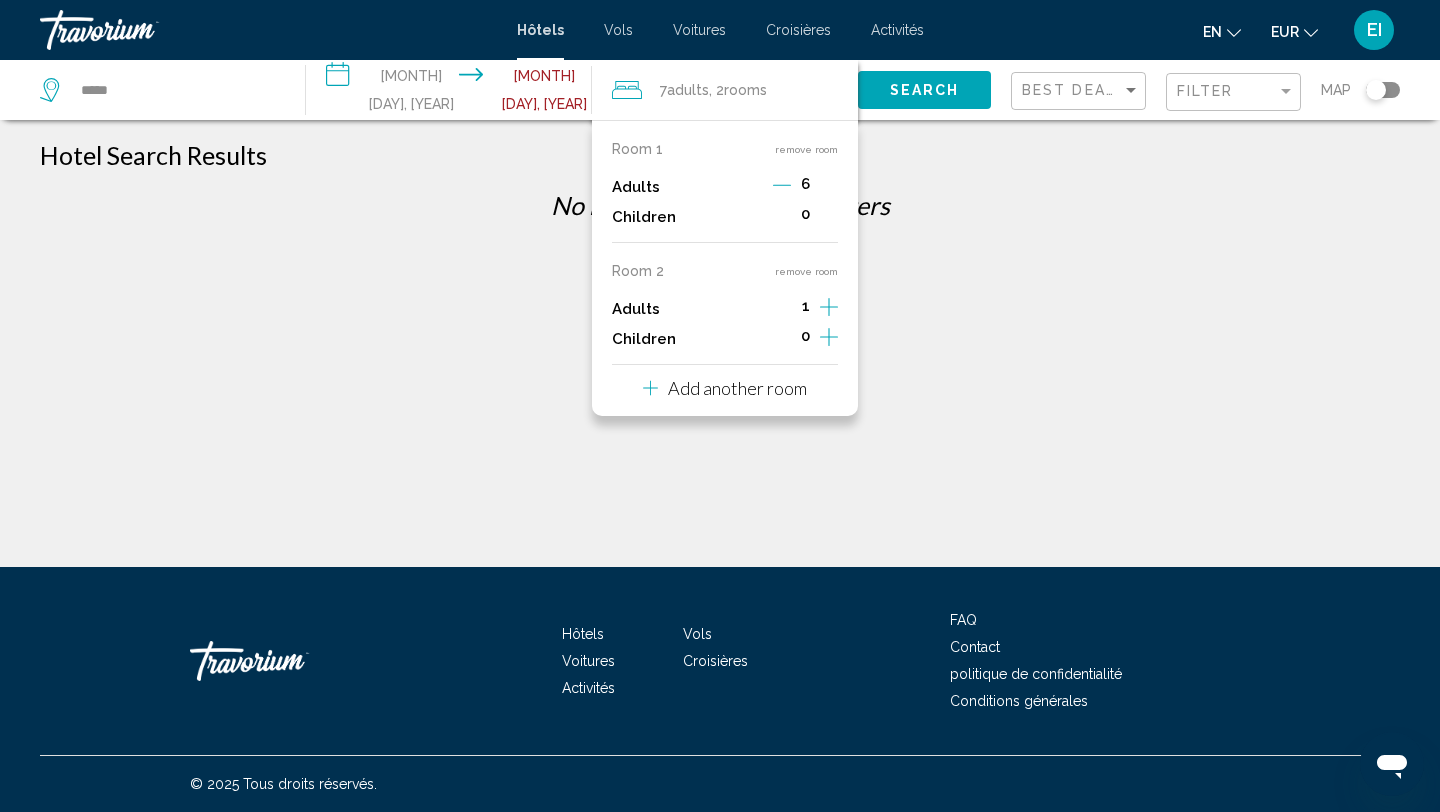 click at bounding box center [782, 185] 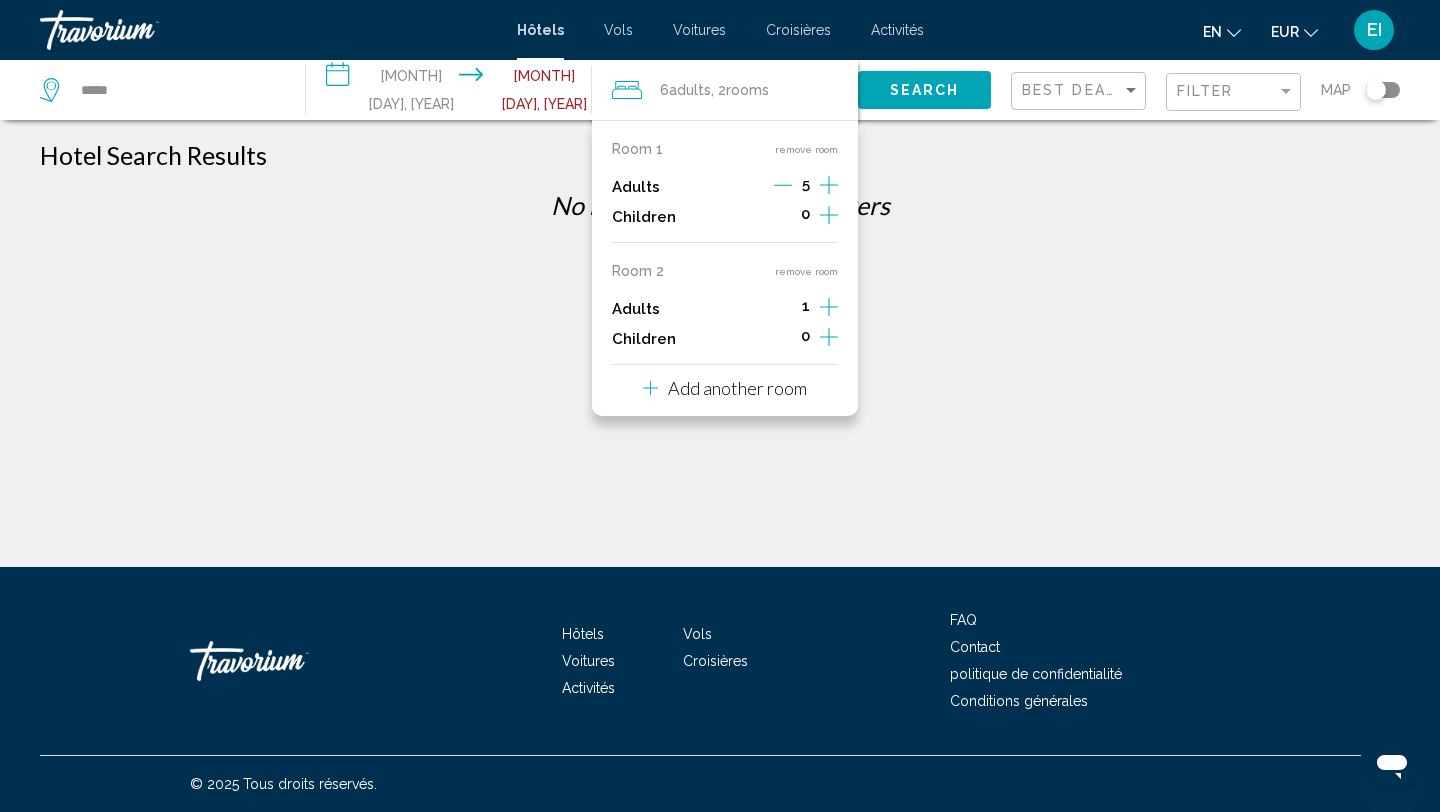 click at bounding box center [783, 185] 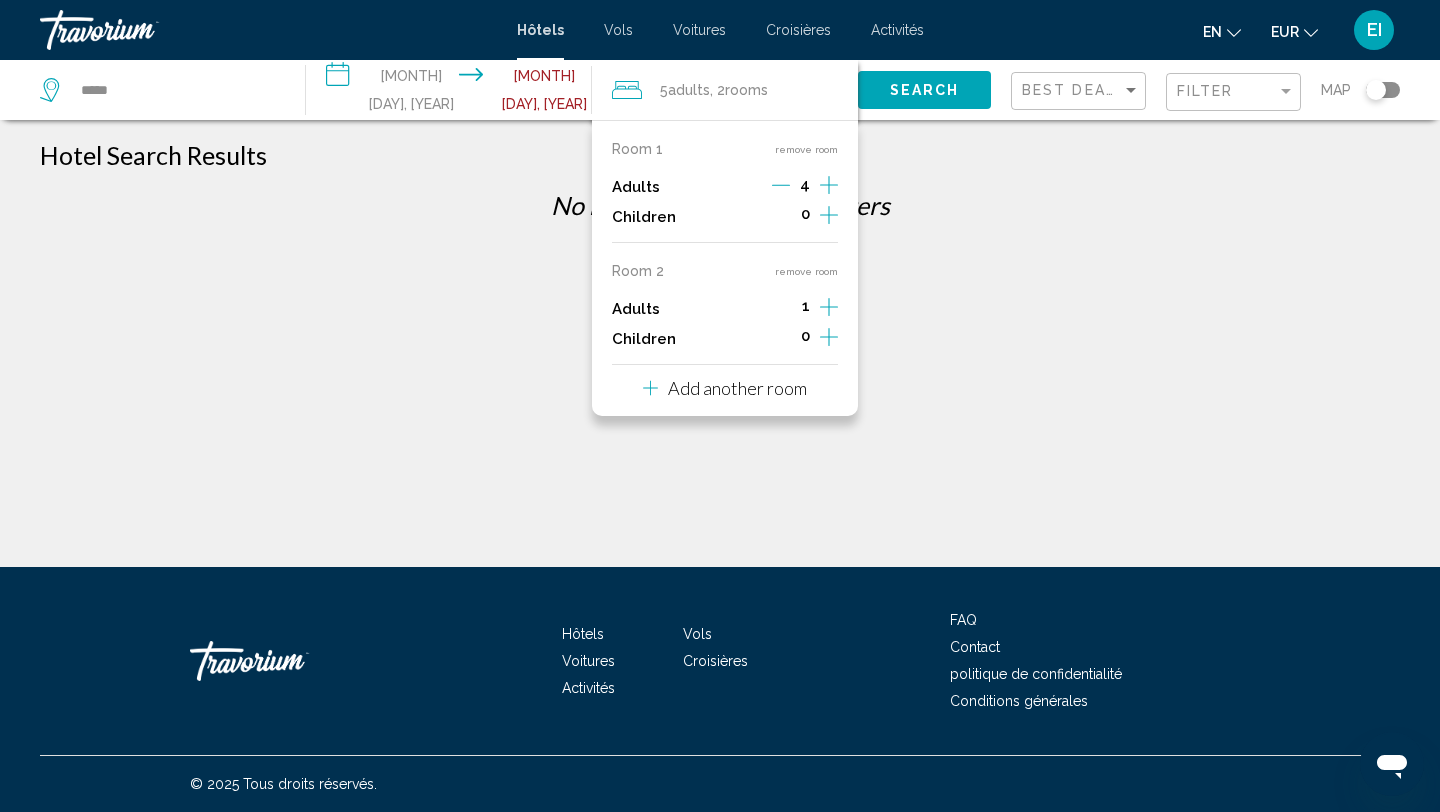 click at bounding box center (781, 185) 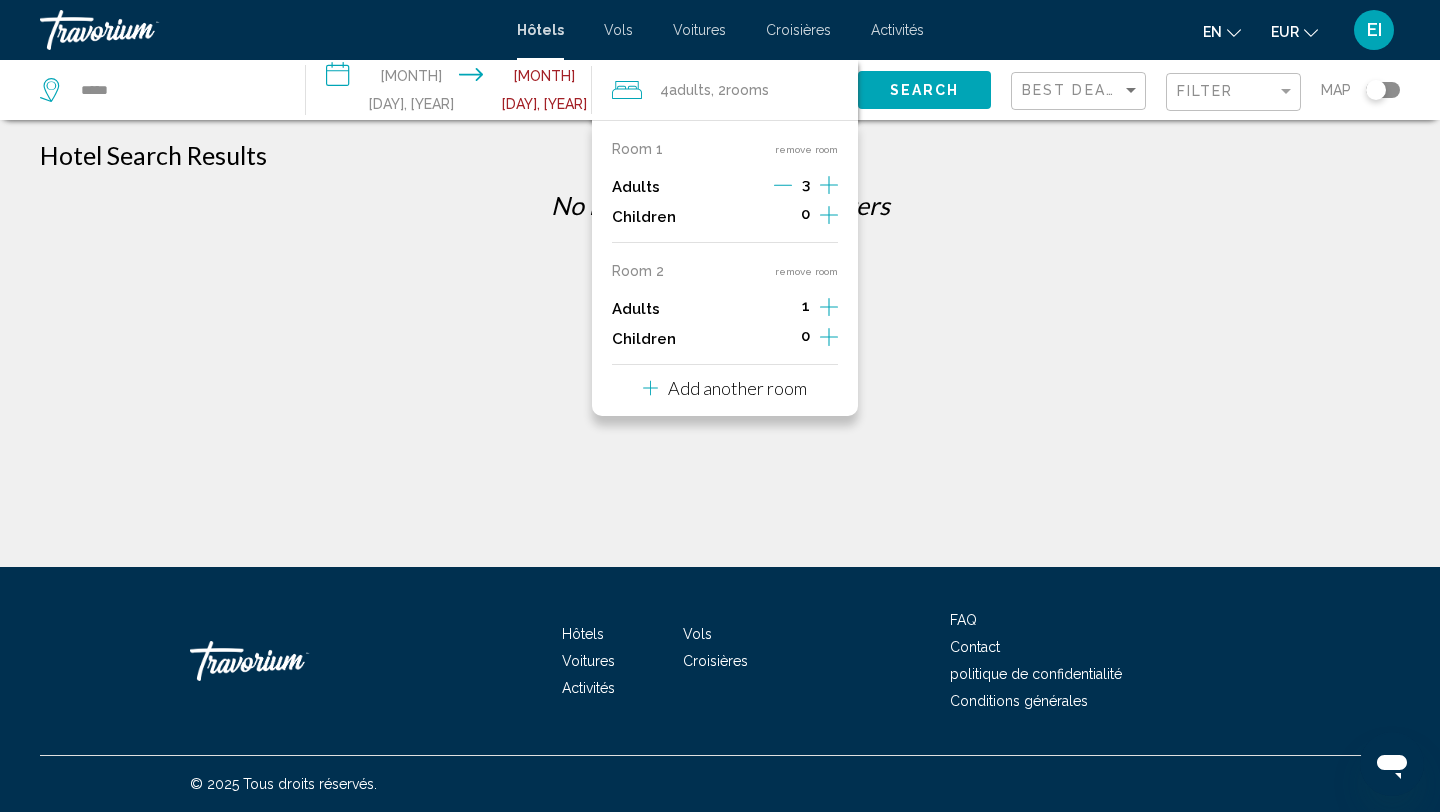 click at bounding box center (829, 185) 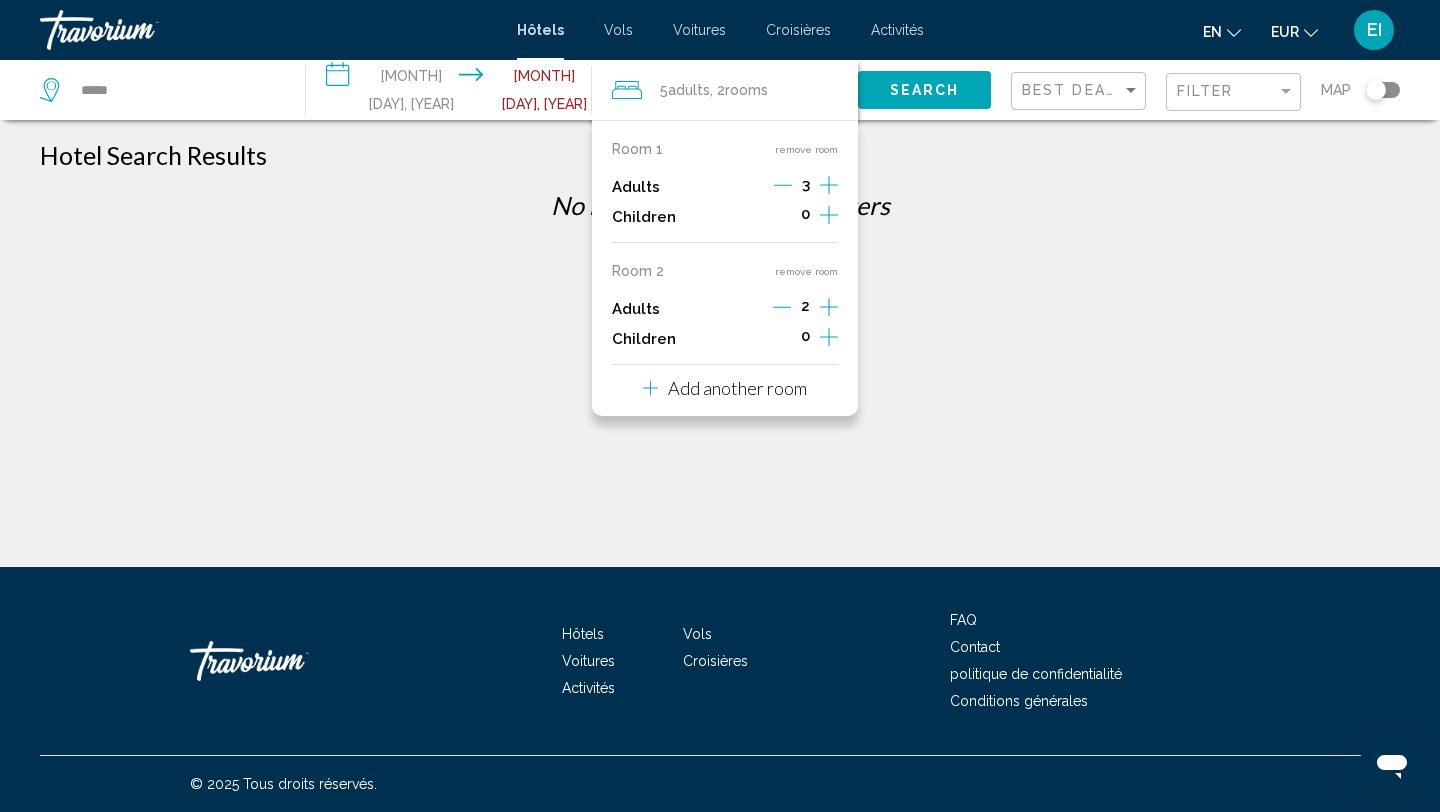 click at bounding box center (829, 185) 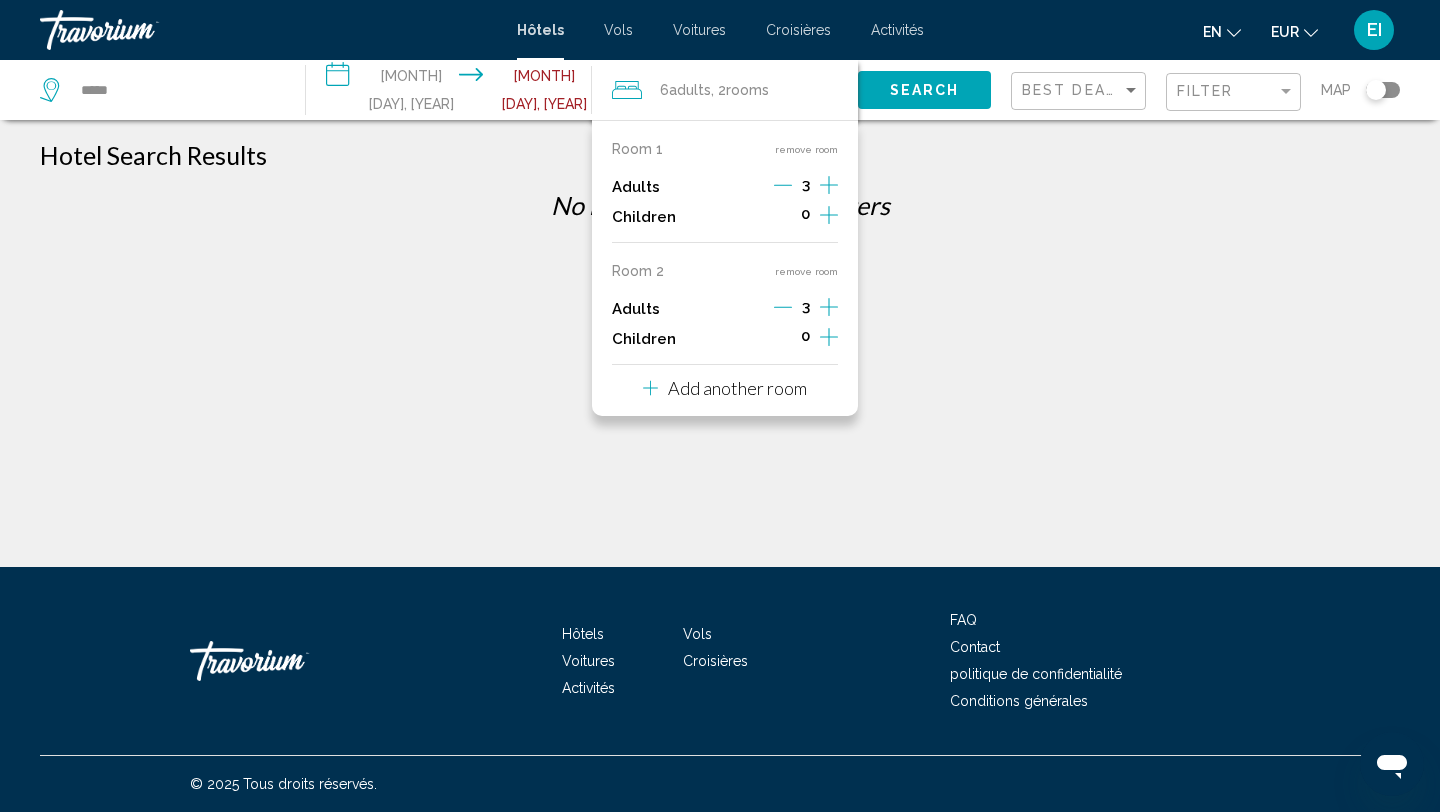click on "Add another room" at bounding box center (737, 388) 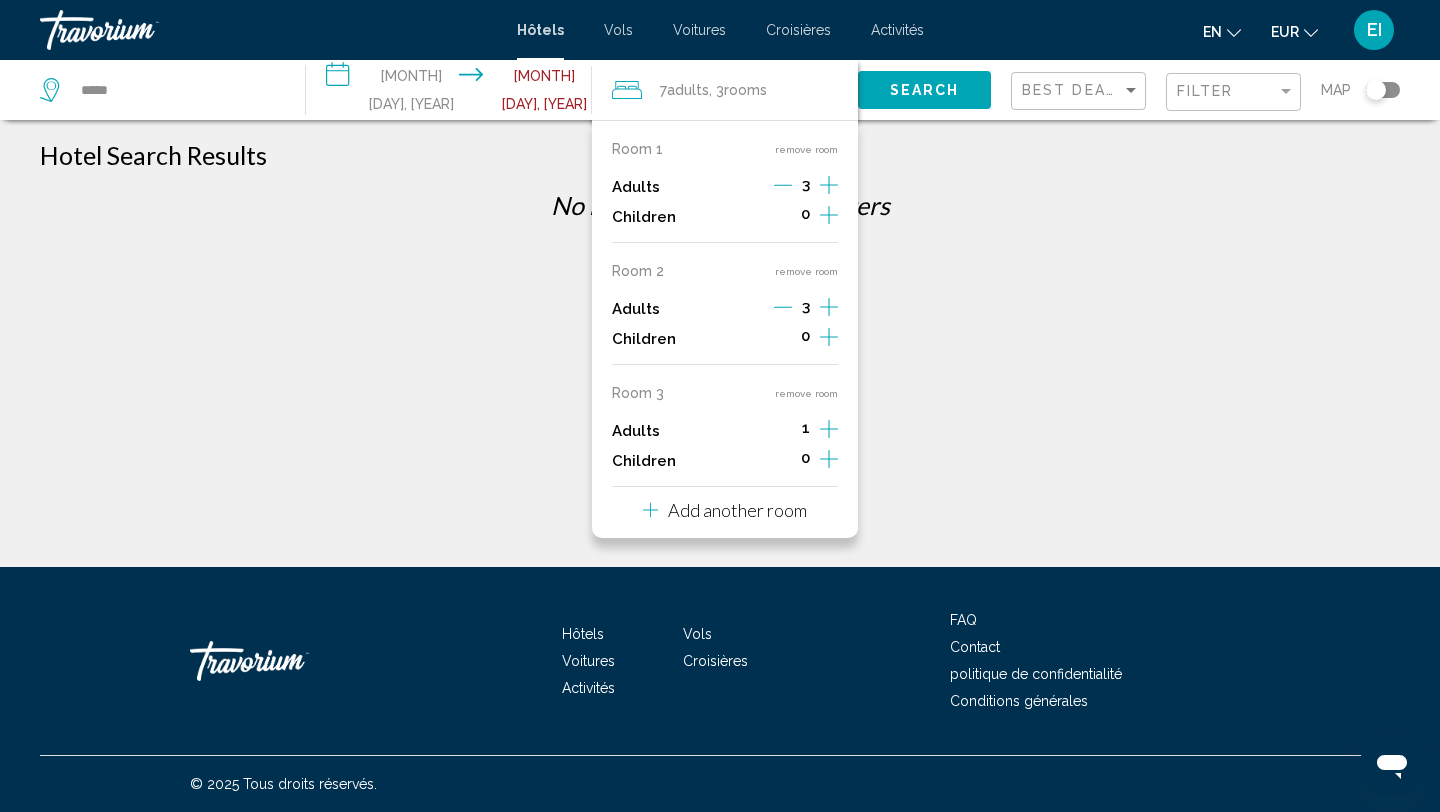 click at bounding box center [829, 185] 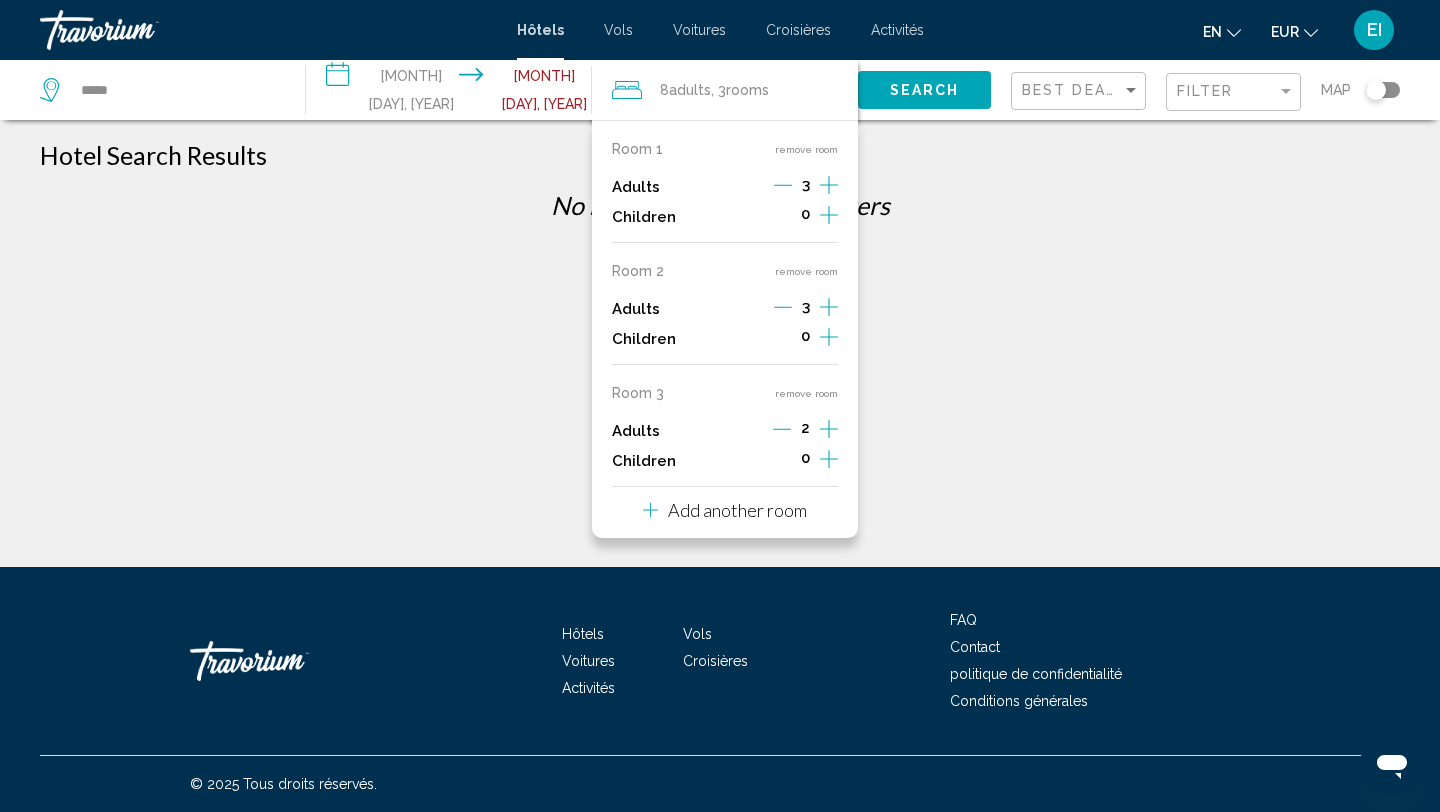 click at bounding box center [829, 185] 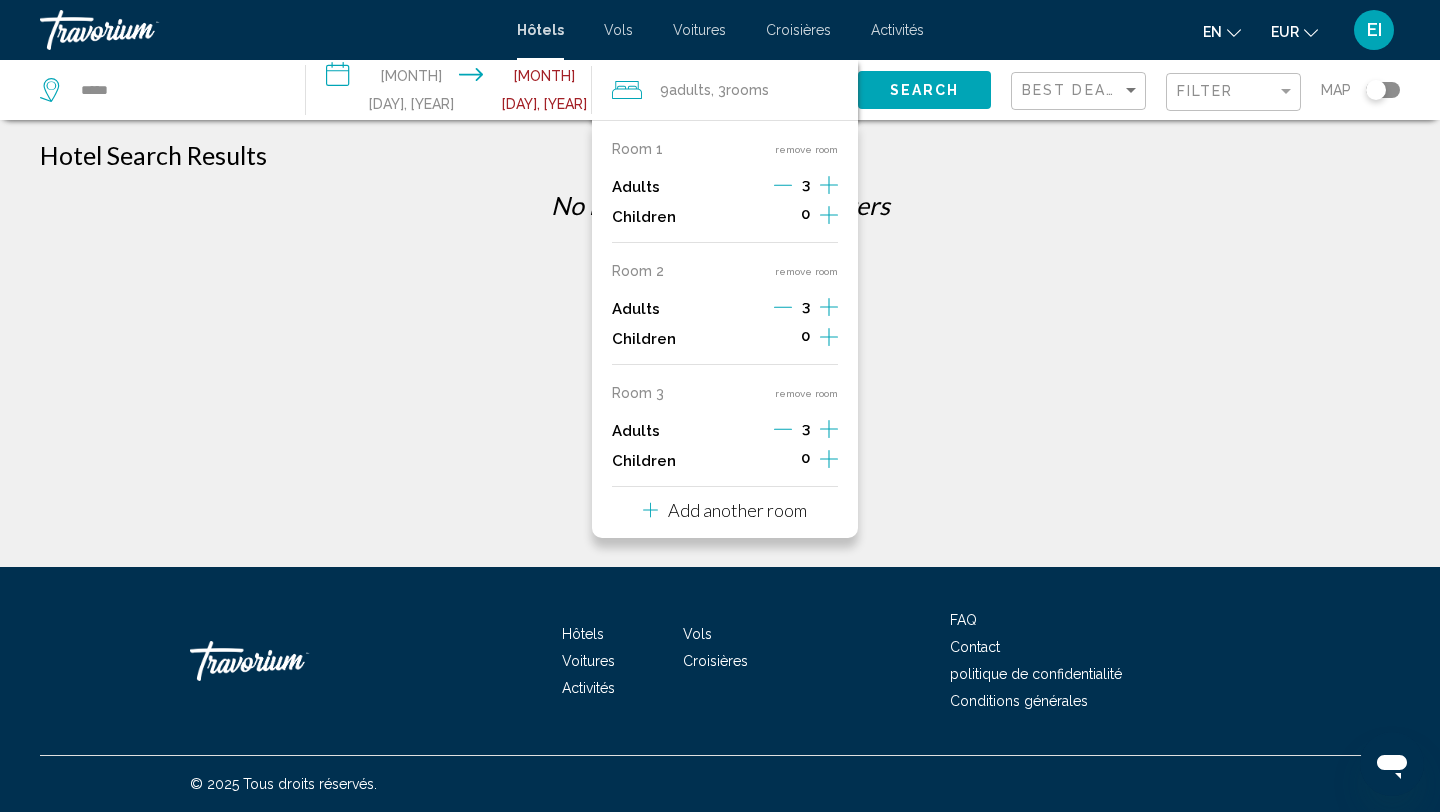 click on "**********" at bounding box center [720, 423] 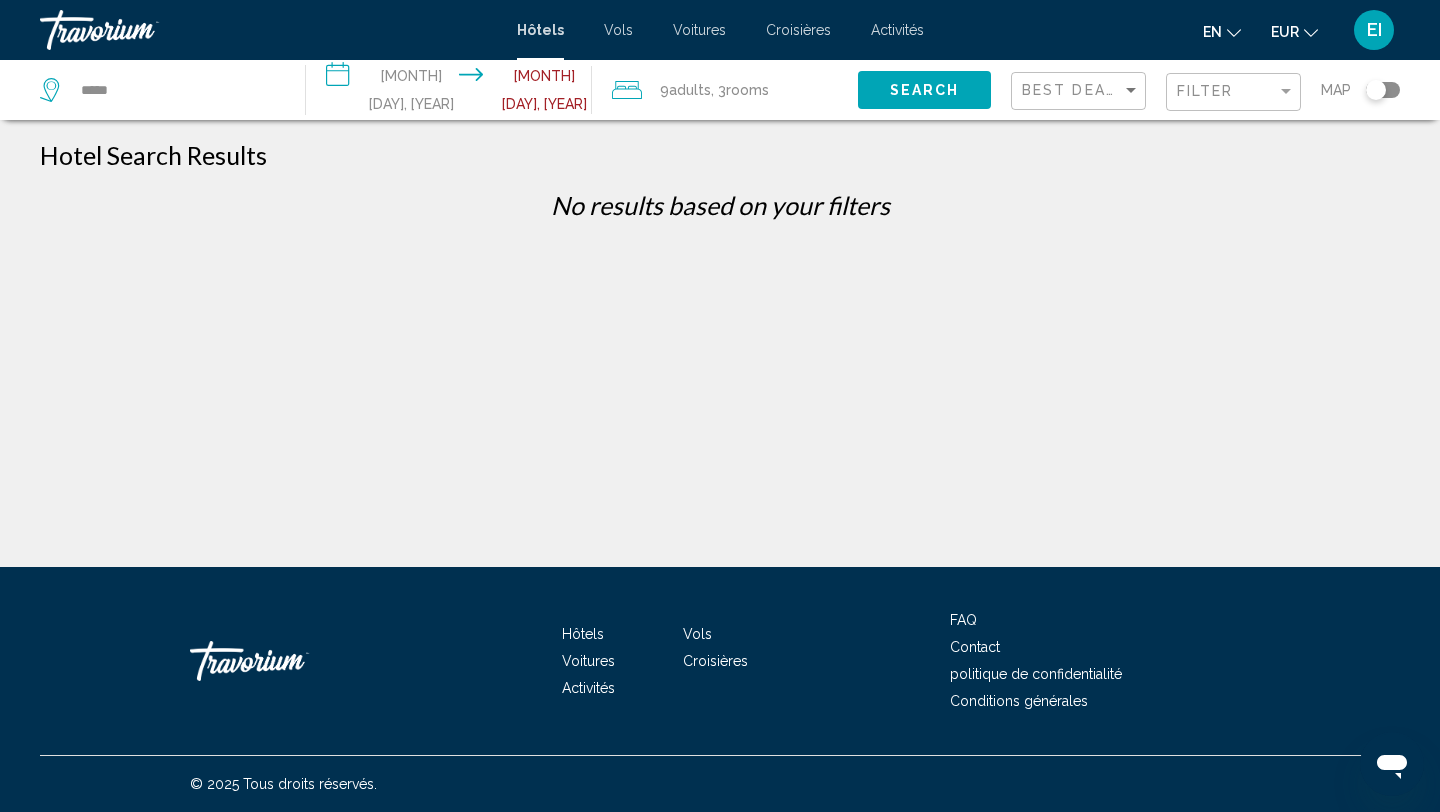 click on "Search" at bounding box center [925, 91] 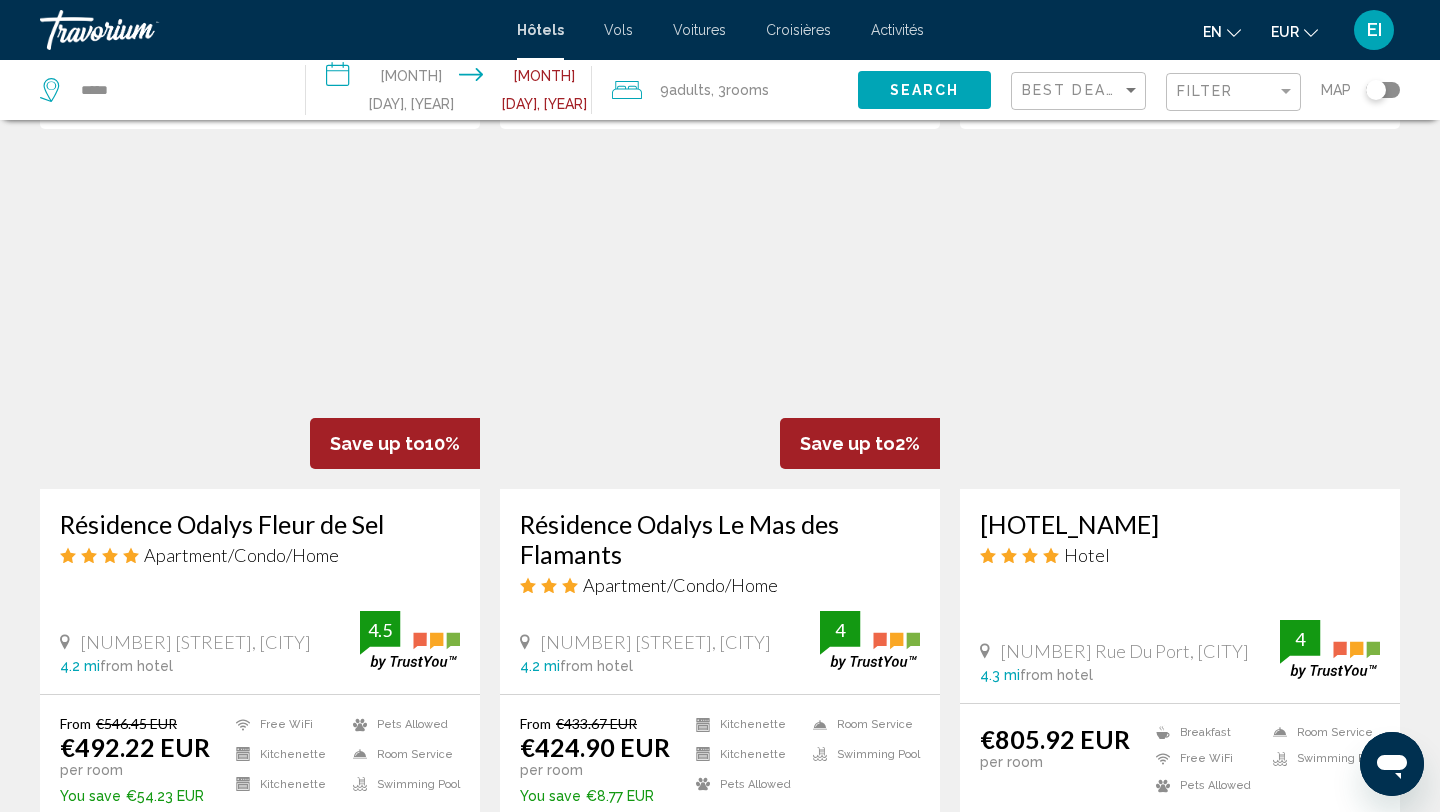 scroll, scrollTop: 2218, scrollLeft: 0, axis: vertical 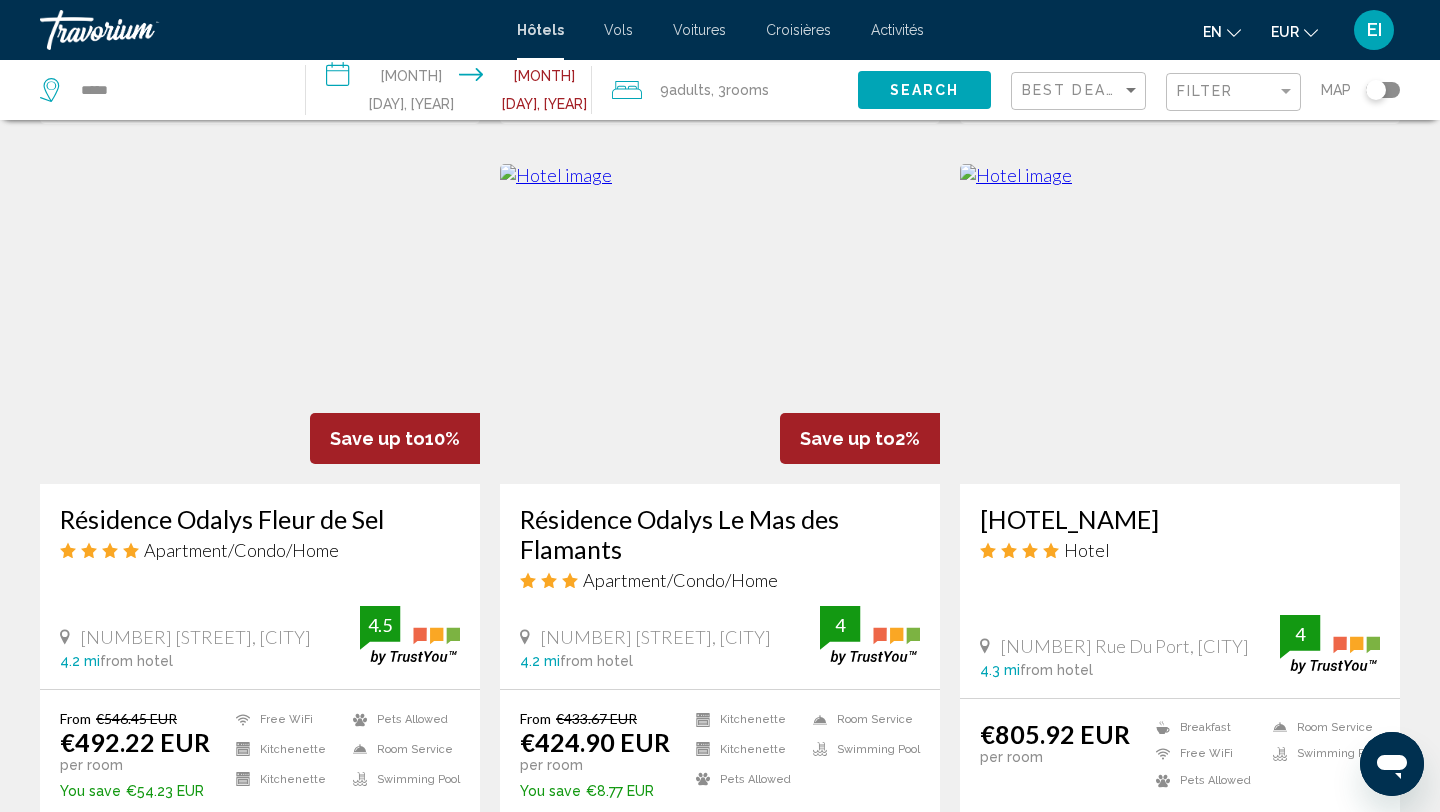 click on "Résidence Odalys Le Mas des Flamants" at bounding box center (720, 534) 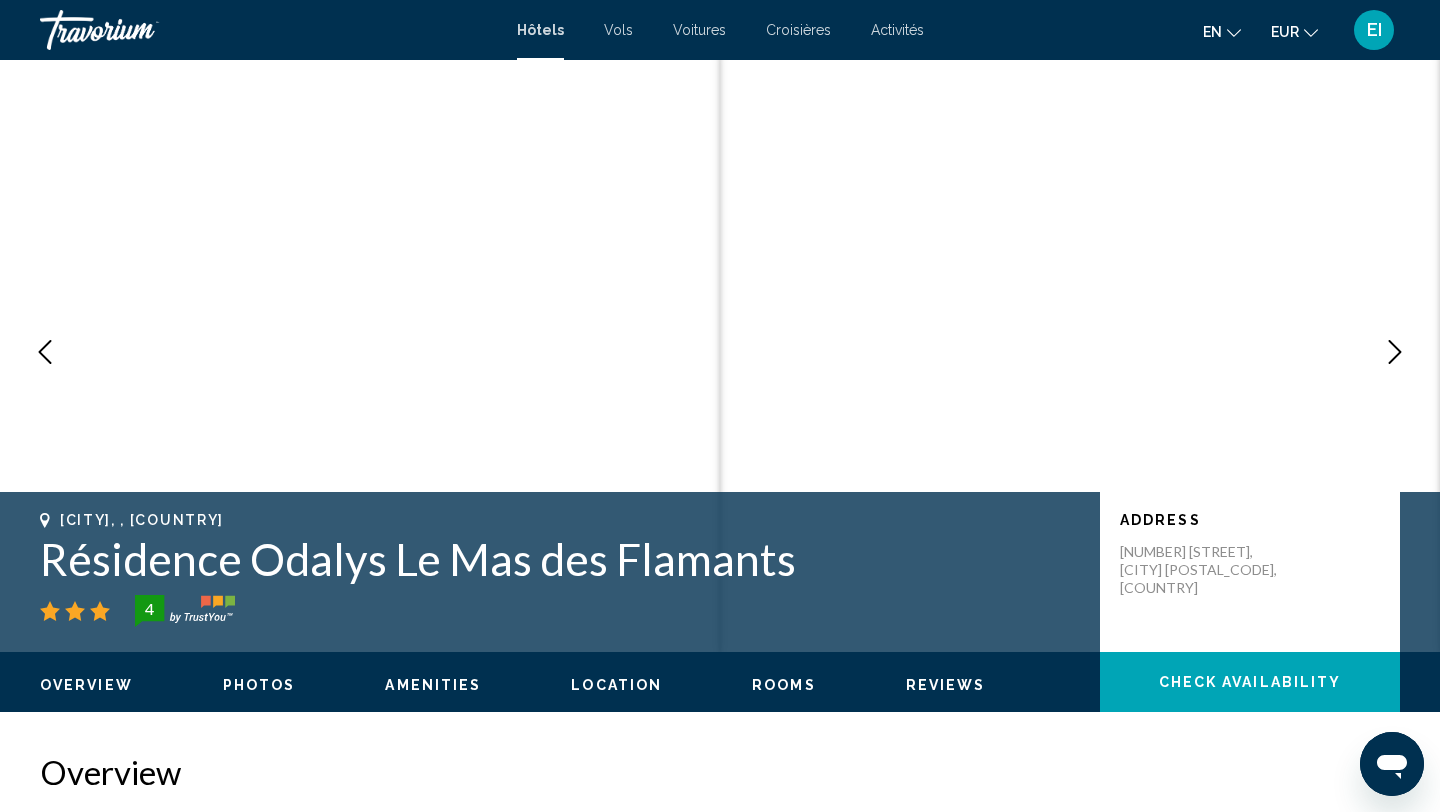 scroll, scrollTop: 0, scrollLeft: 0, axis: both 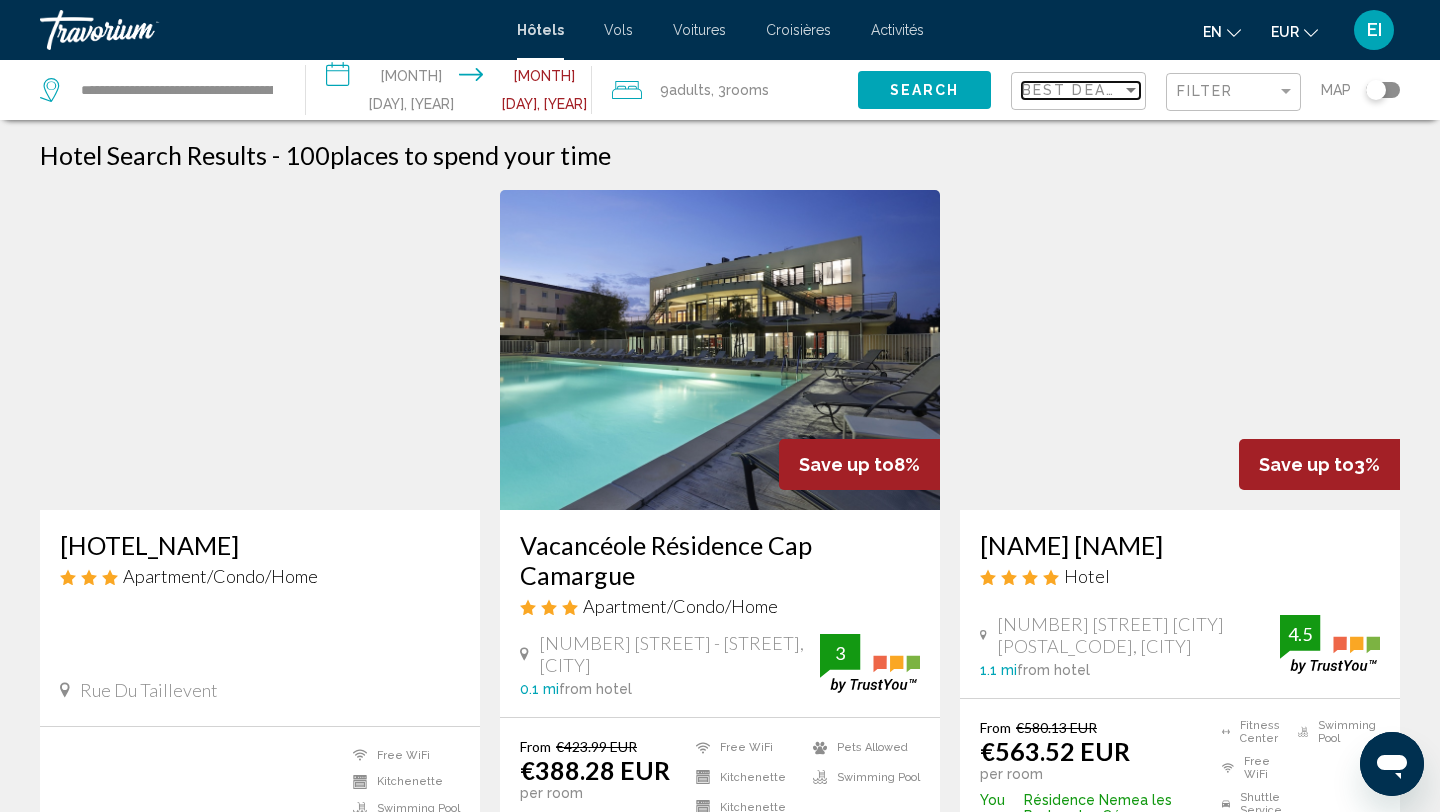 click on "Best Deals" at bounding box center (1074, 90) 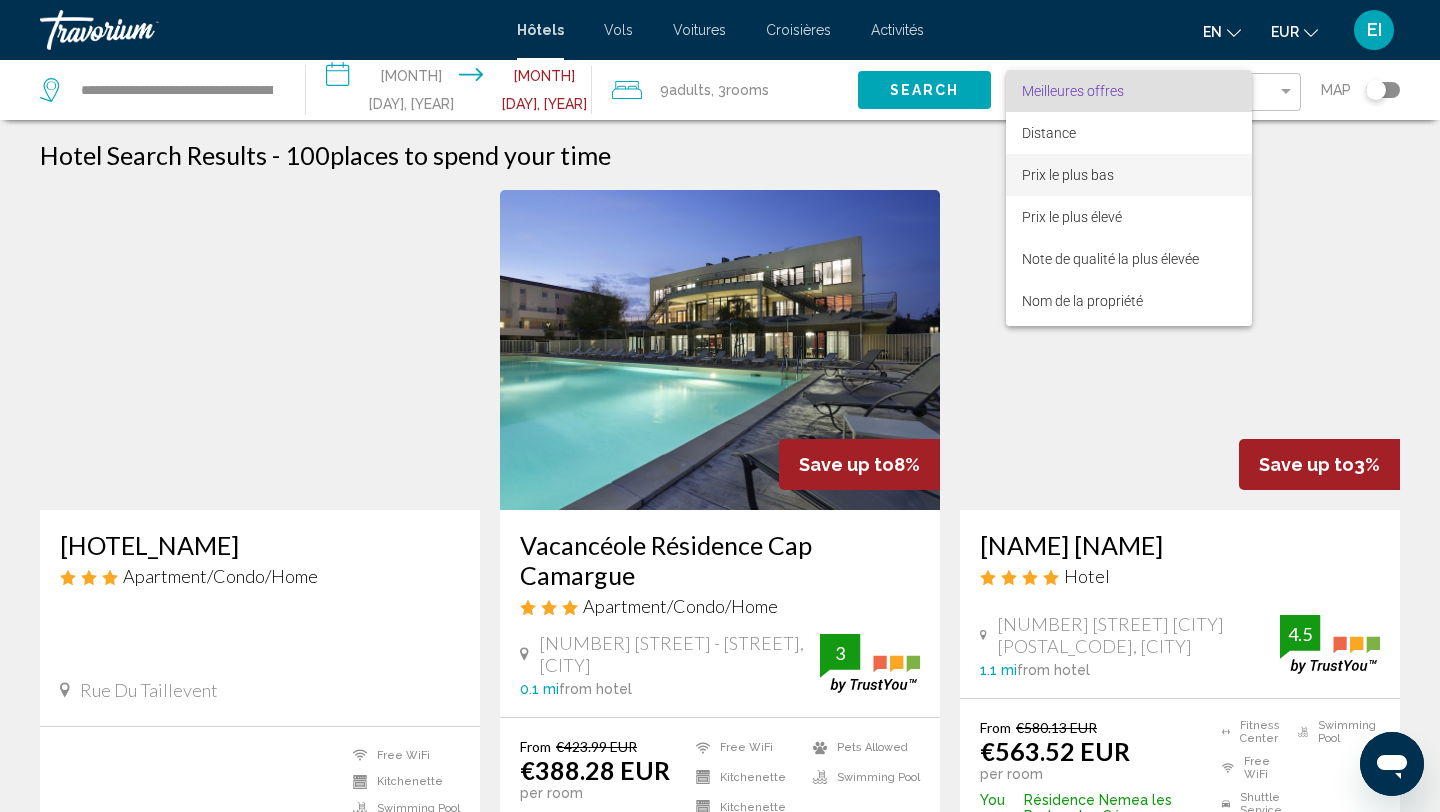 click on "Prix ​​le plus bas" at bounding box center [1068, 175] 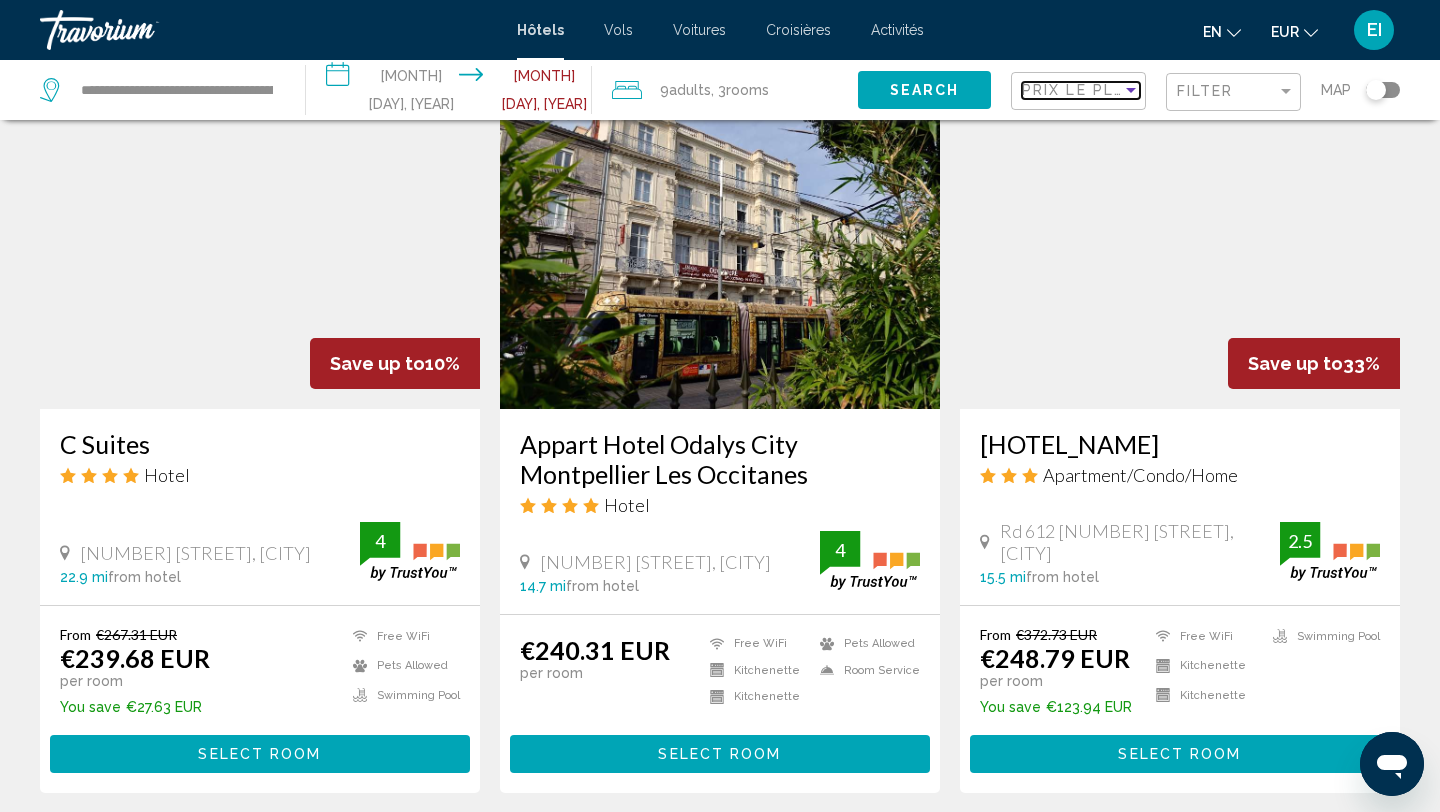 scroll, scrollTop: 822, scrollLeft: 0, axis: vertical 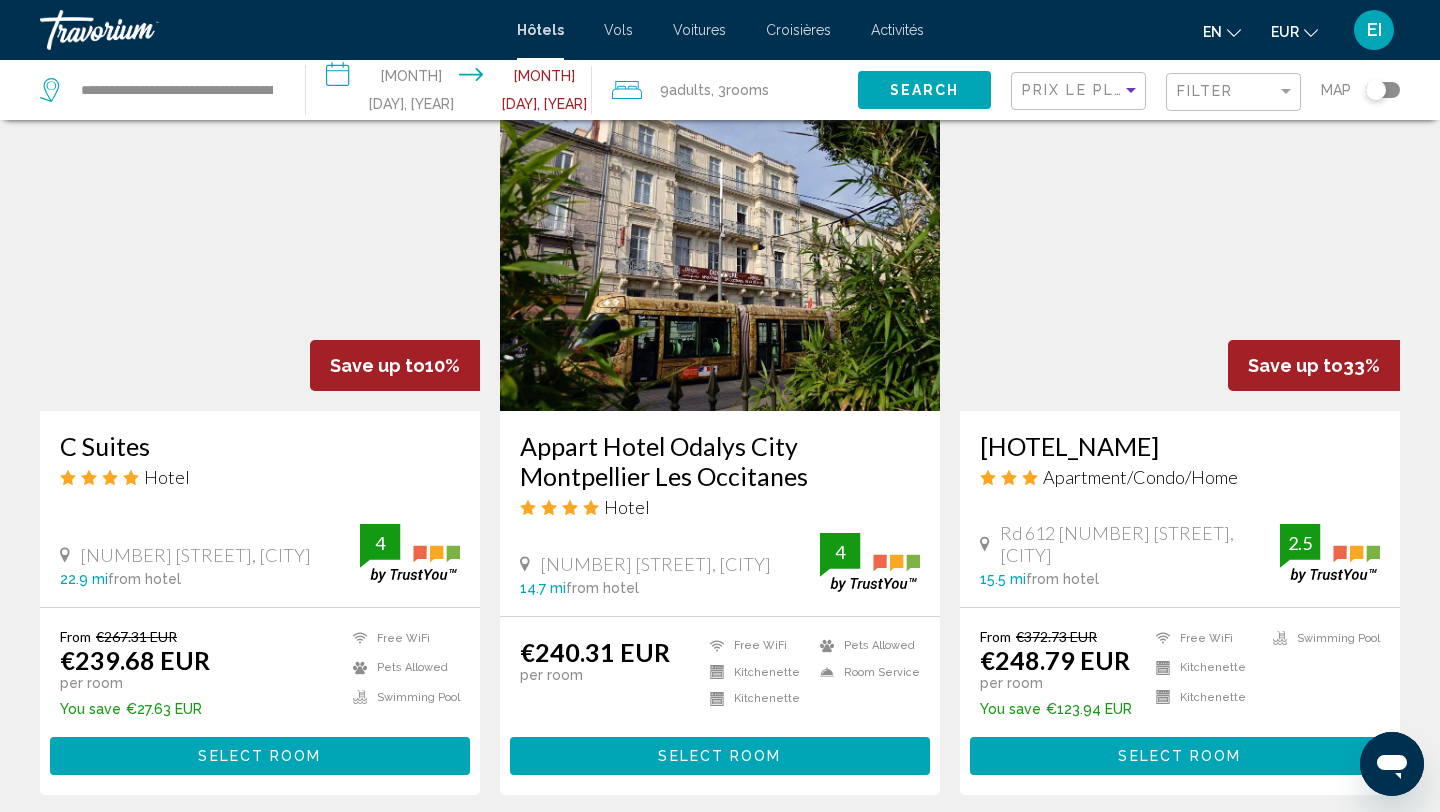 click on "Vacancéole Le Terral Montpellier Sud" at bounding box center [1180, 446] 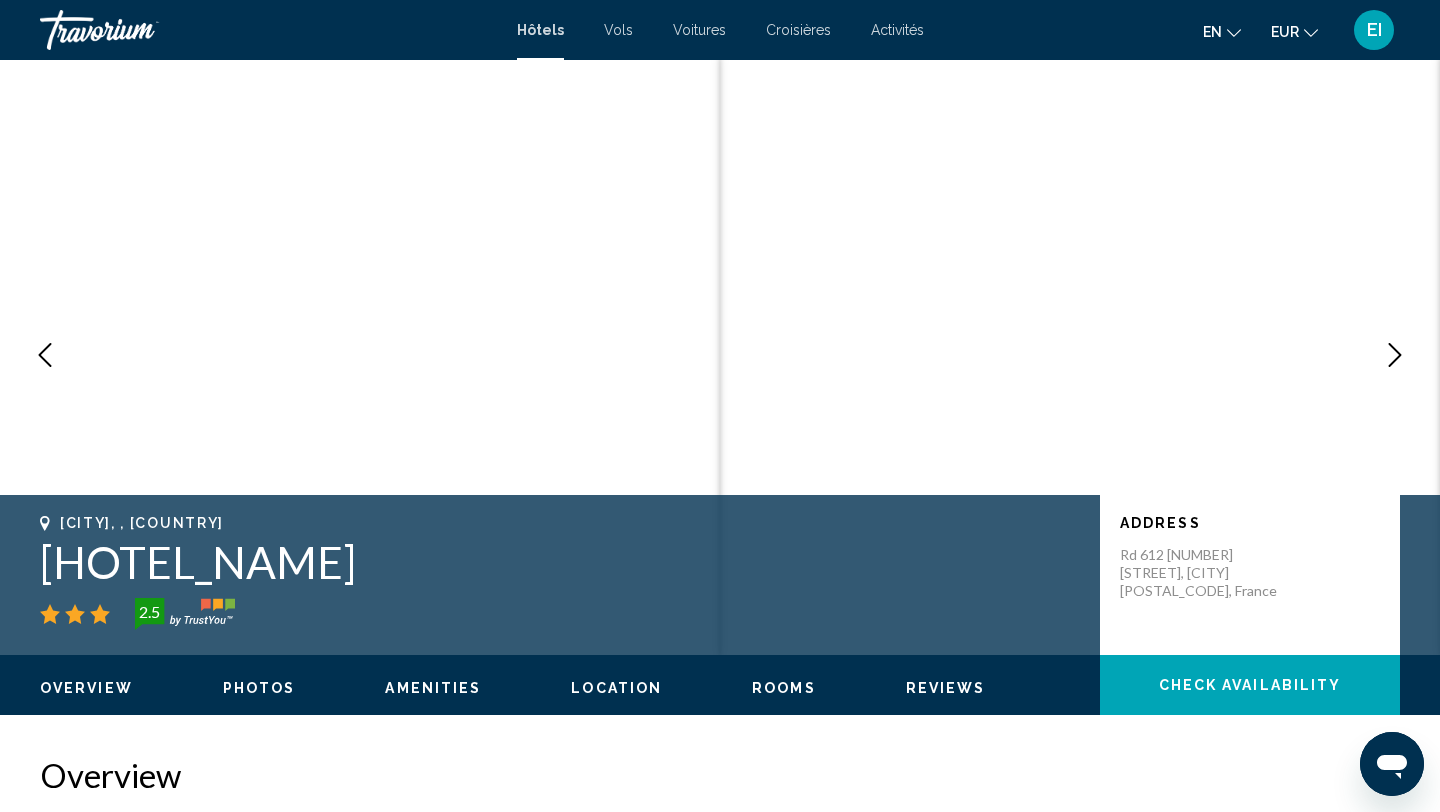 scroll, scrollTop: 0, scrollLeft: 0, axis: both 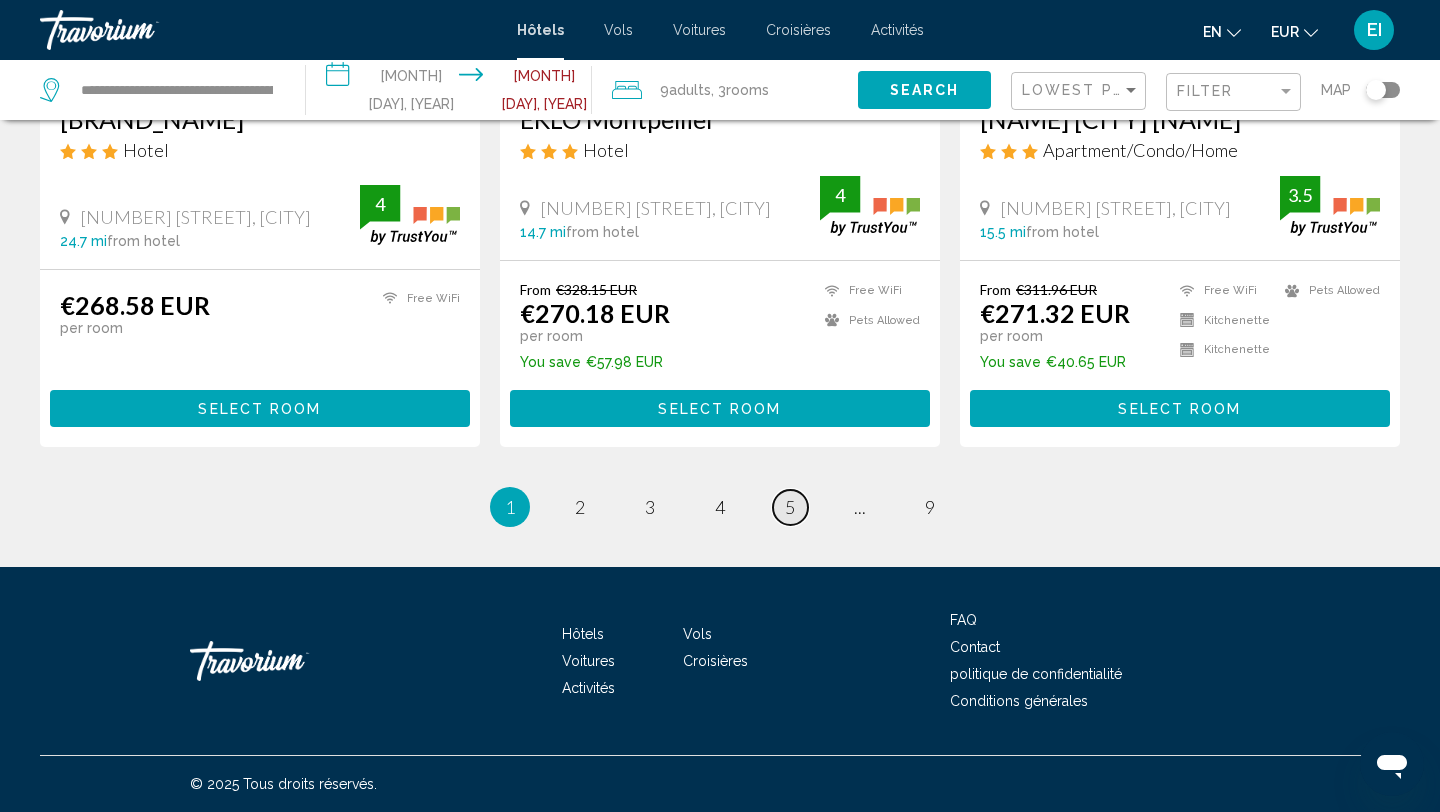 click on "5" at bounding box center (580, 507) 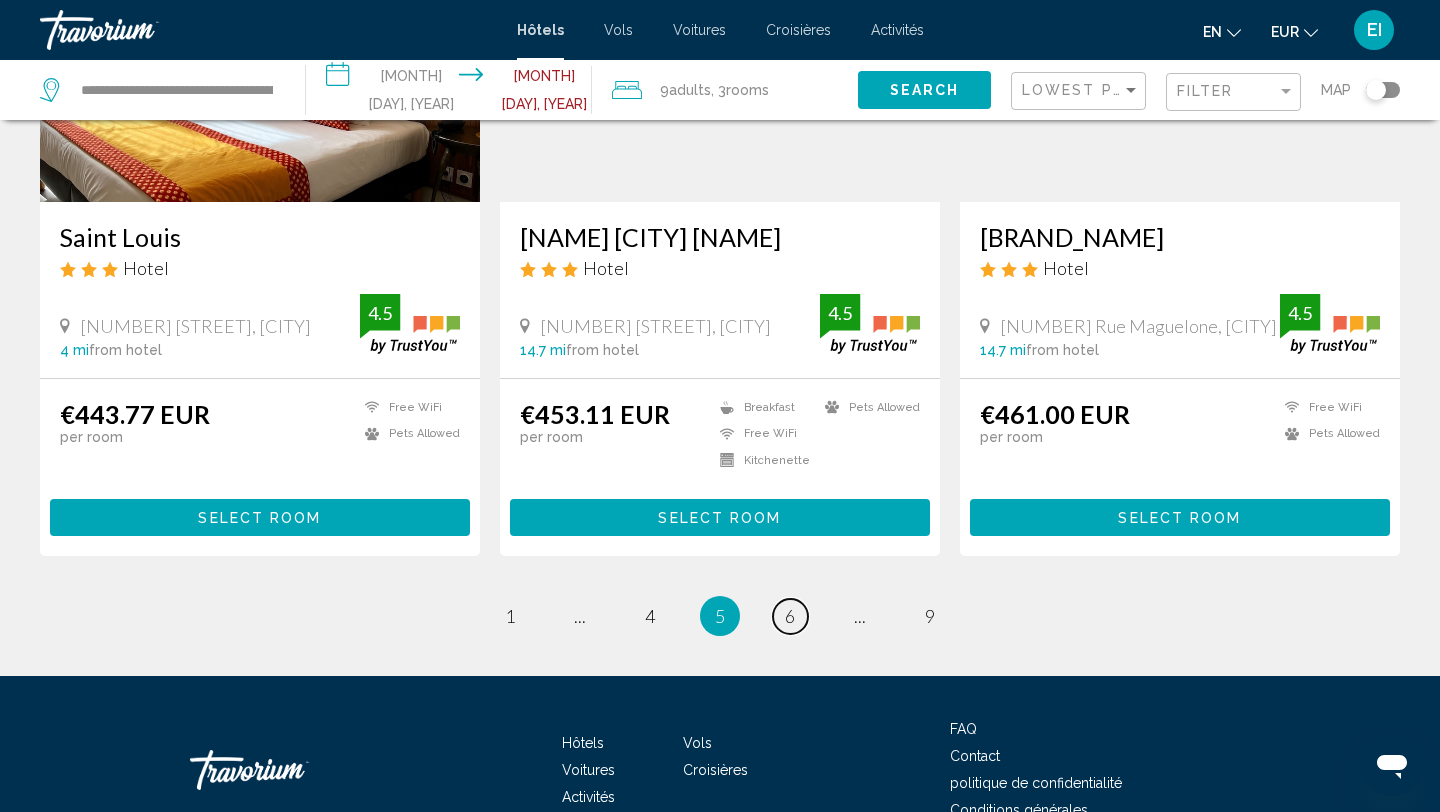 scroll, scrollTop: 2541, scrollLeft: 0, axis: vertical 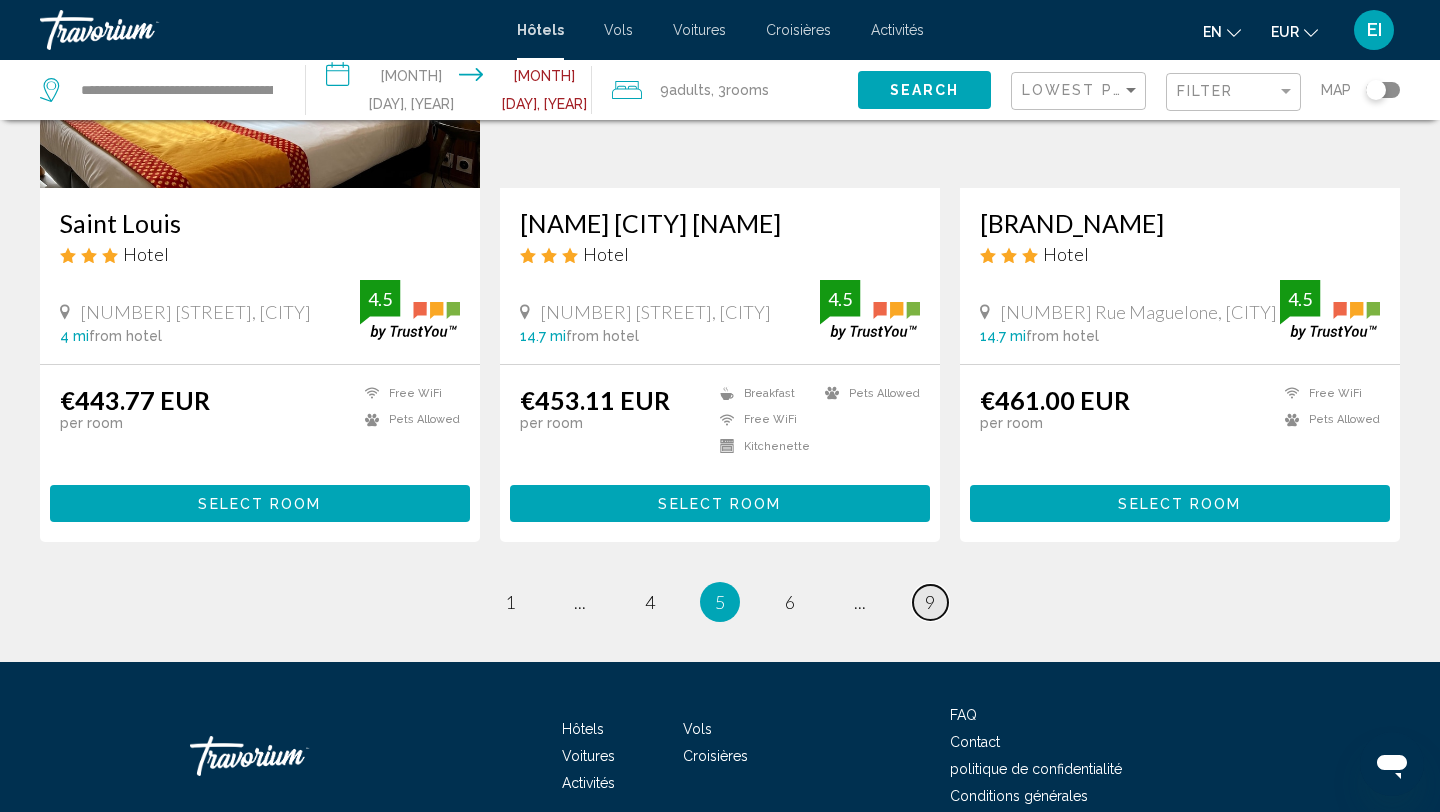 click on "9" at bounding box center (510, 602) 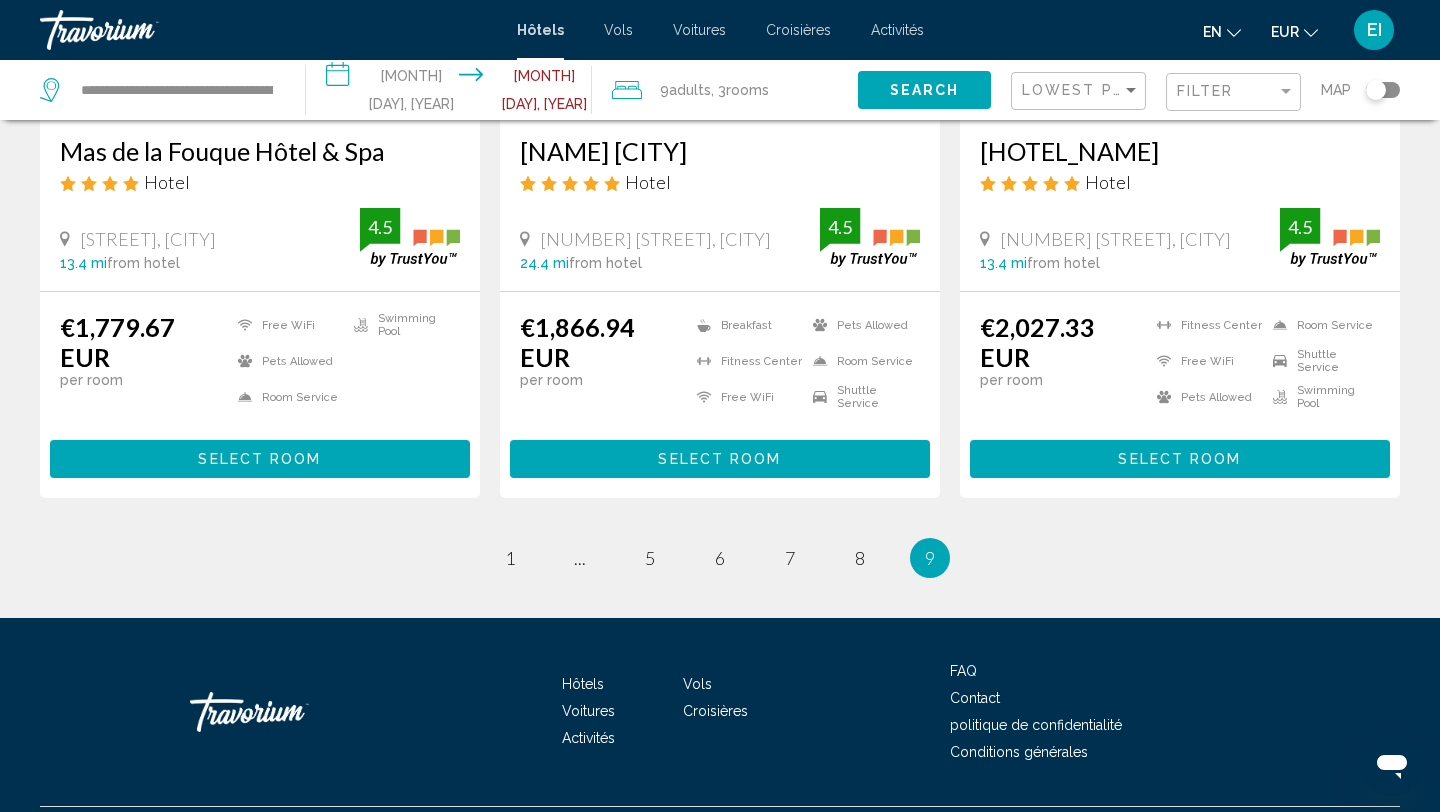 scroll, scrollTop: 0, scrollLeft: 0, axis: both 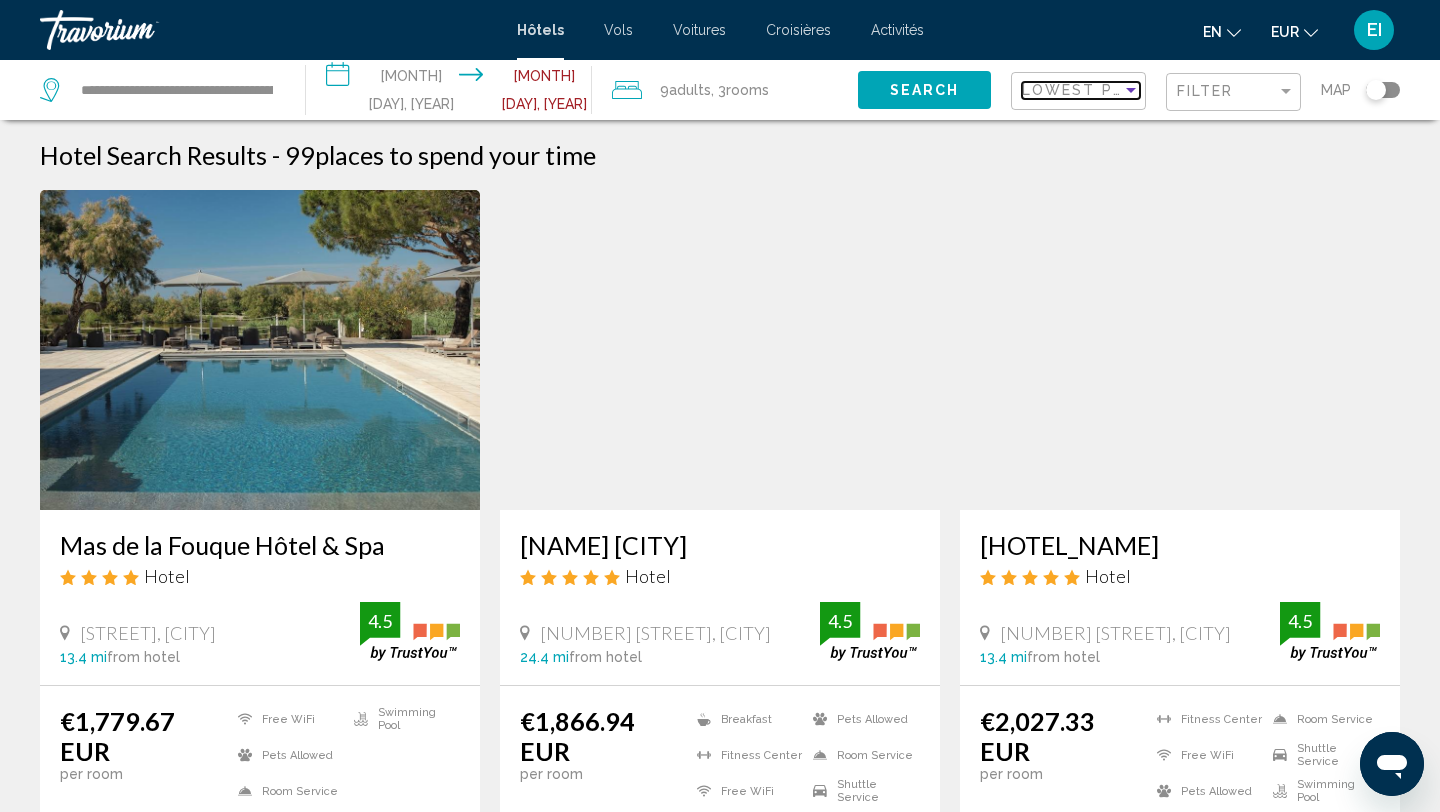click on "Lowest Price" at bounding box center [1086, 90] 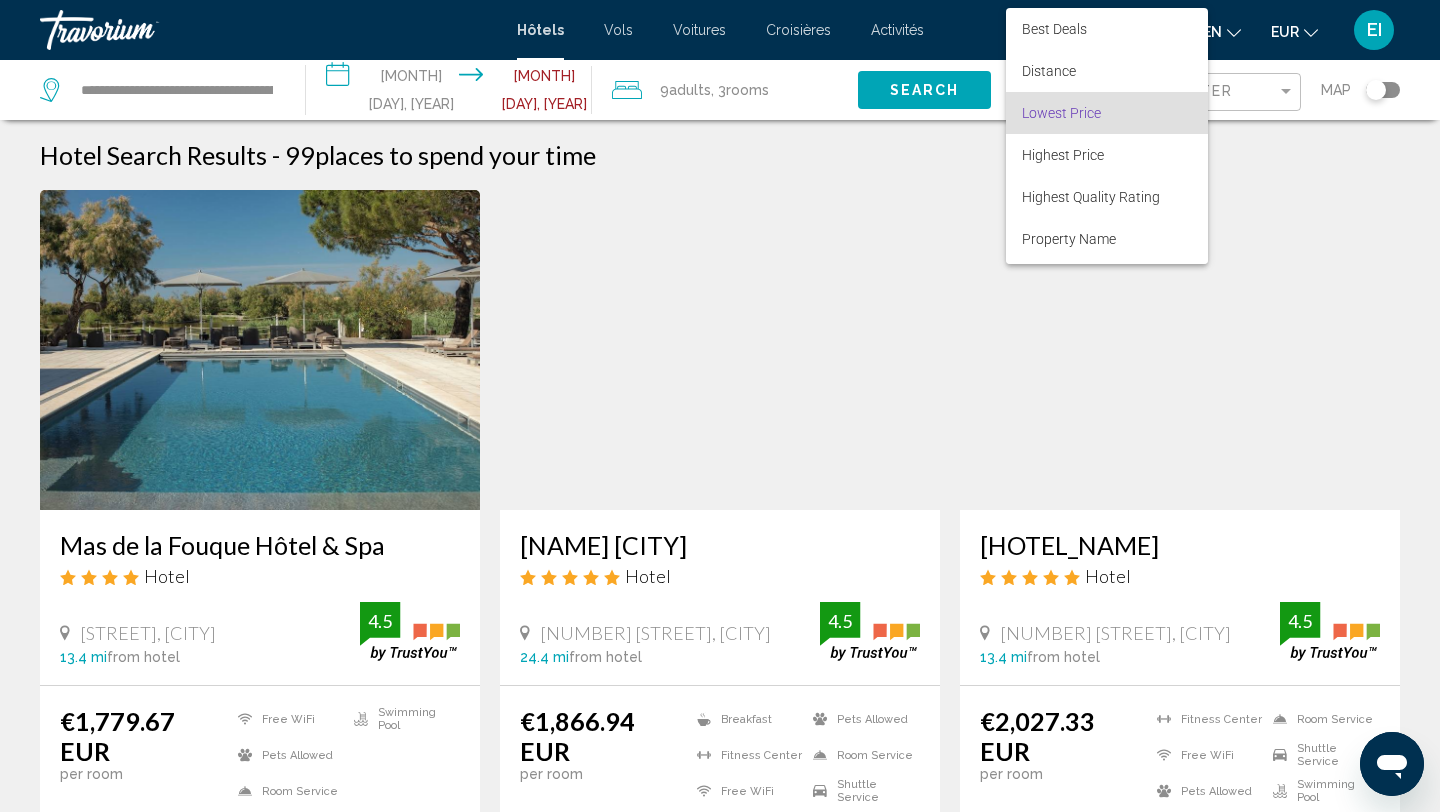 scroll, scrollTop: 22, scrollLeft: 0, axis: vertical 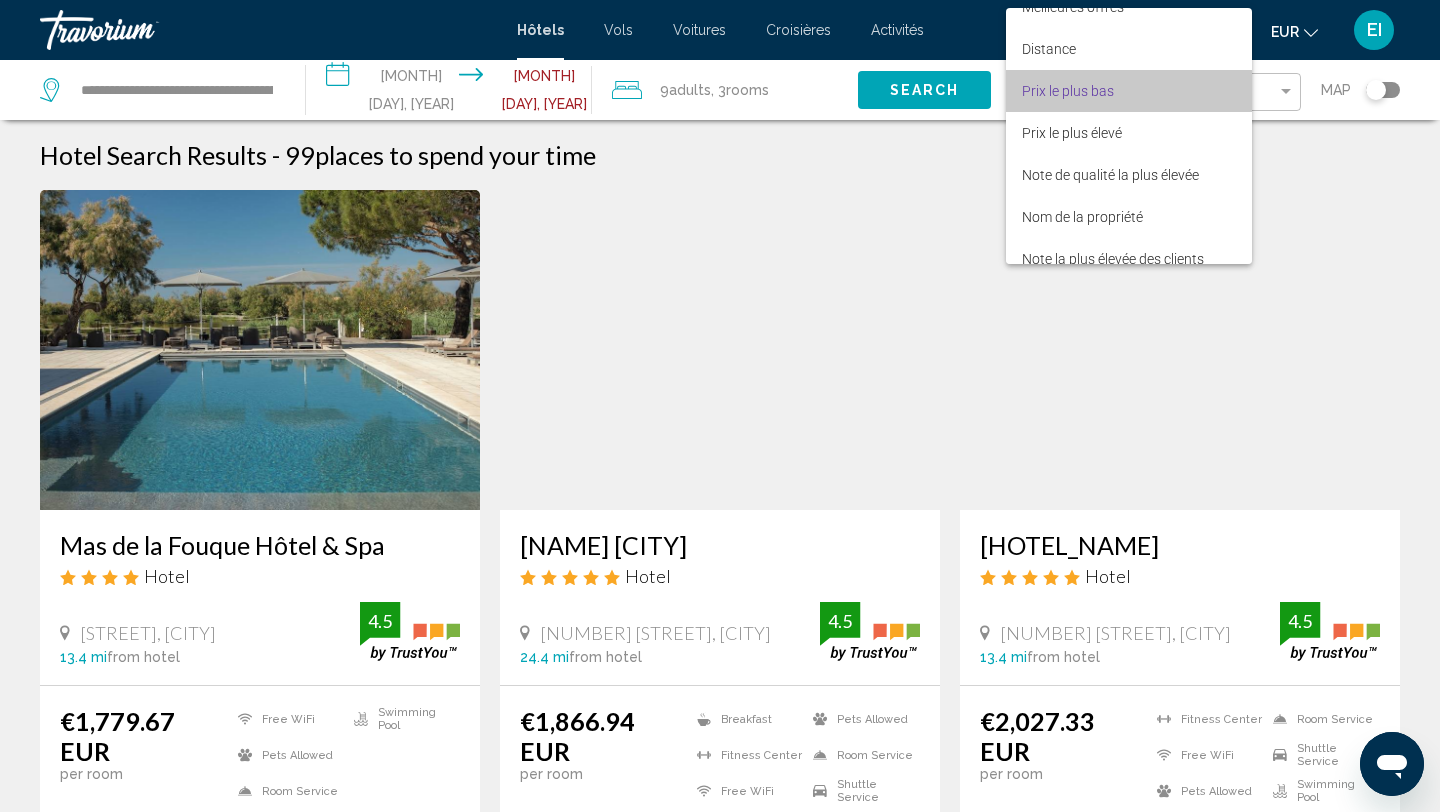 click on "Prix ​​le plus bas" at bounding box center (1129, 91) 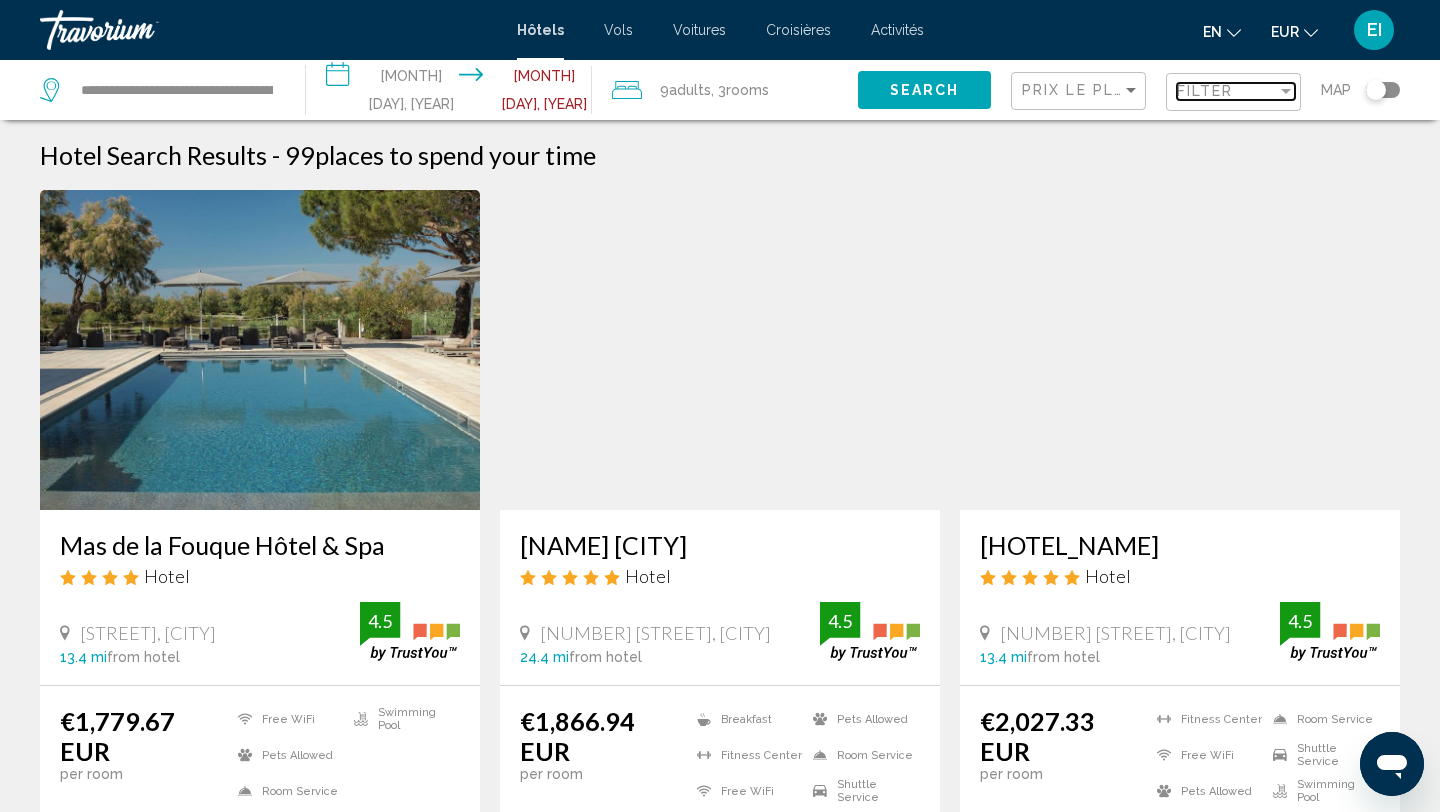 click on "Filter" at bounding box center [1205, 91] 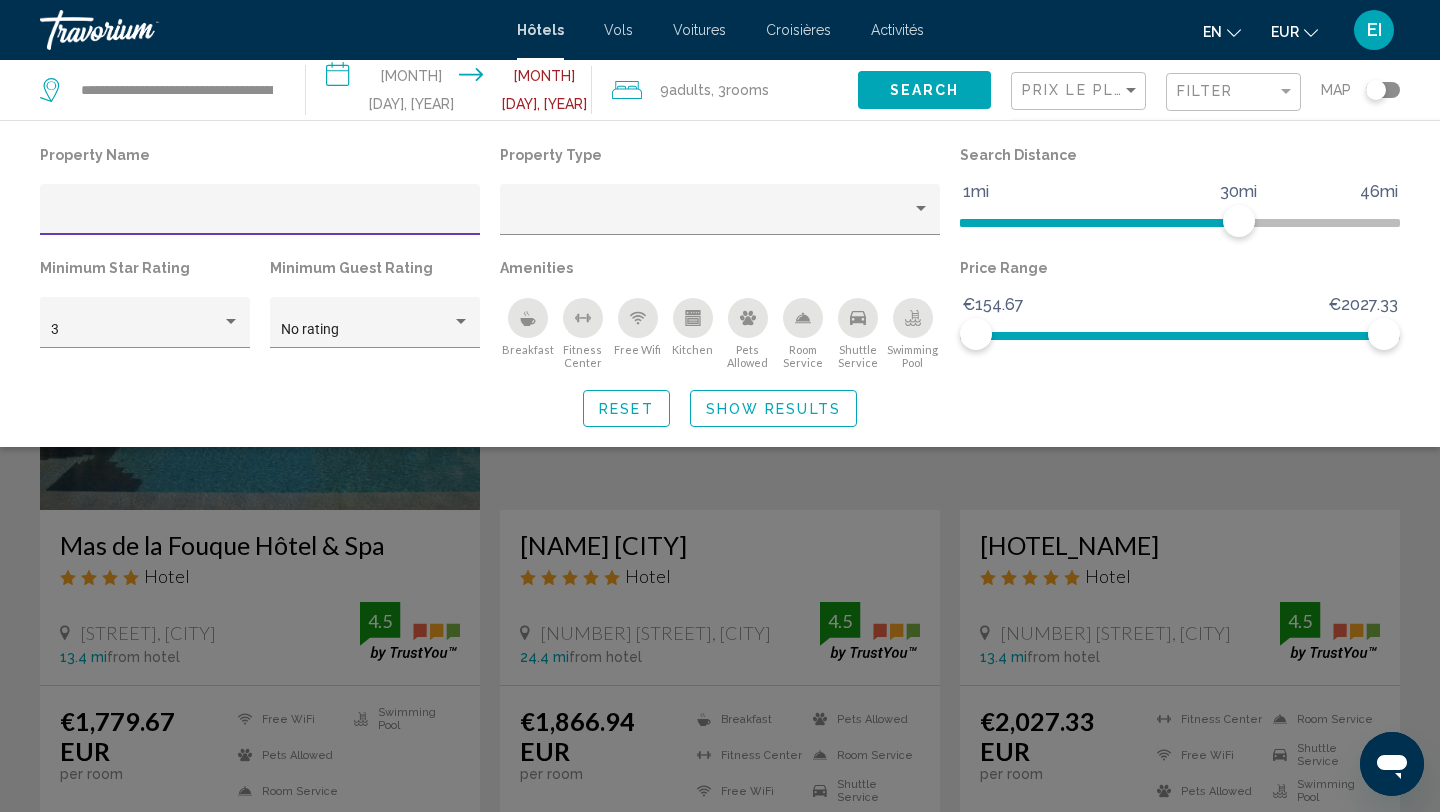 click at bounding box center [913, 318] 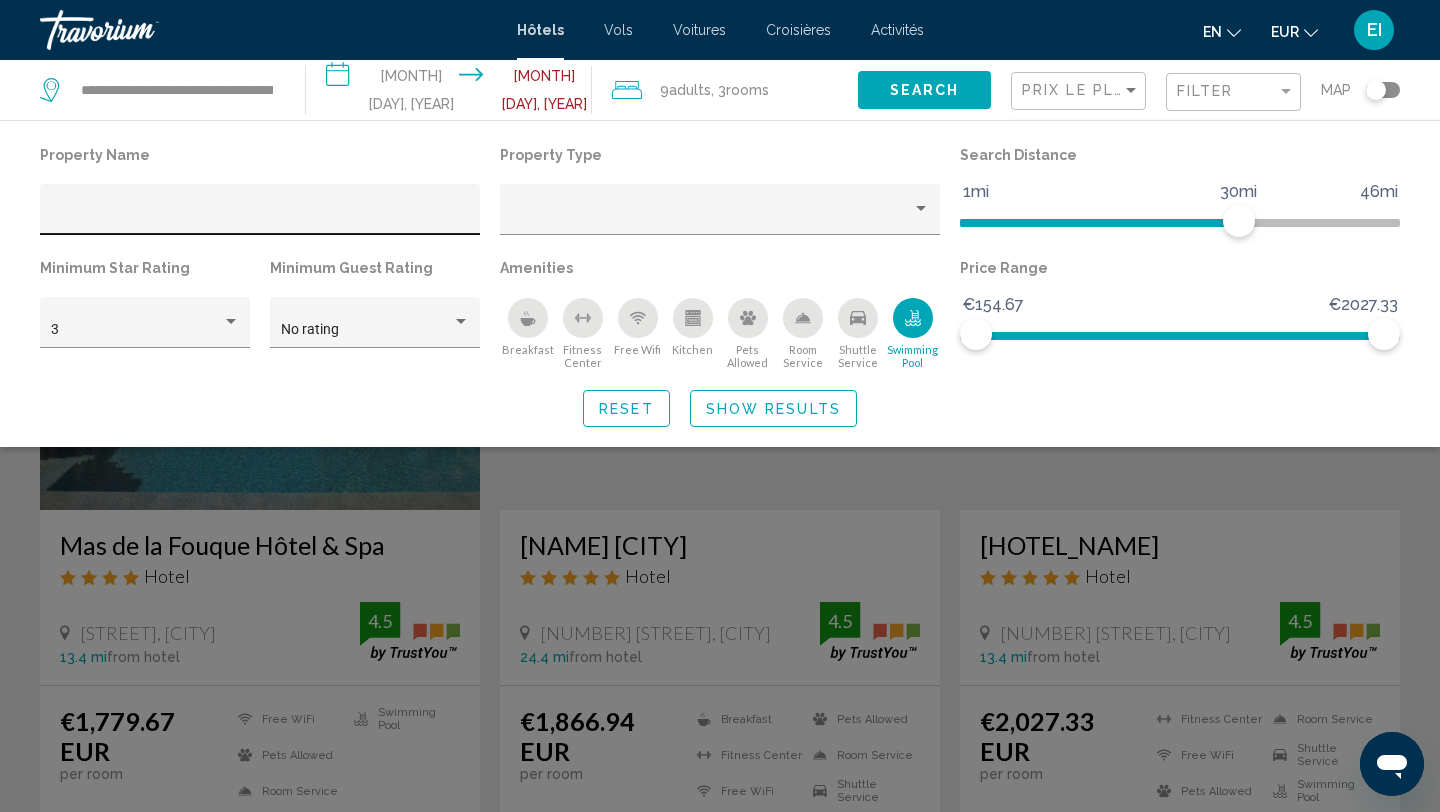 click at bounding box center [260, 215] 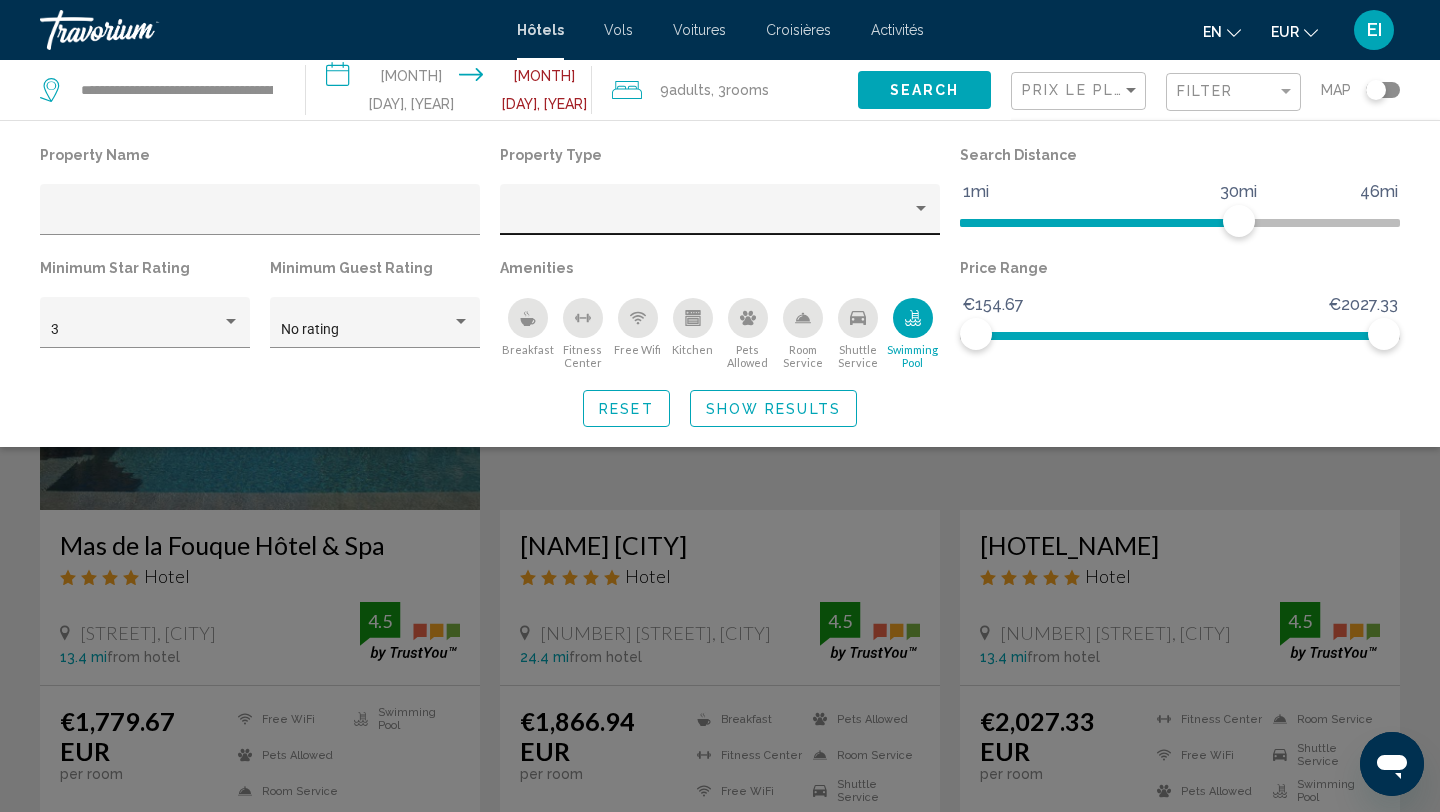 click at bounding box center [720, 215] 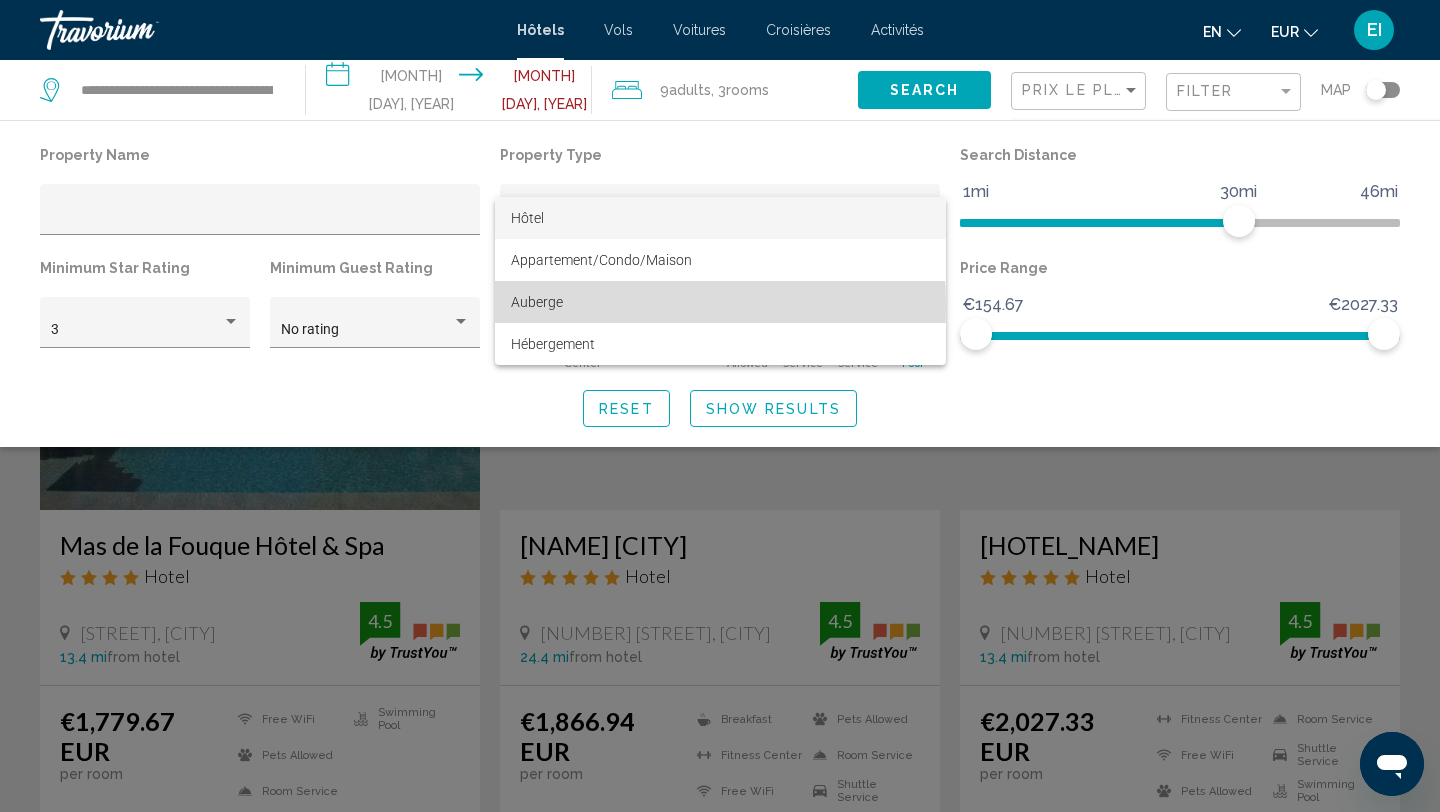 click on "Auberge" at bounding box center [720, 302] 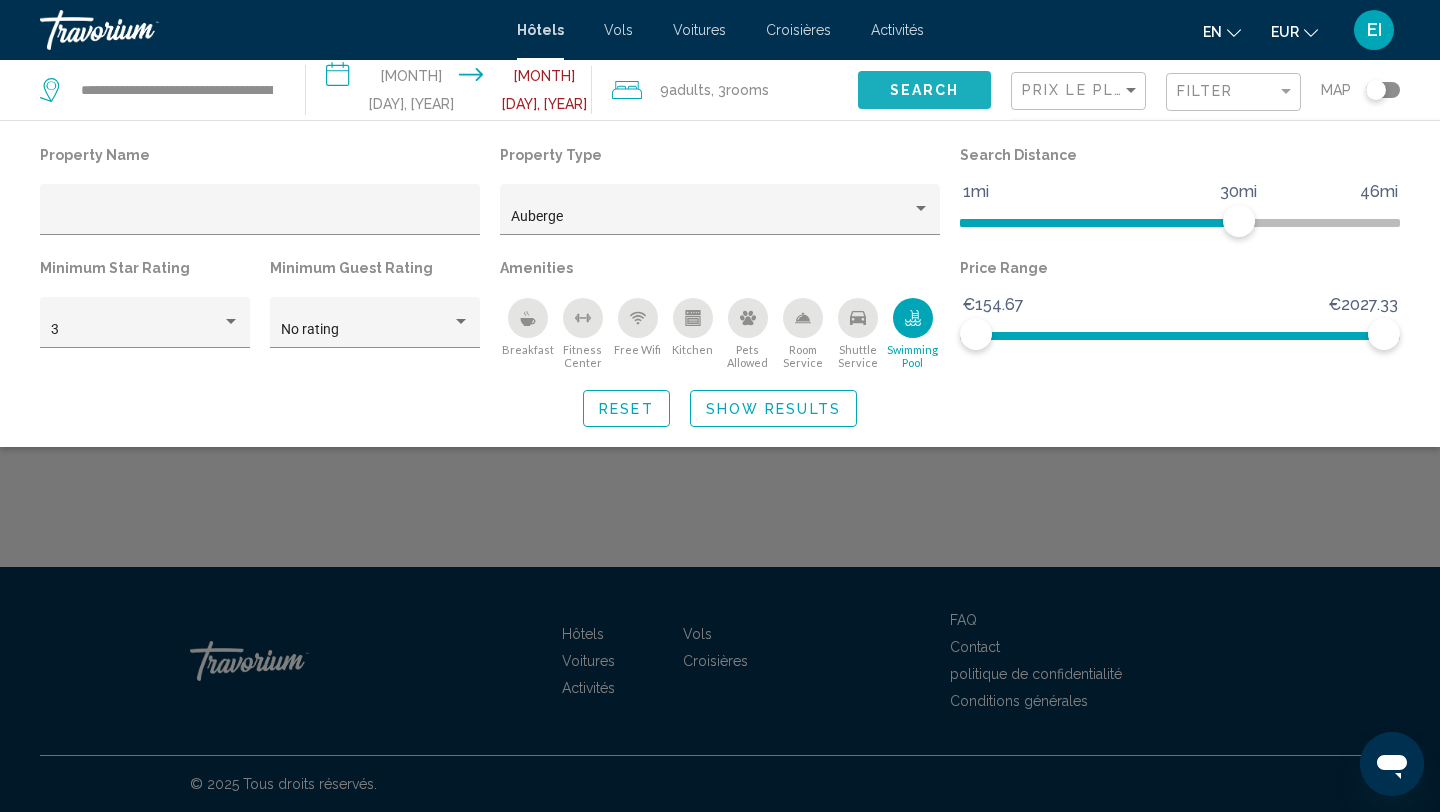 click on "Search" at bounding box center [925, 91] 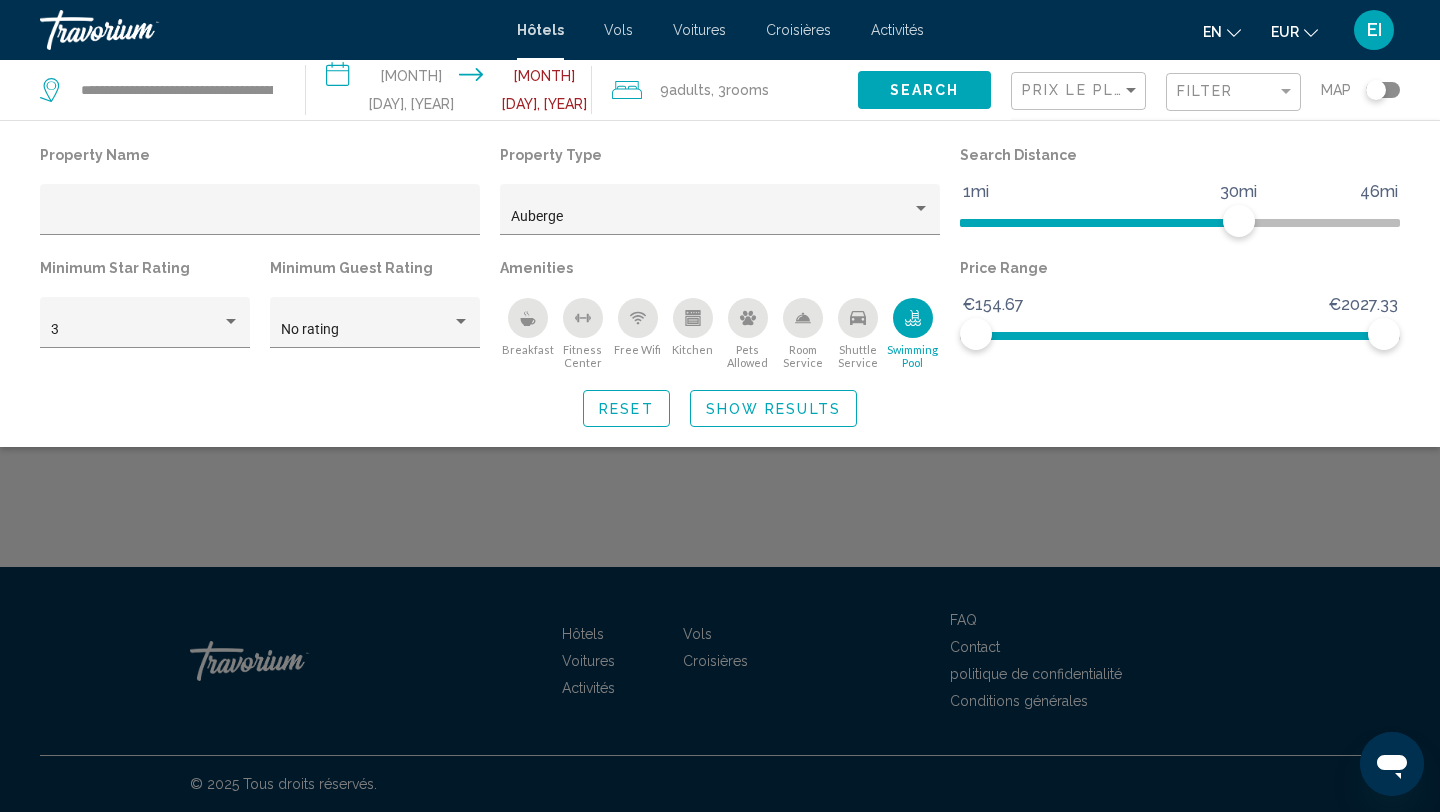click on "Search" at bounding box center [924, 89] 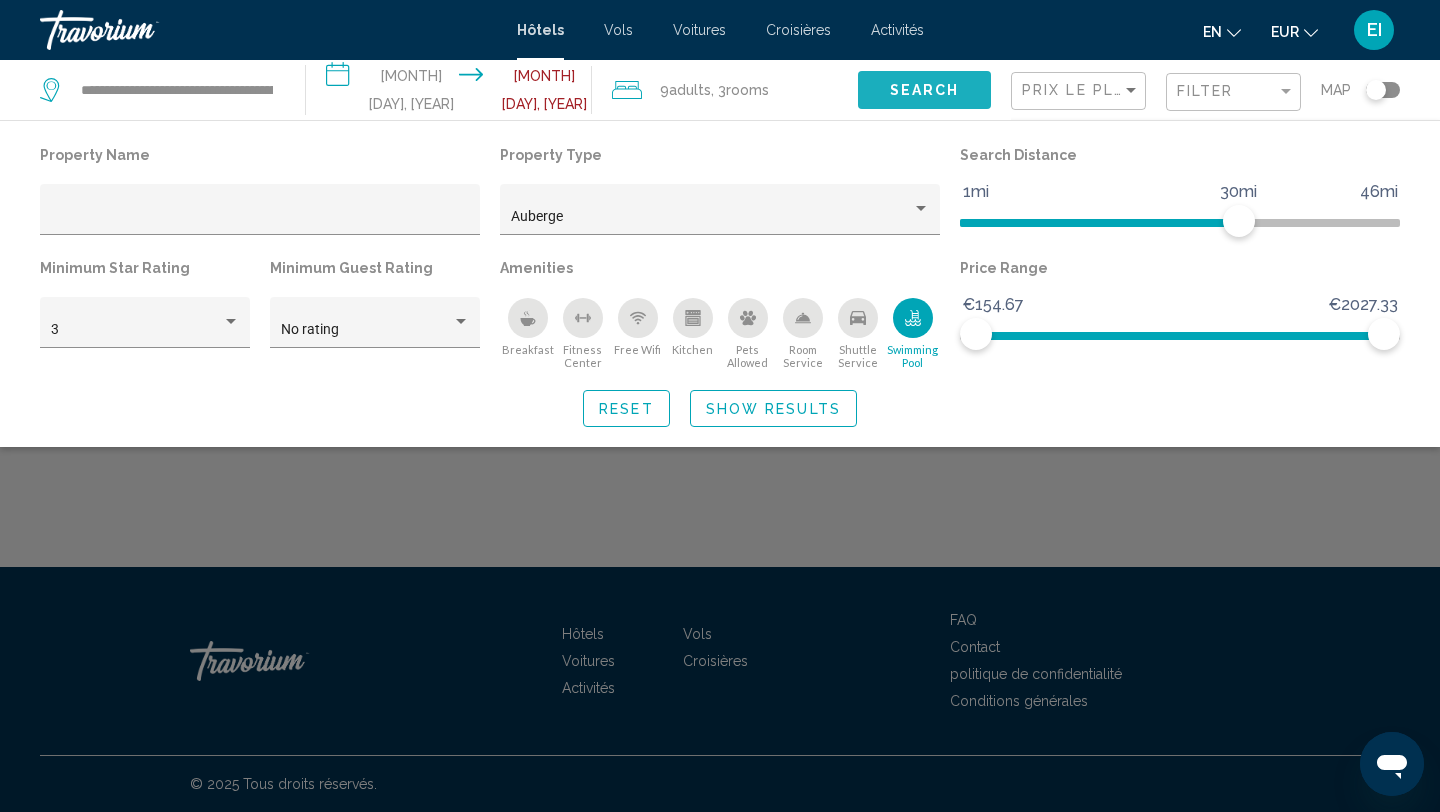 click on "Search" at bounding box center (925, 91) 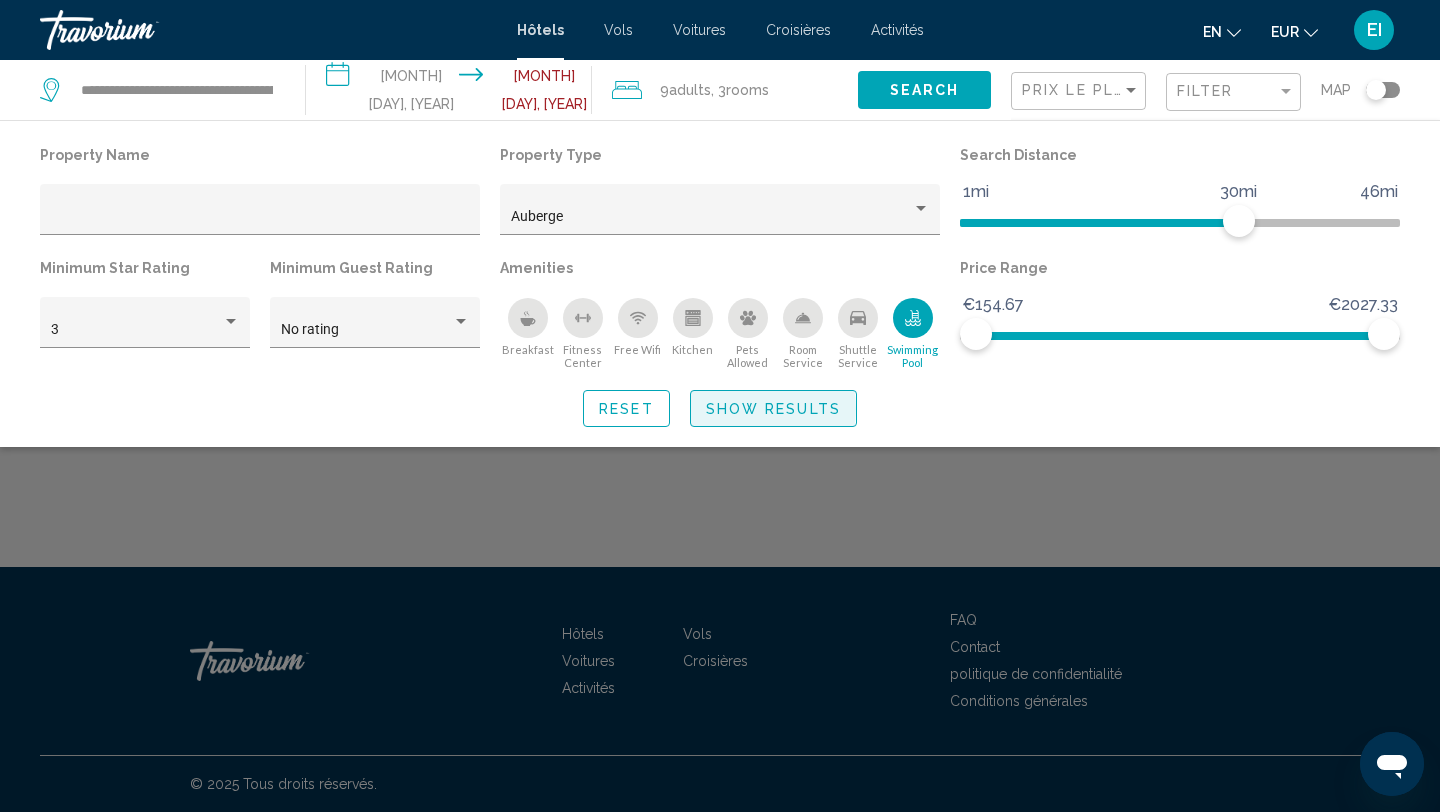 click on "Show Results" at bounding box center [773, 409] 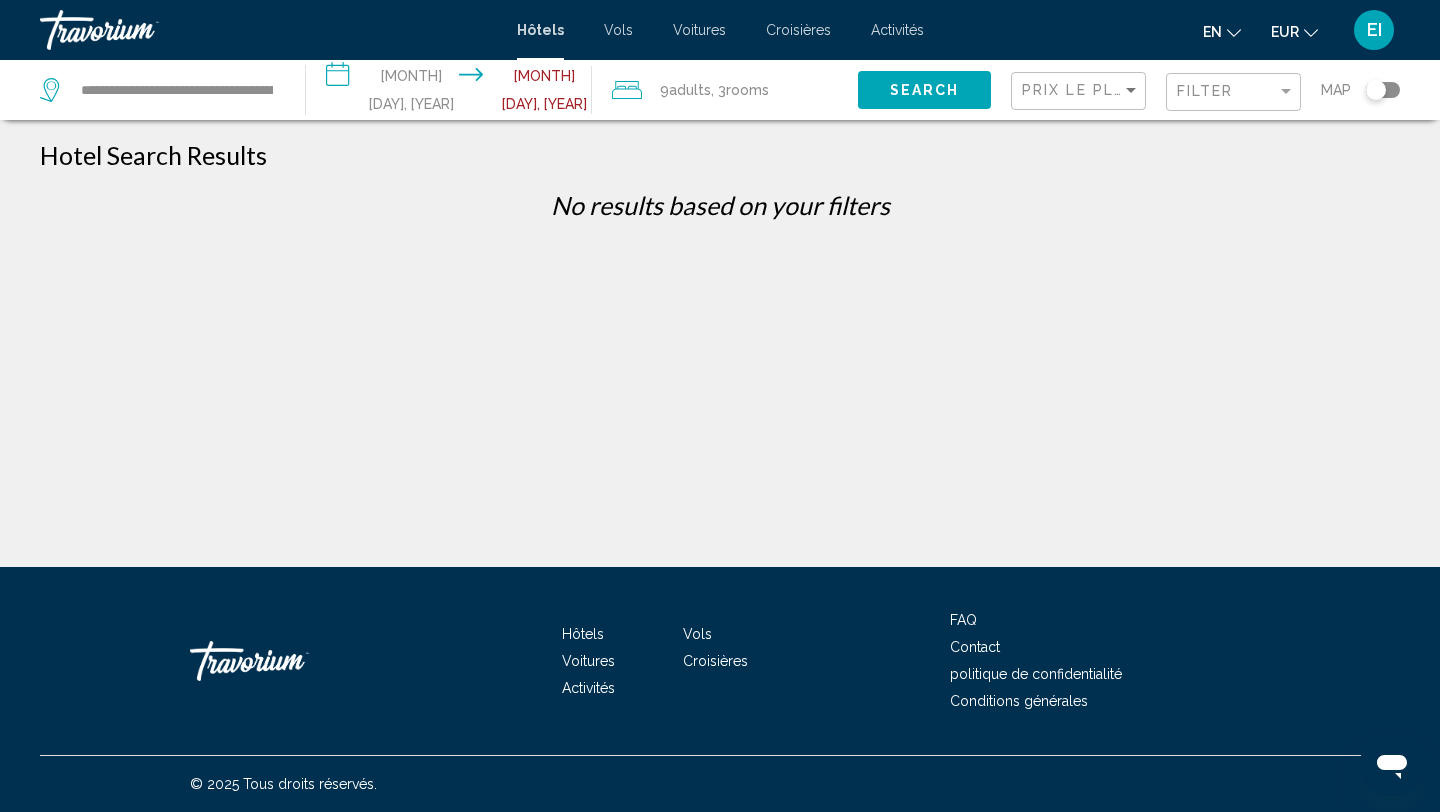 click on "rooms" at bounding box center (747, 90) 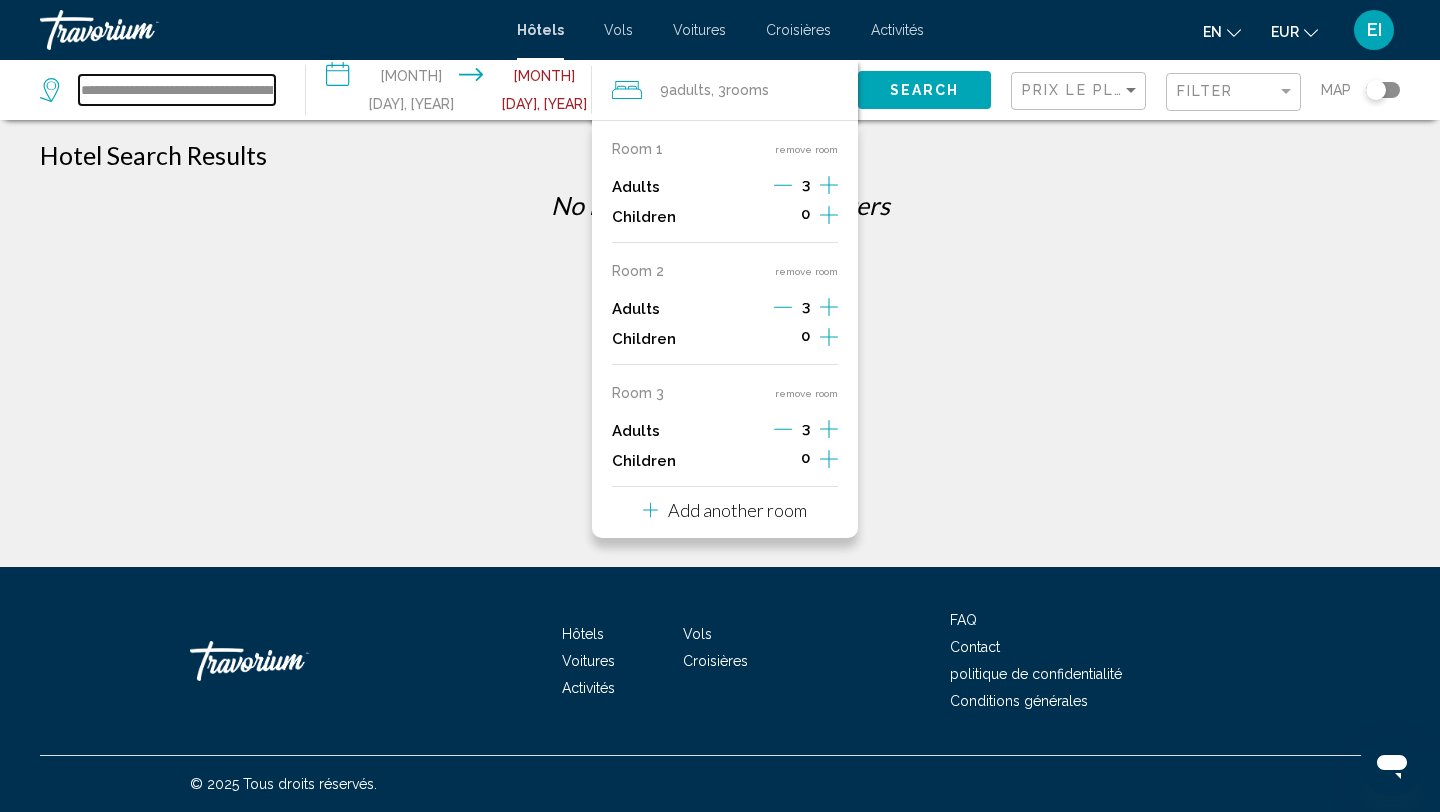 click on "**********" at bounding box center (177, 90) 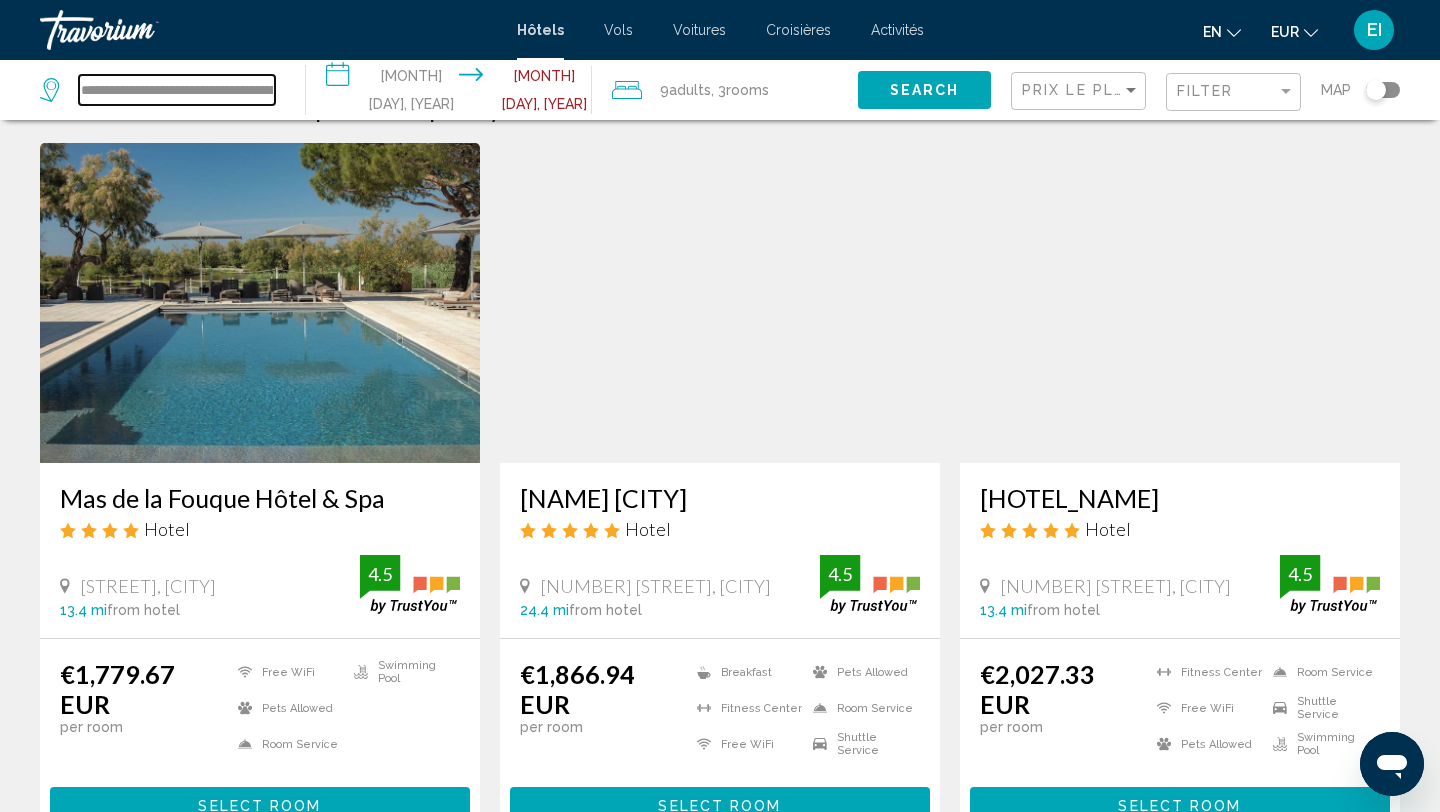 scroll, scrollTop: 0, scrollLeft: 0, axis: both 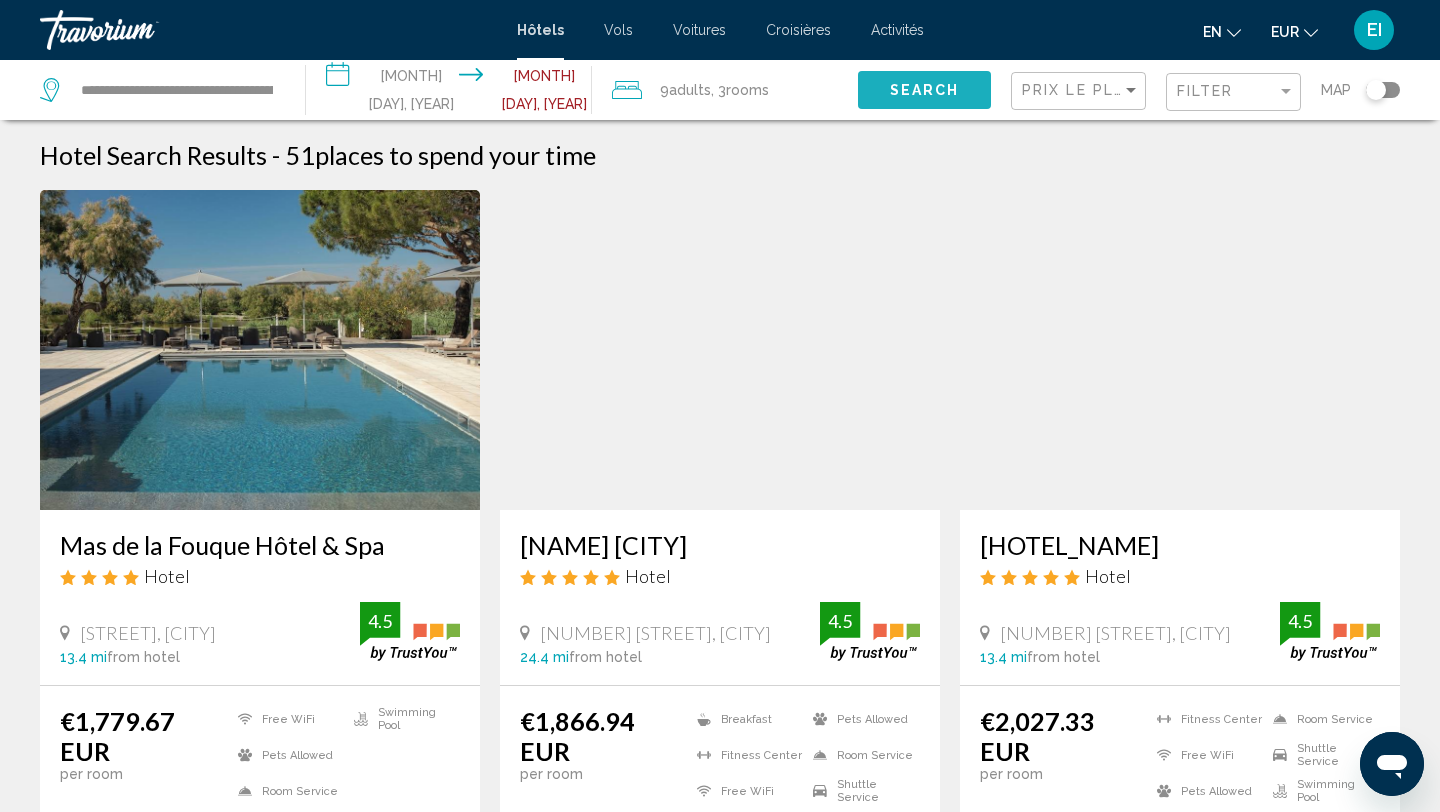 click on "Search" at bounding box center (924, 89) 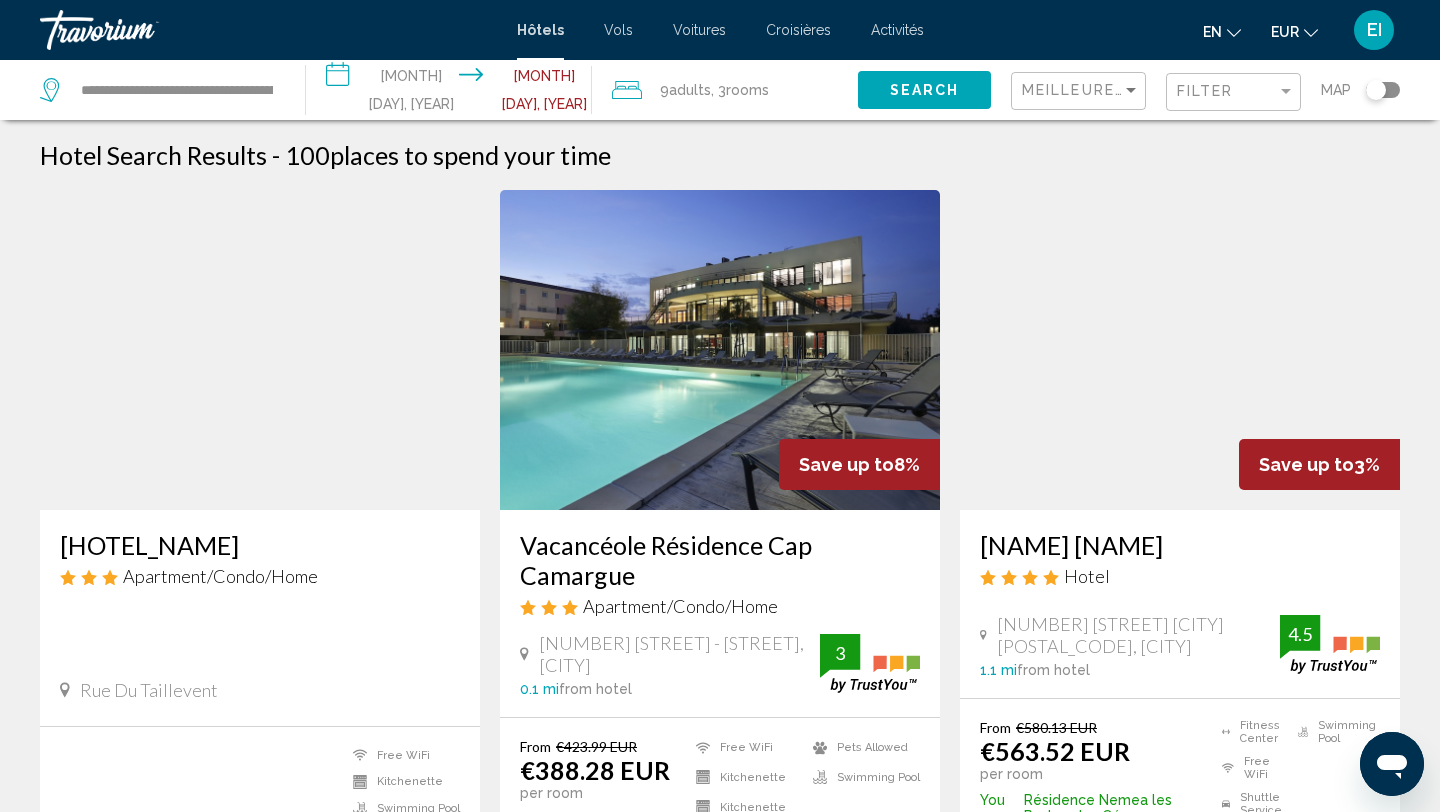 click on "Search" at bounding box center (925, 91) 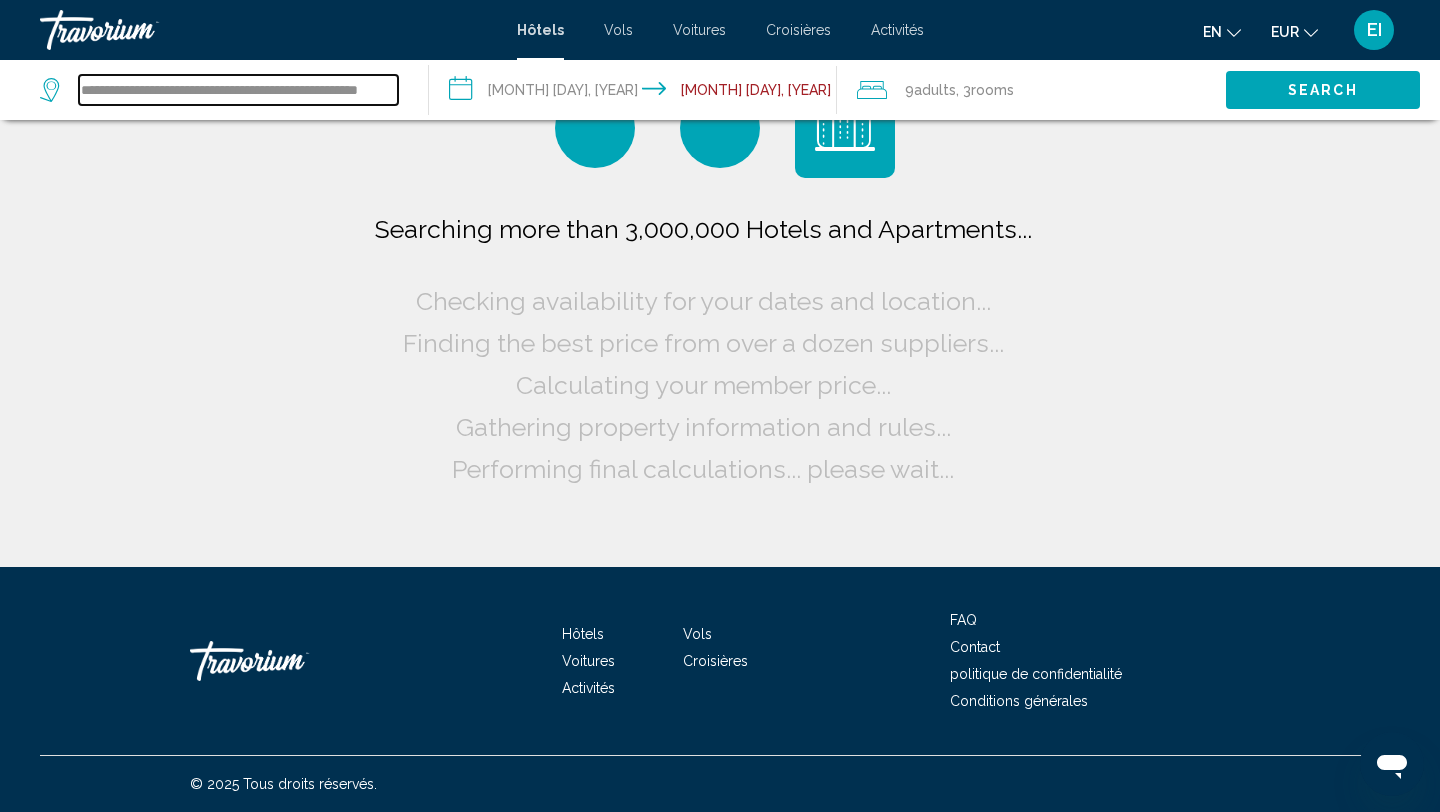 click on "**********" at bounding box center [238, 90] 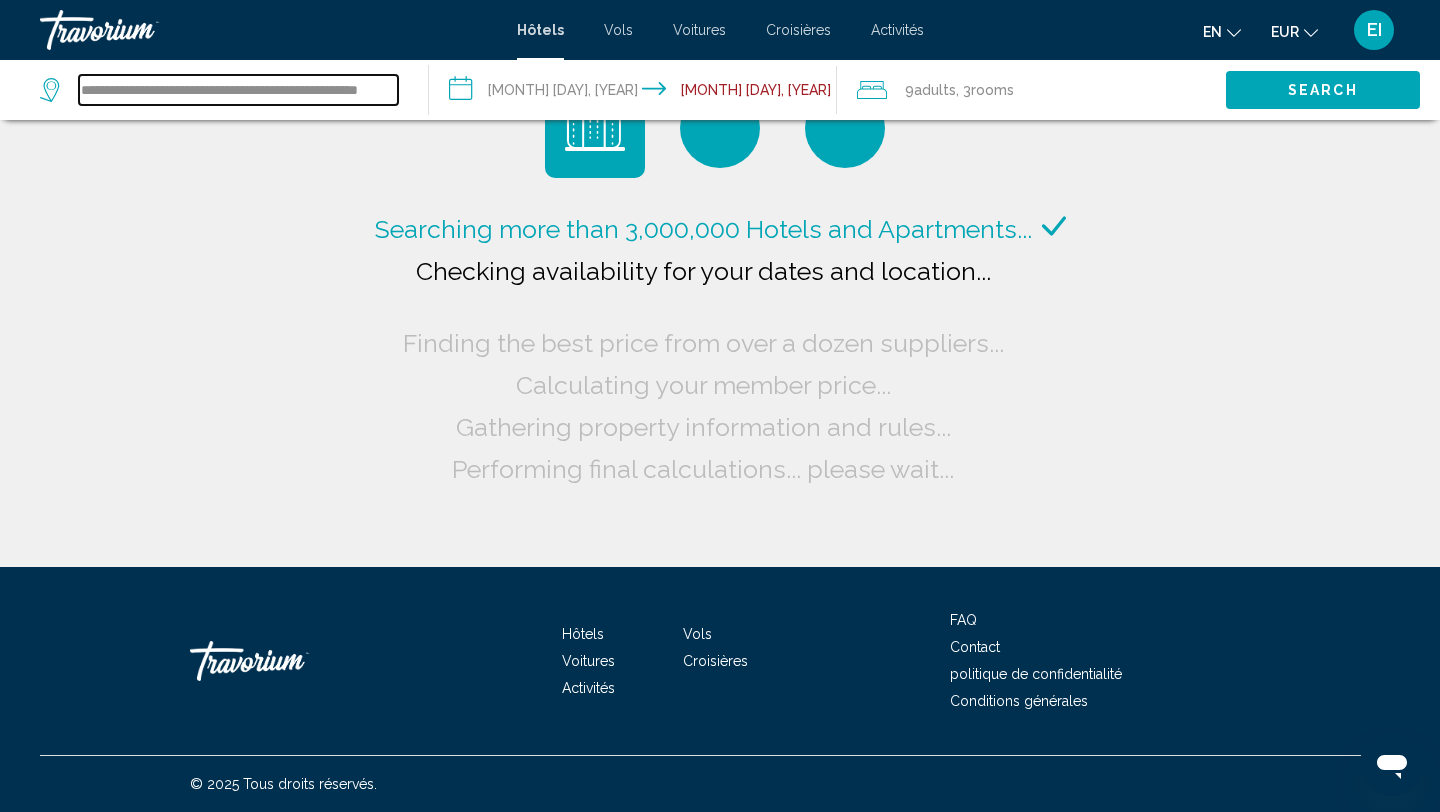 scroll, scrollTop: 0, scrollLeft: 0, axis: both 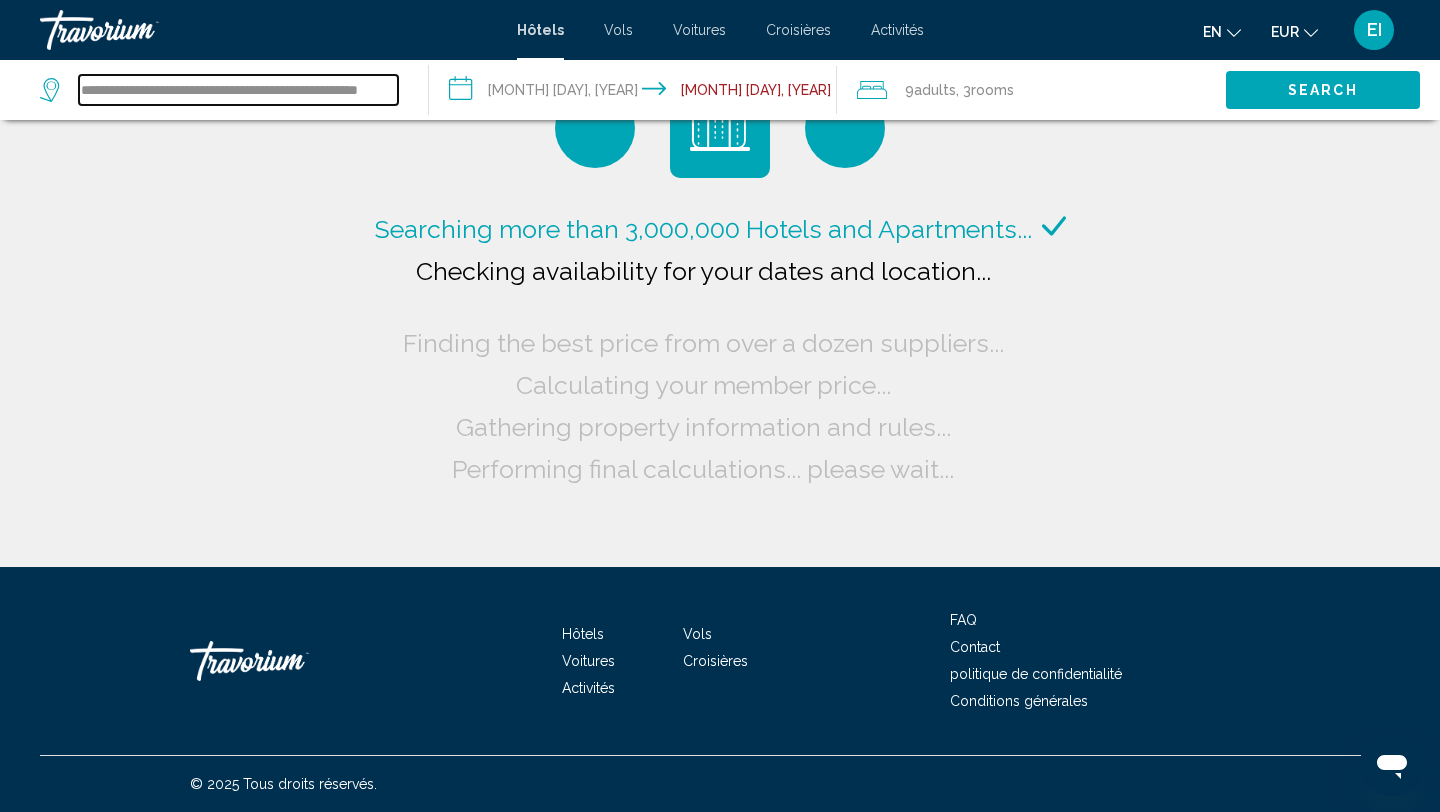 drag, startPoint x: 396, startPoint y: 93, endPoint x: 73, endPoint y: 79, distance: 323.30325 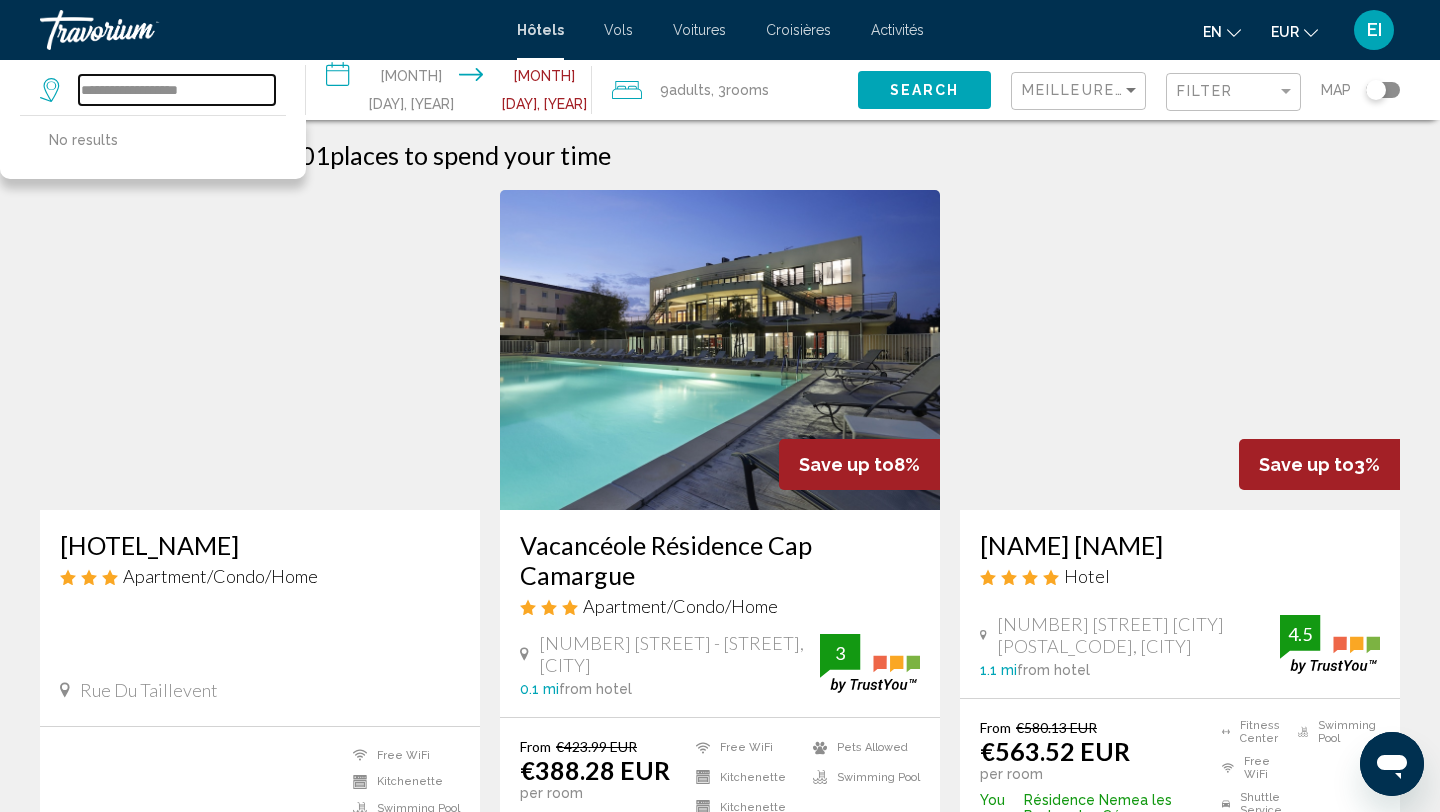 click on "**********" at bounding box center (177, 90) 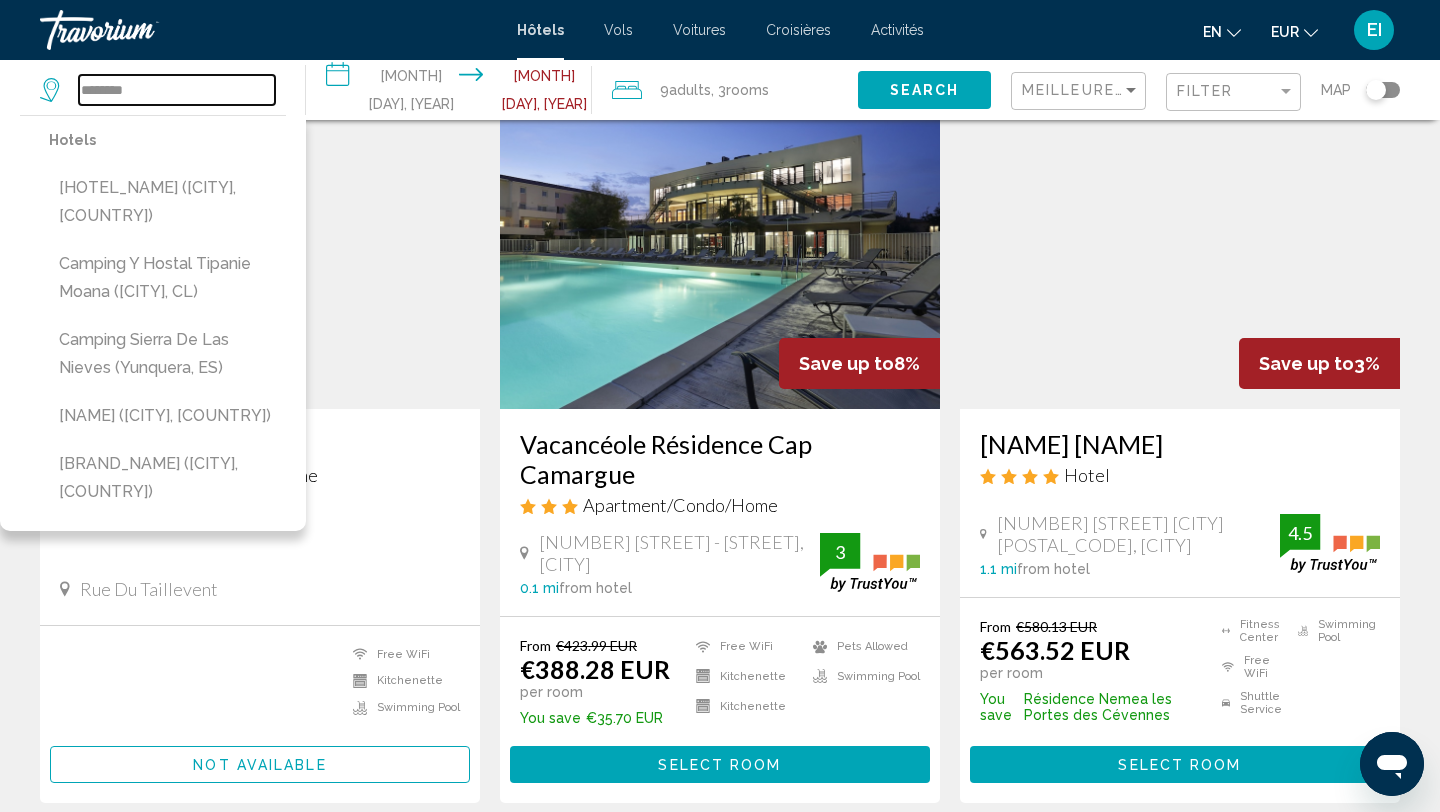 scroll, scrollTop: 64, scrollLeft: 0, axis: vertical 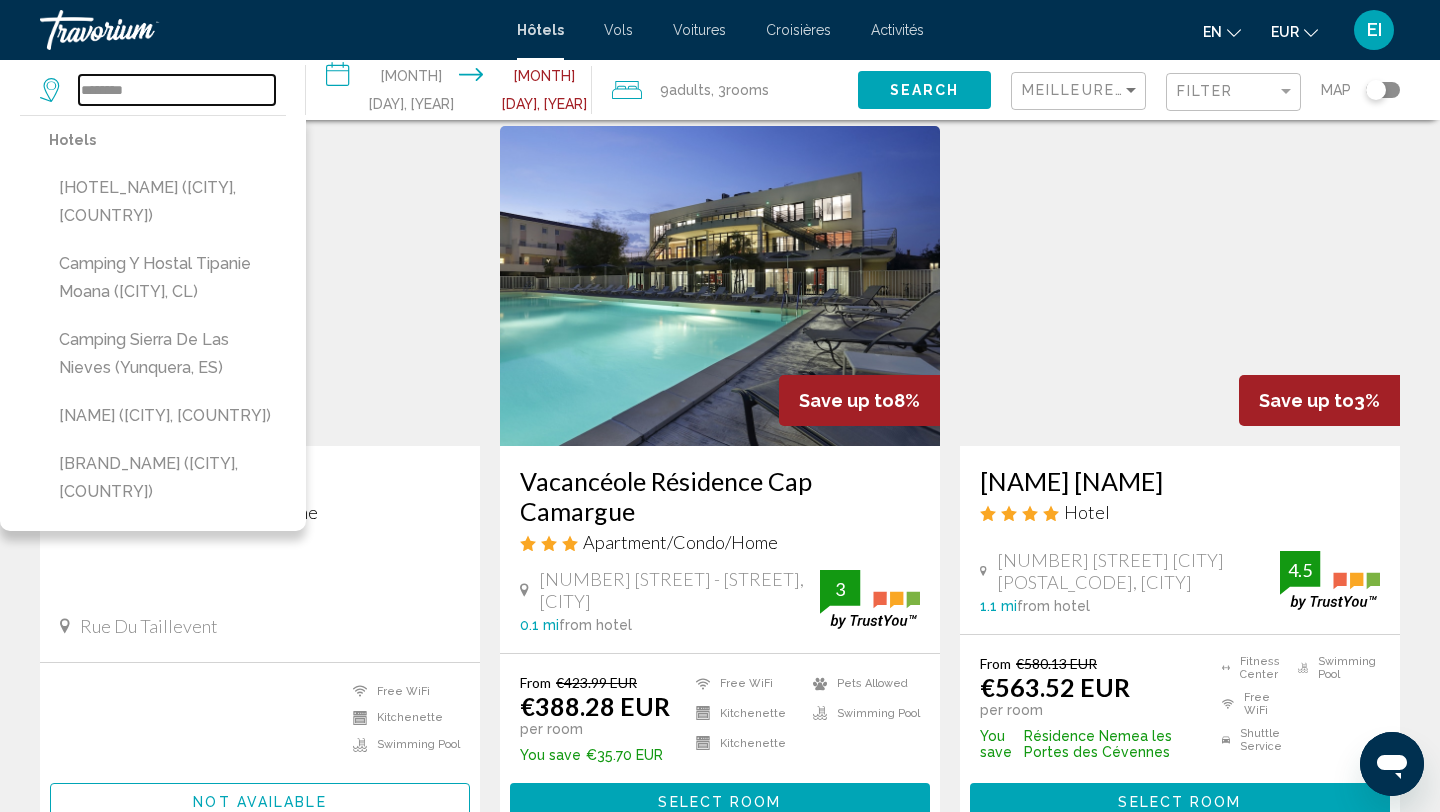 click on "*******" at bounding box center [177, 90] 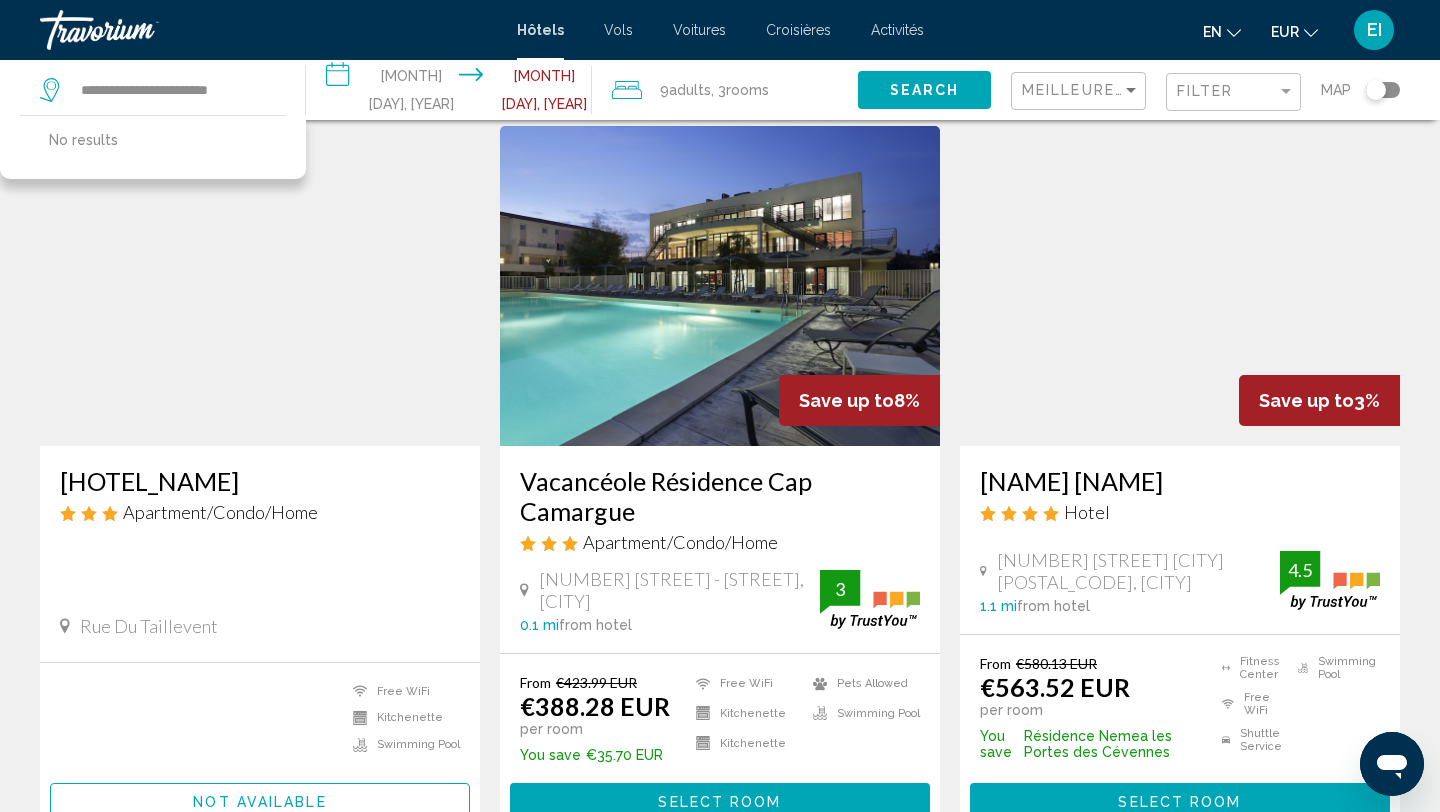 click on "Search" at bounding box center (925, 91) 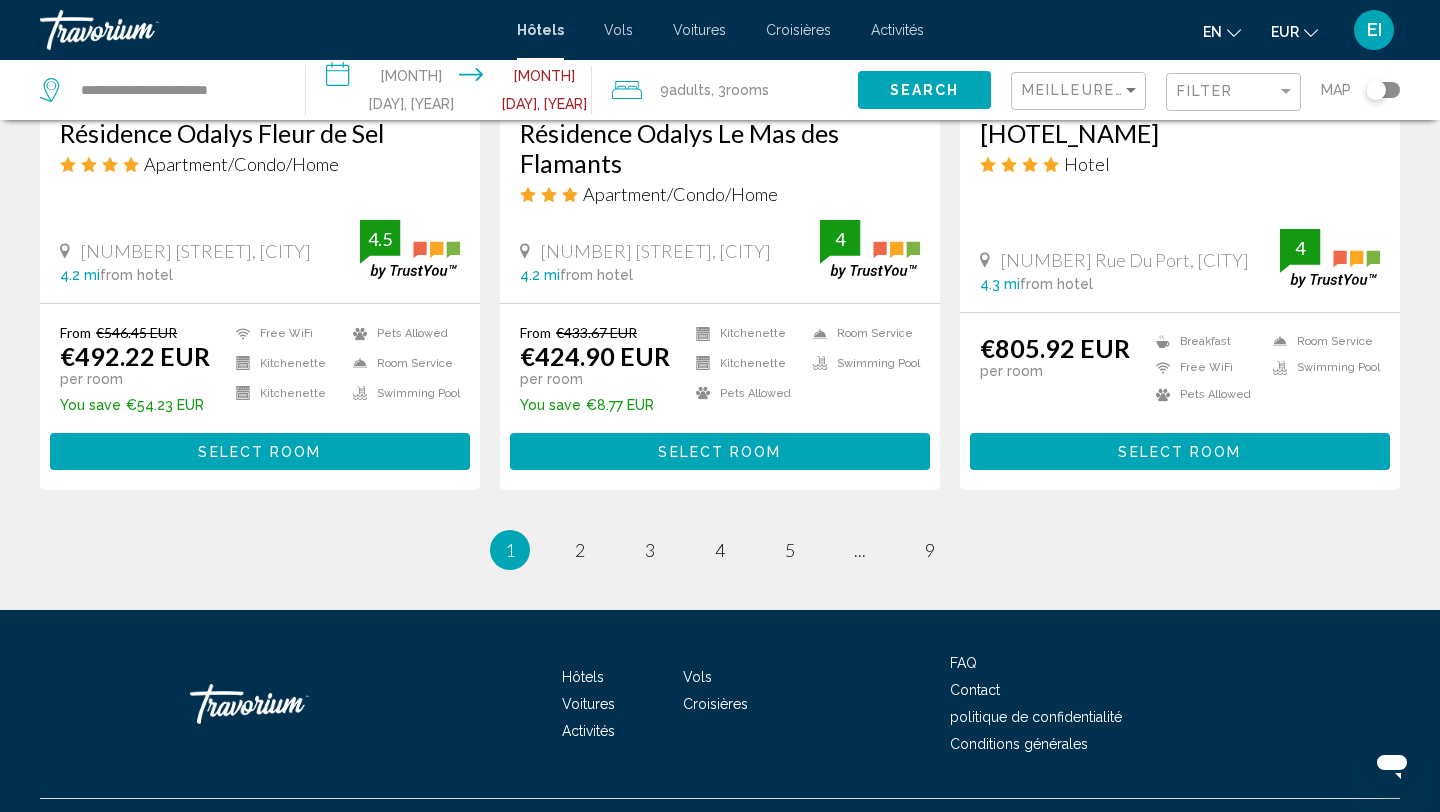 scroll, scrollTop: 2647, scrollLeft: 0, axis: vertical 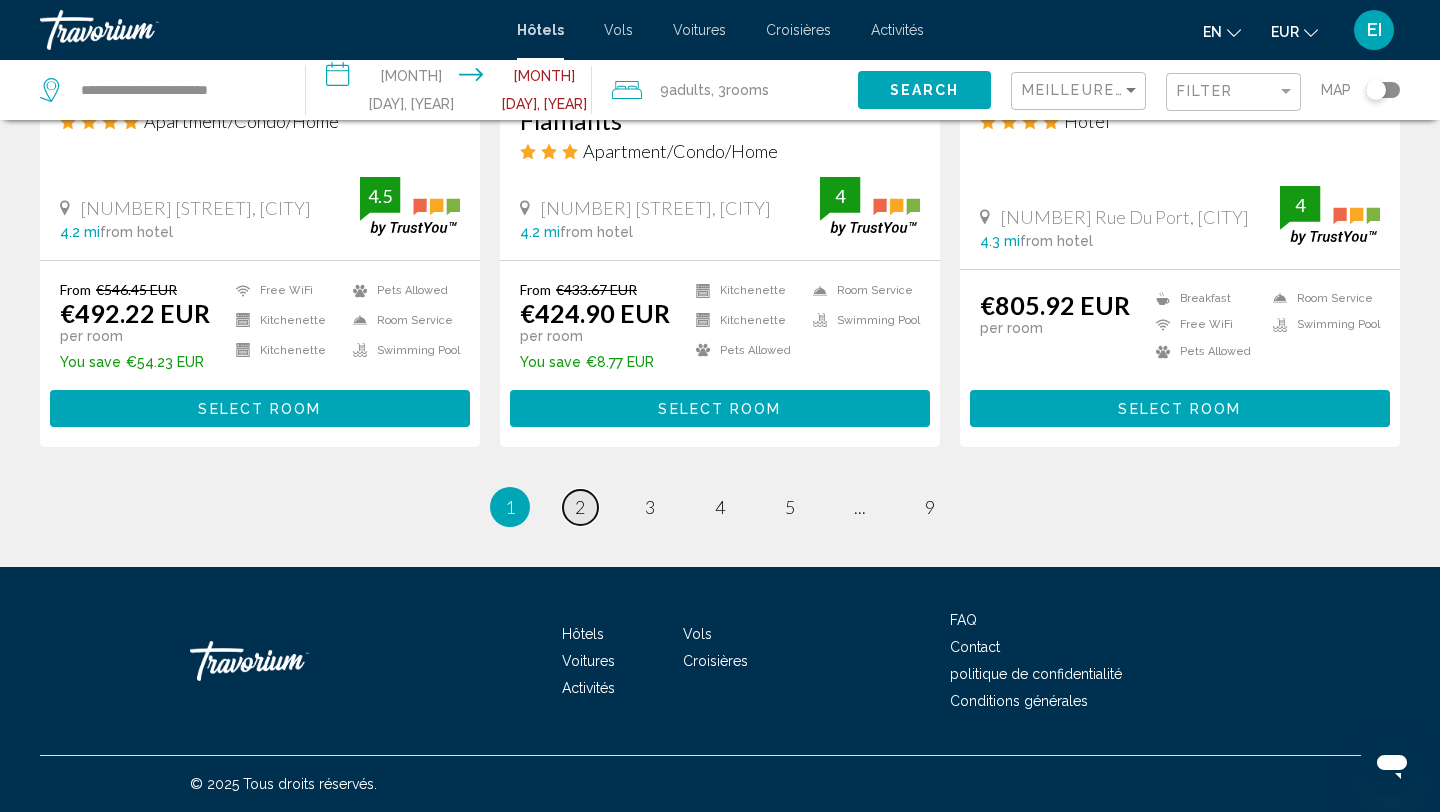 click on "2" at bounding box center [580, 507] 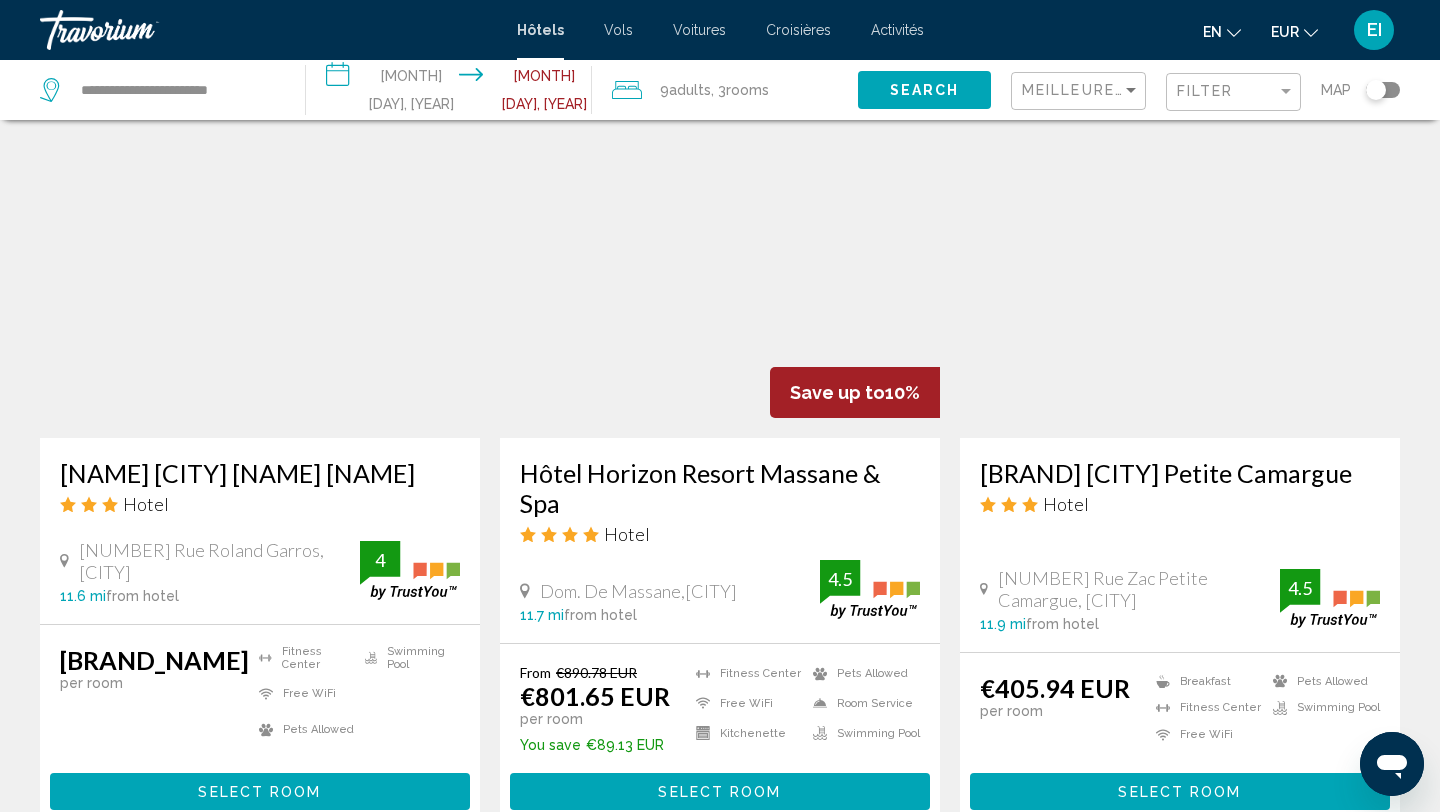scroll, scrollTop: 1579, scrollLeft: 0, axis: vertical 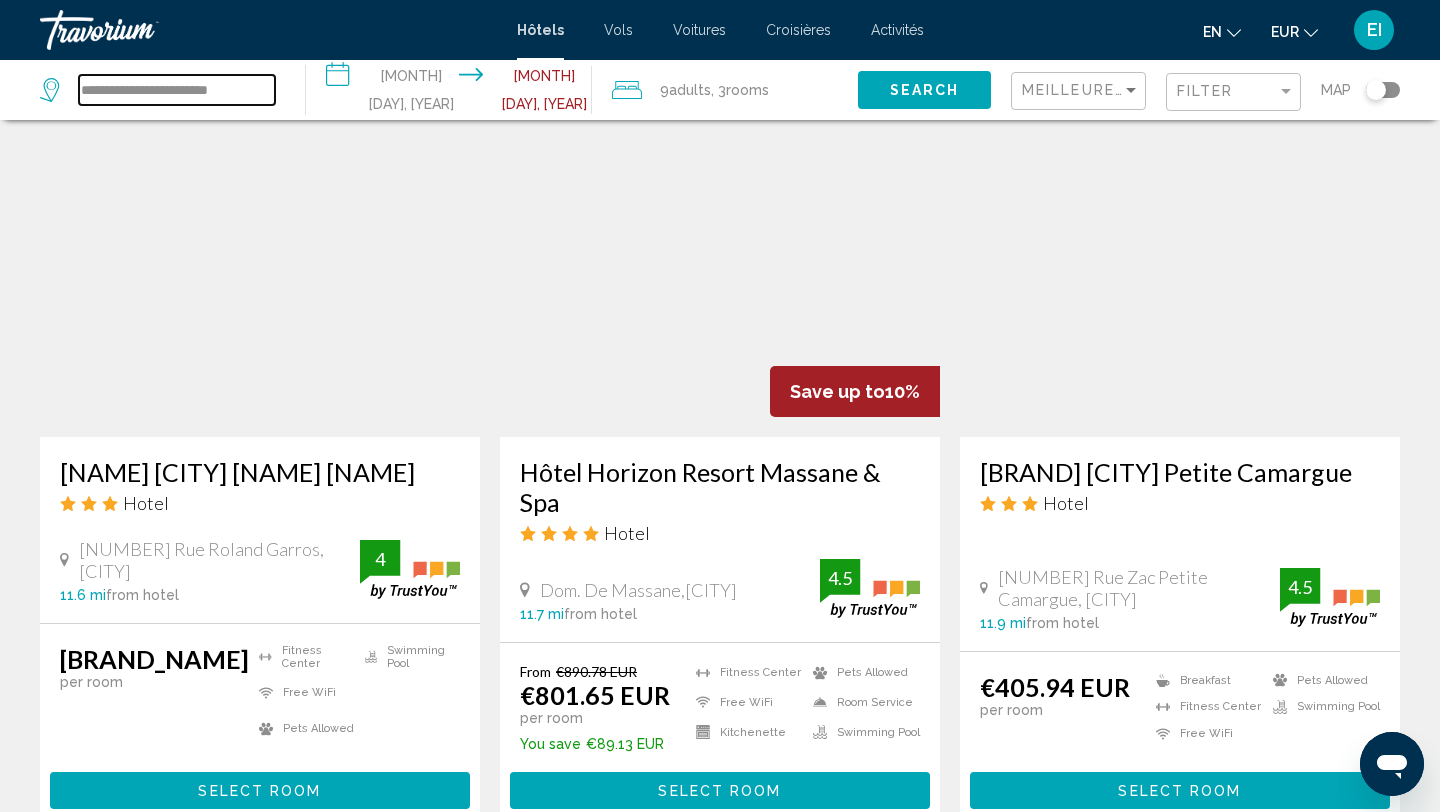 click on "**********" at bounding box center (177, 90) 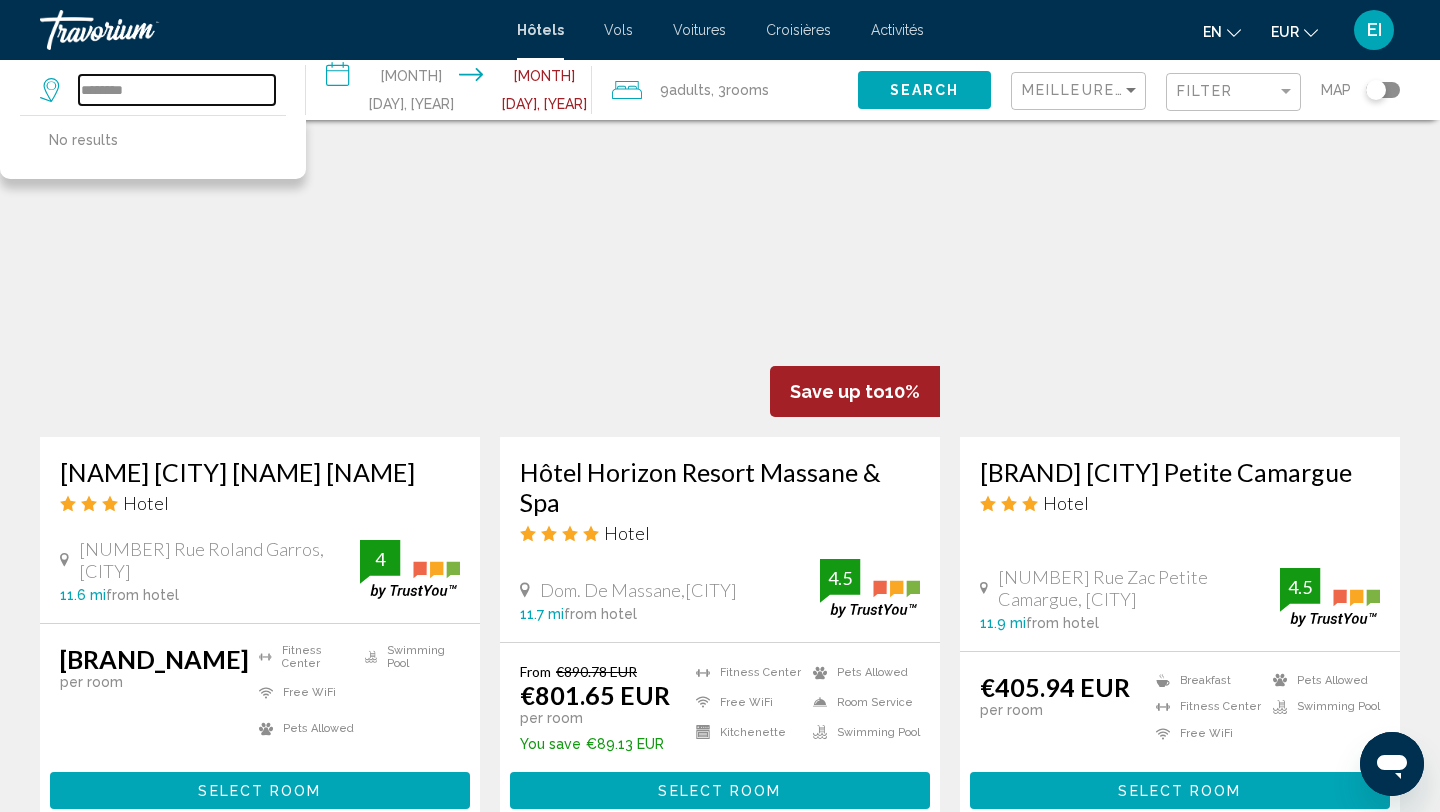 type on "*******" 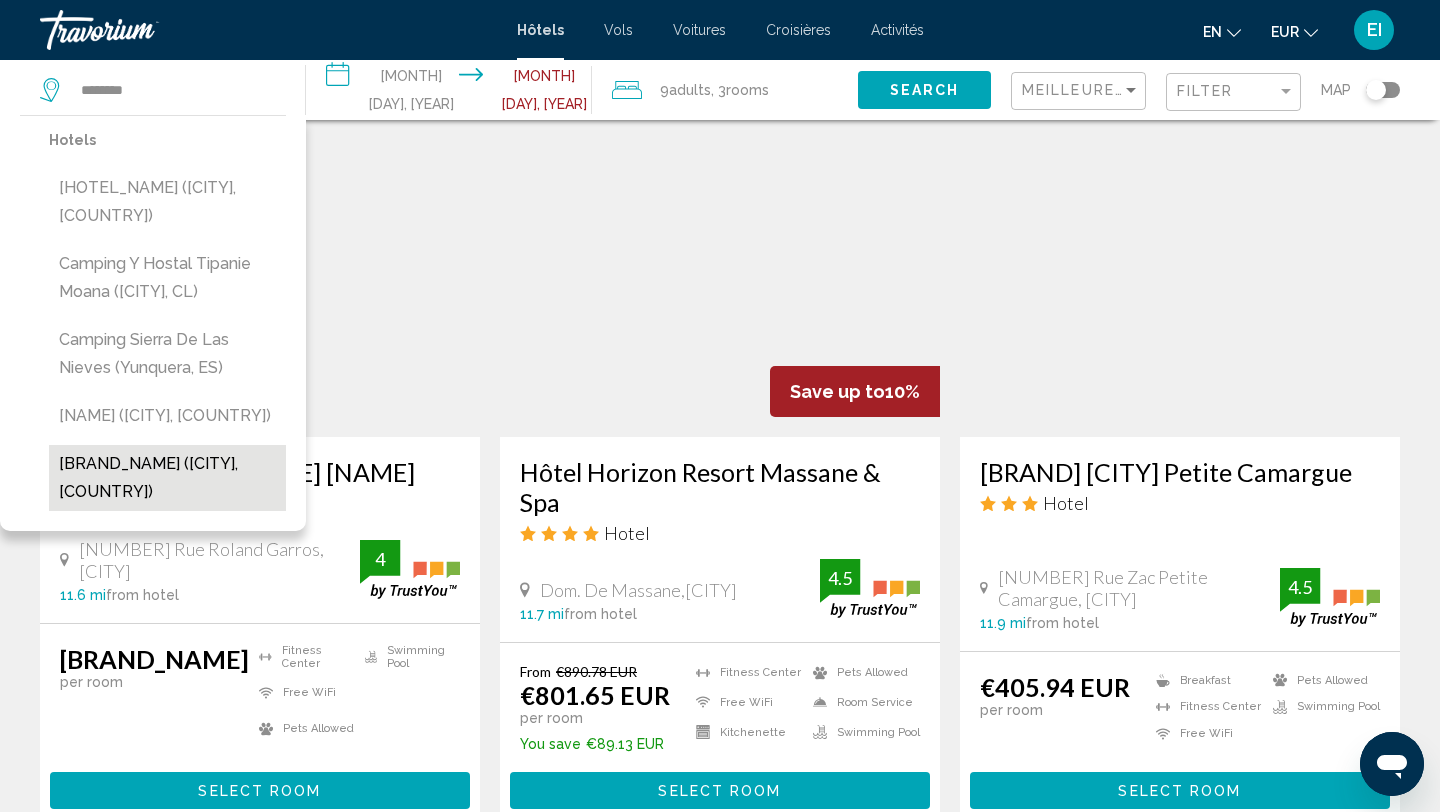 click on "Camping Le Fou du Roi ([CITY], [COUNTRY])" at bounding box center (167, 478) 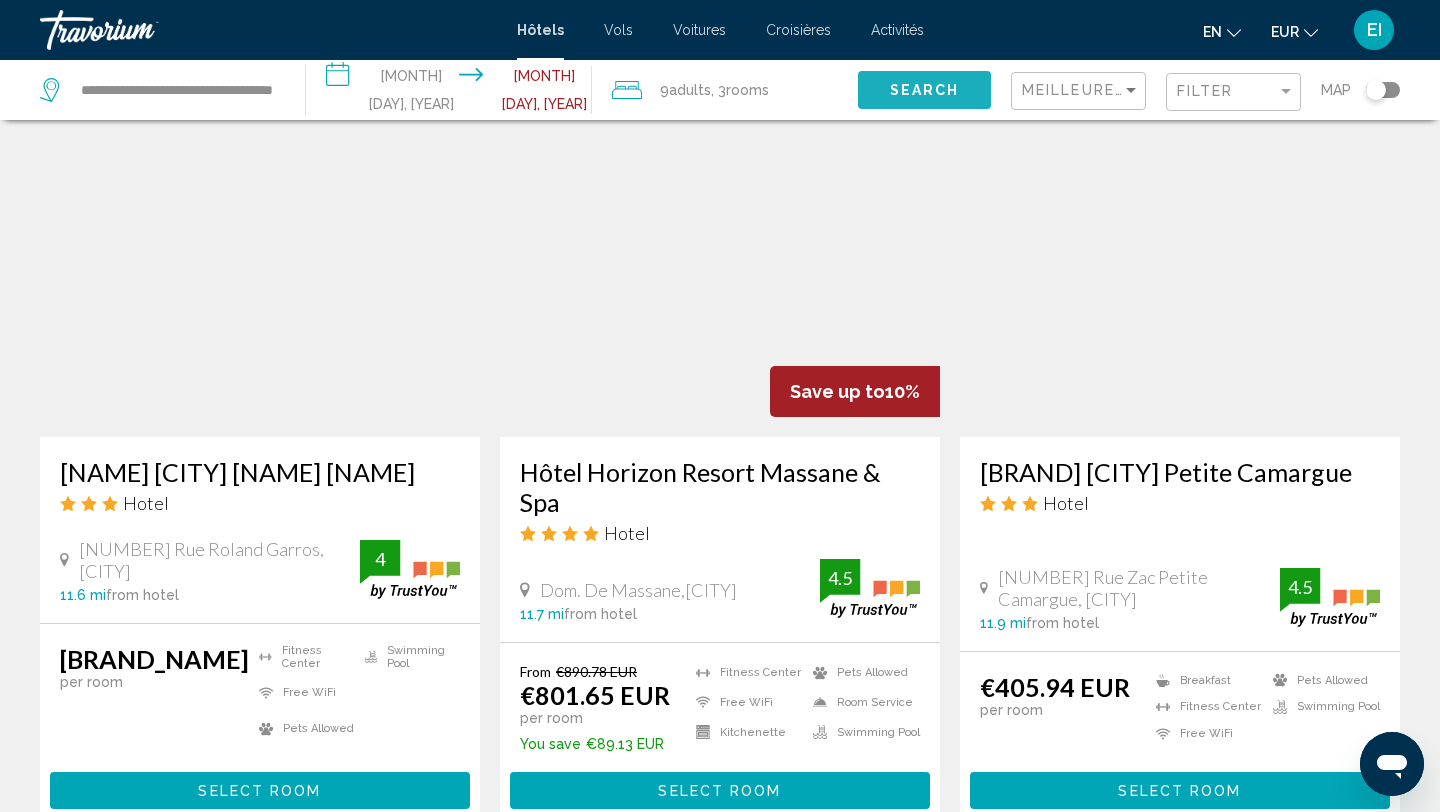 click on "Search" at bounding box center (925, 91) 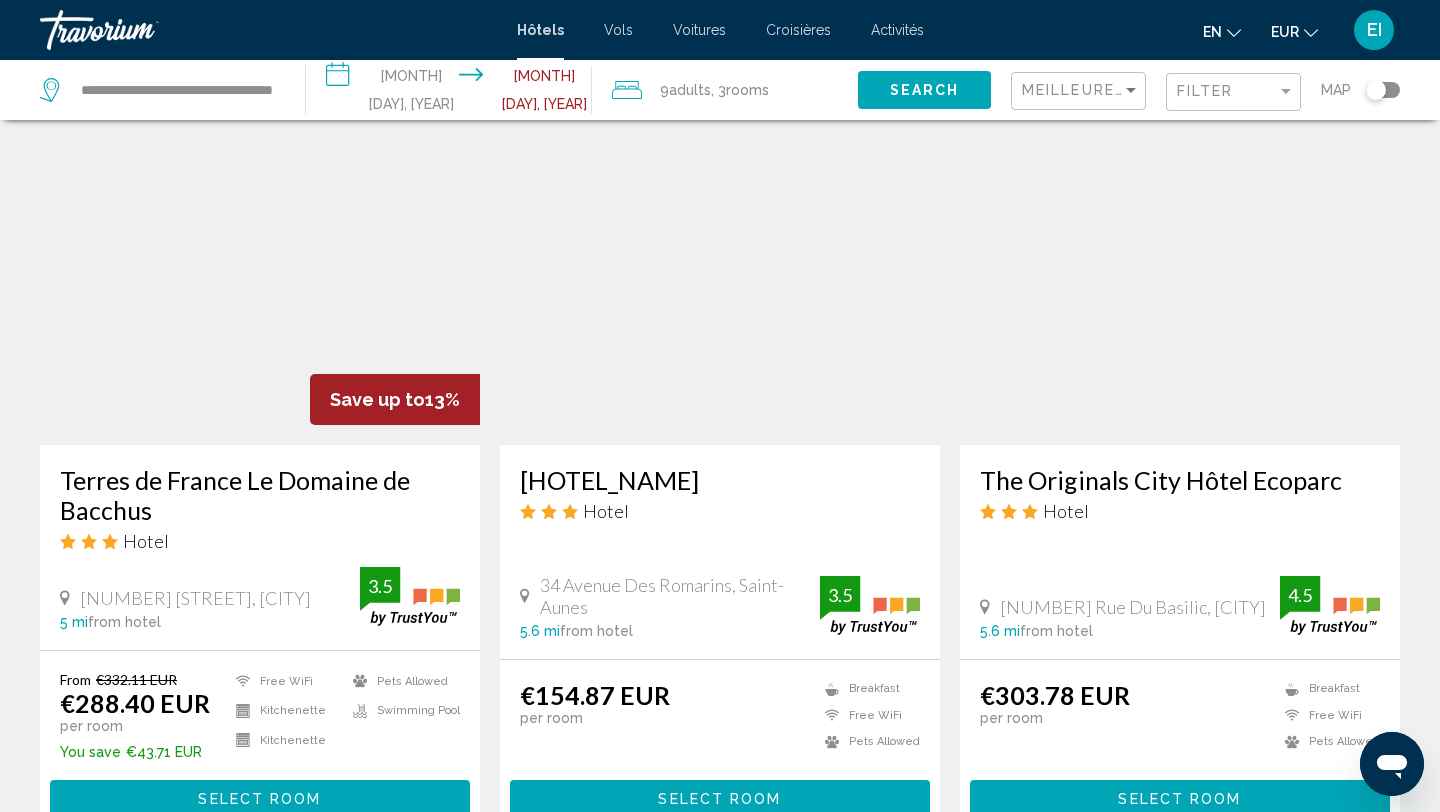 scroll, scrollTop: 822, scrollLeft: 0, axis: vertical 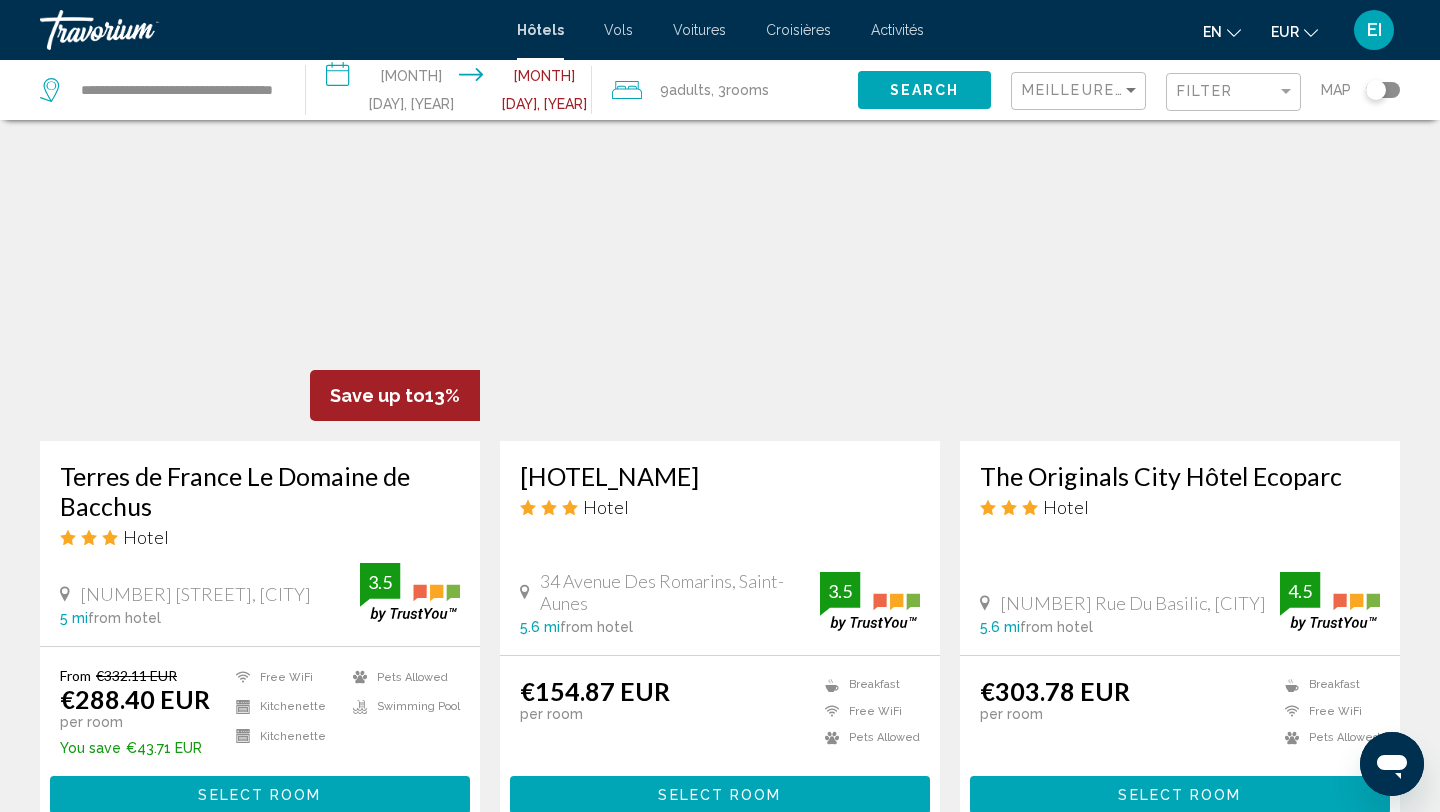 click at bounding box center (260, 281) 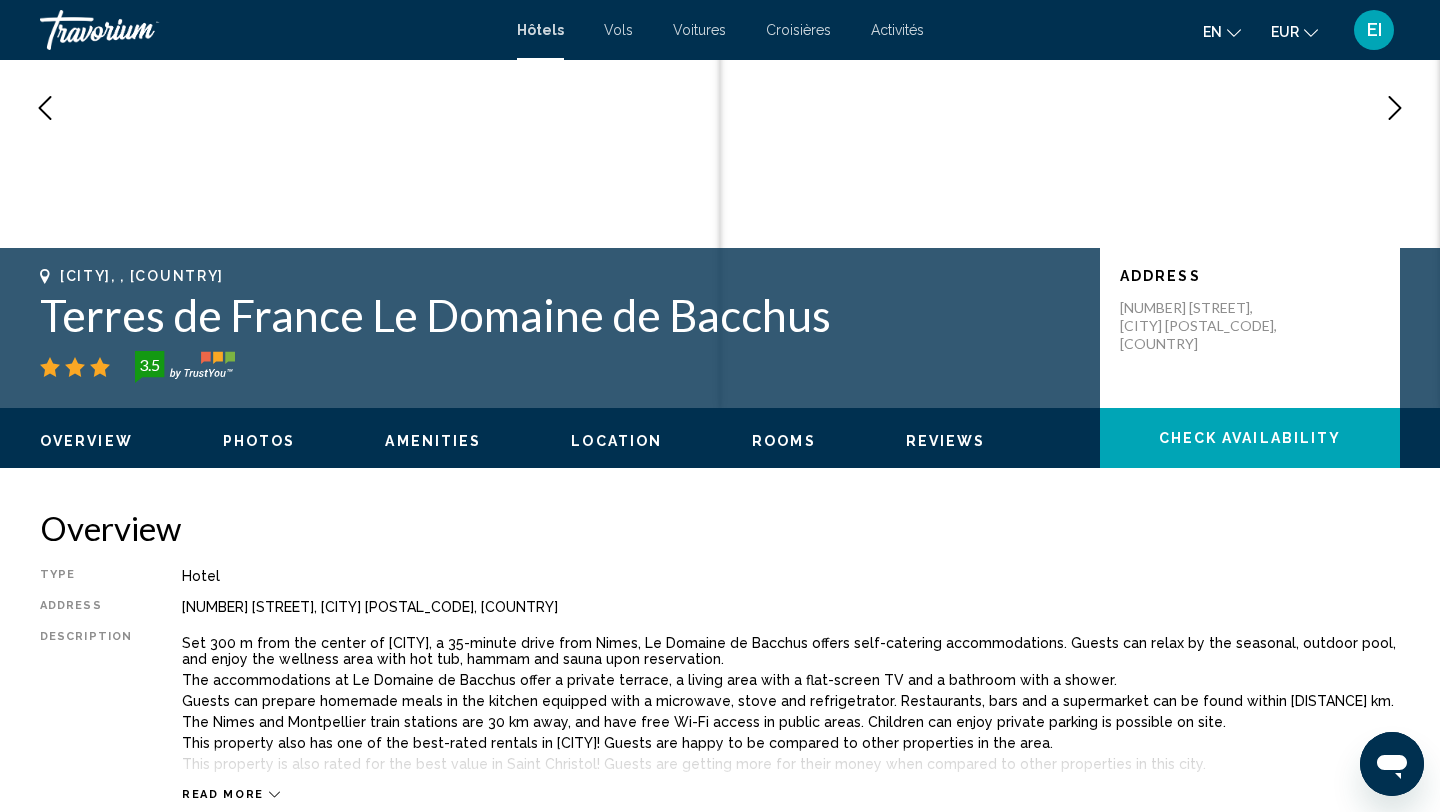 scroll, scrollTop: 0, scrollLeft: 0, axis: both 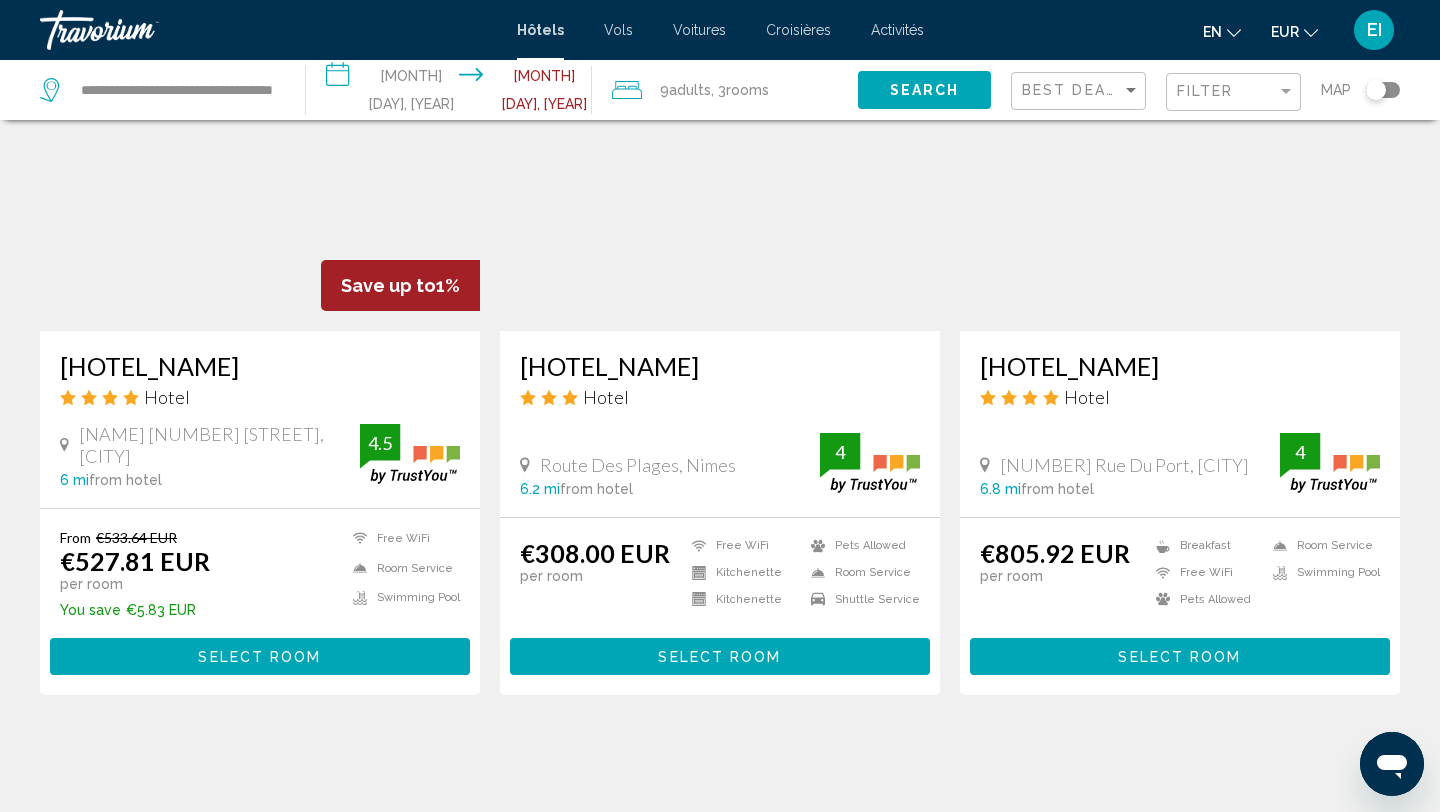 click on "Select Room" at bounding box center (719, 657) 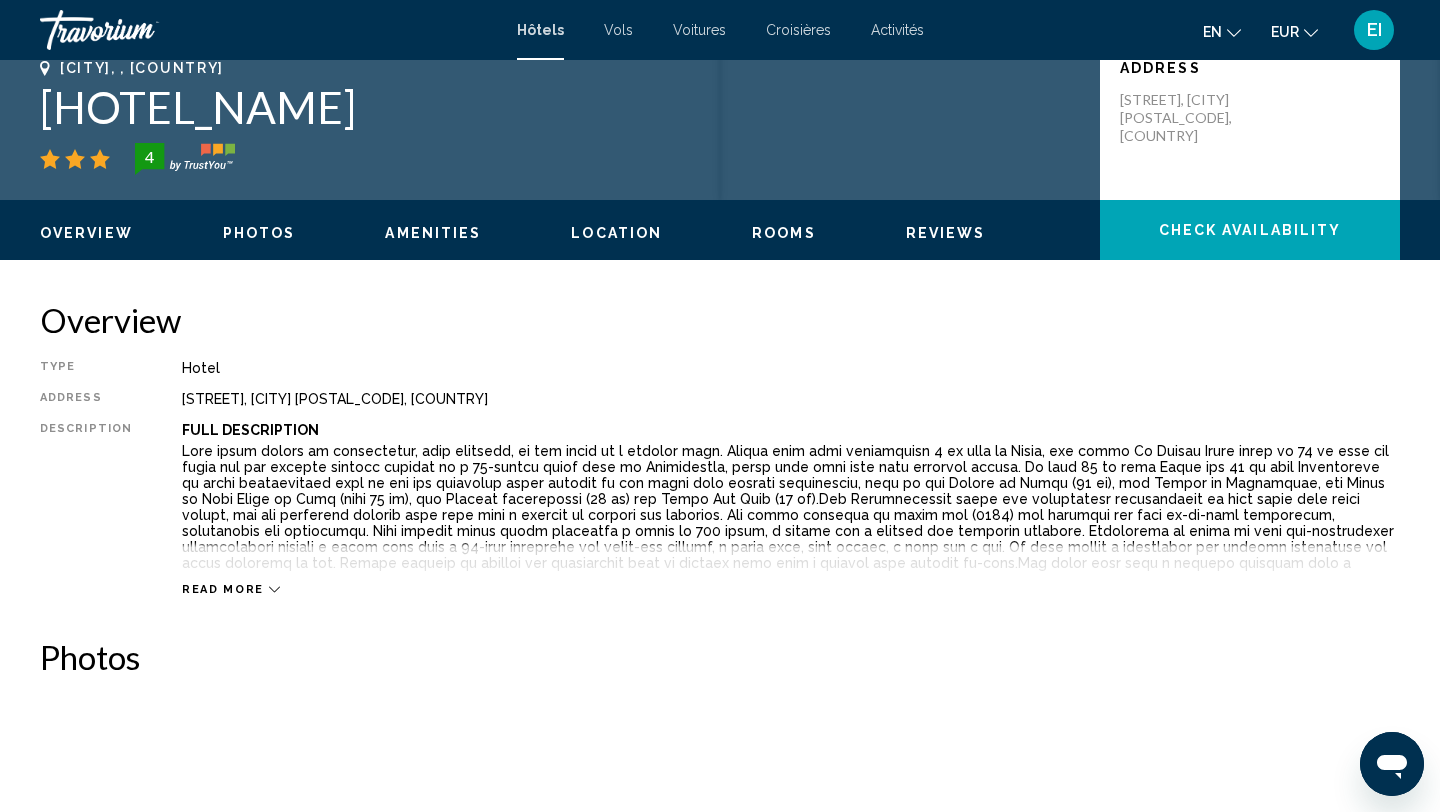 scroll, scrollTop: 0, scrollLeft: 0, axis: both 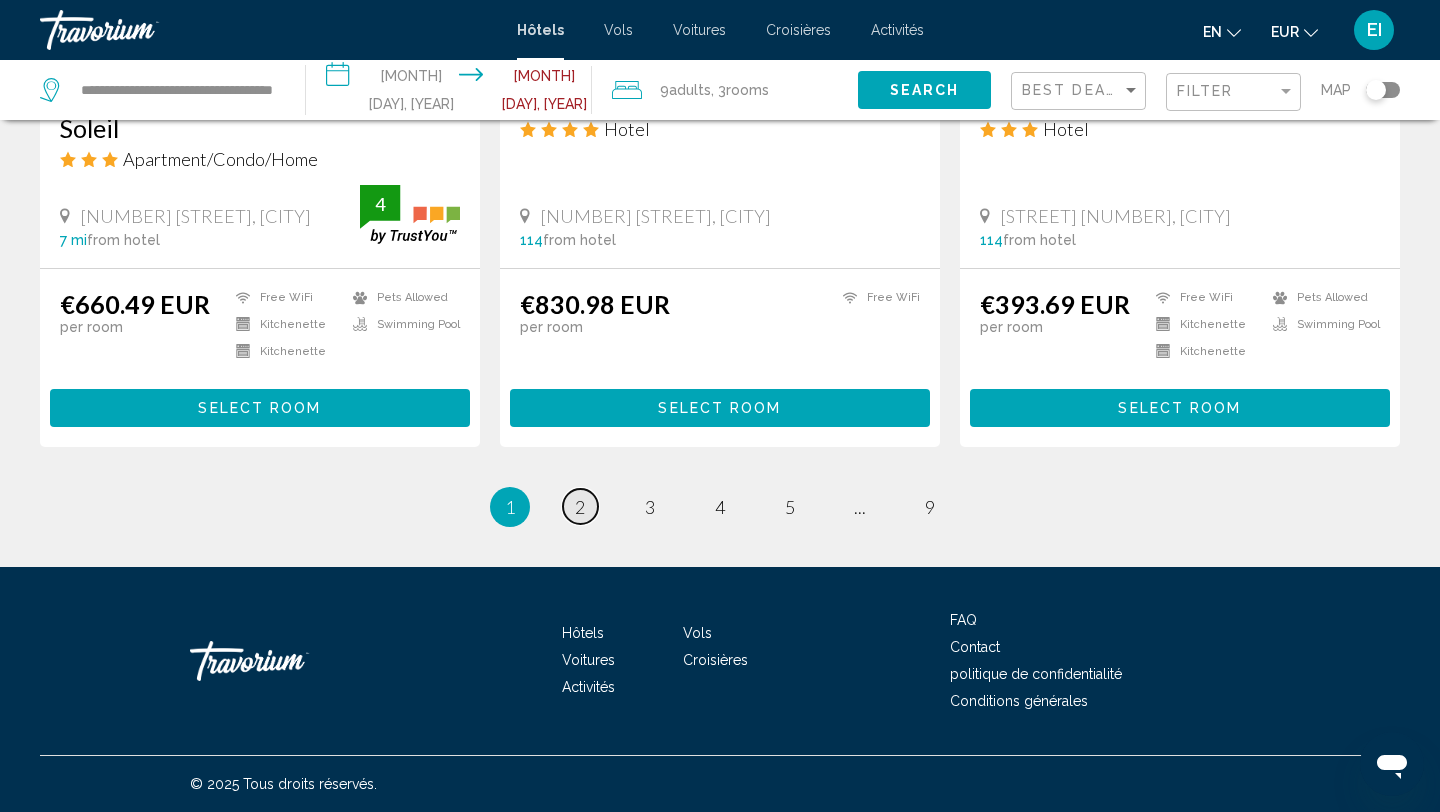 click on "2" at bounding box center (580, 507) 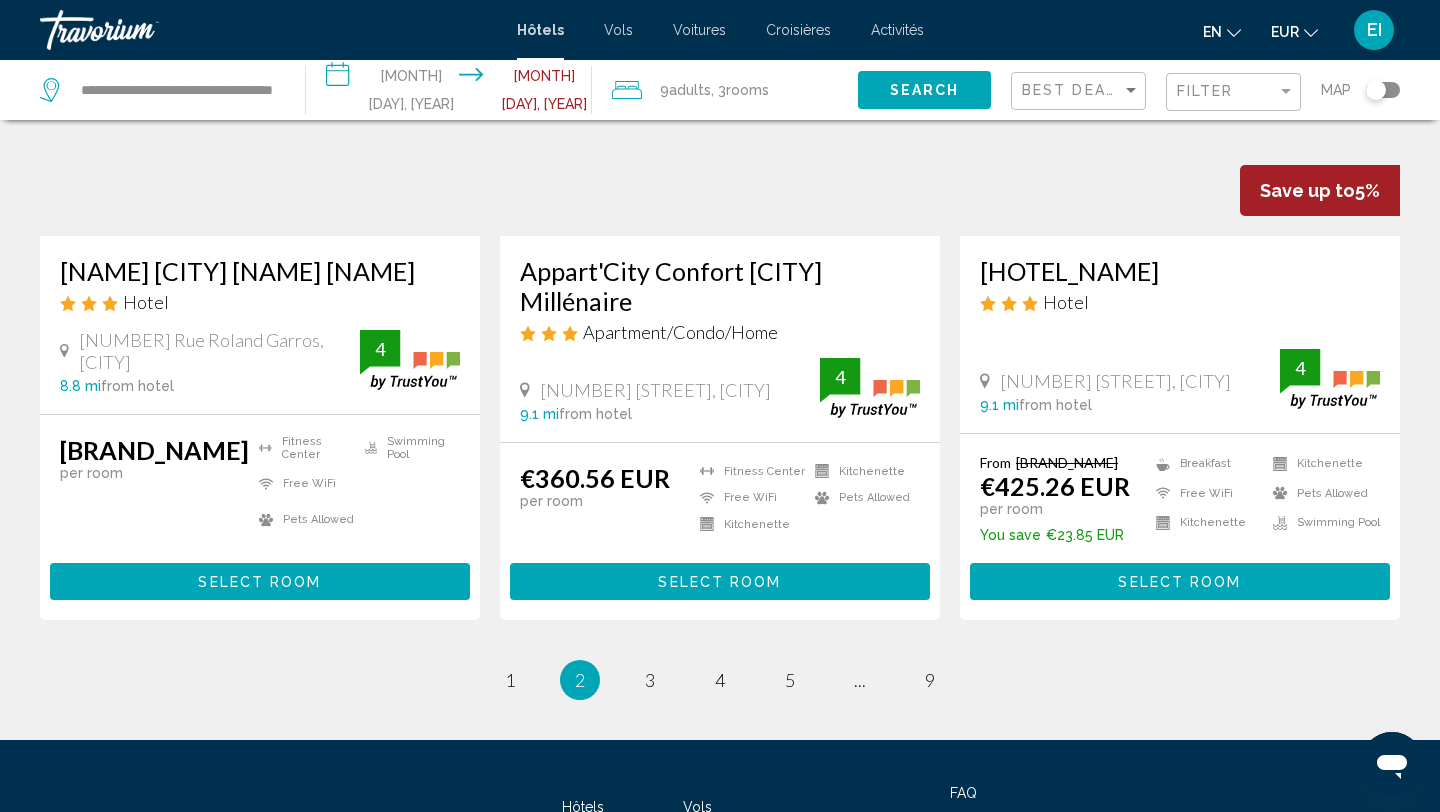 scroll, scrollTop: 2679, scrollLeft: 0, axis: vertical 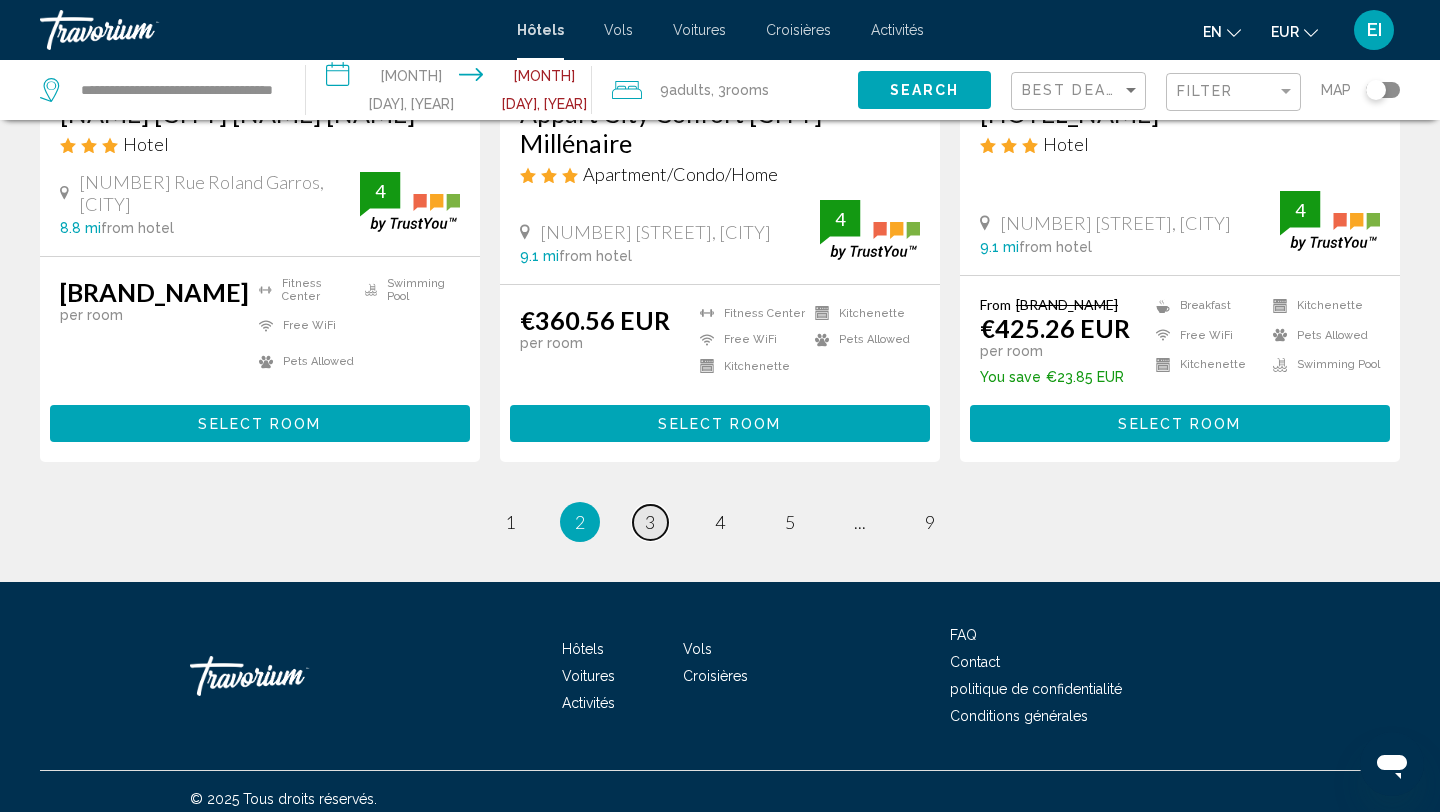 click on "3" at bounding box center (510, 522) 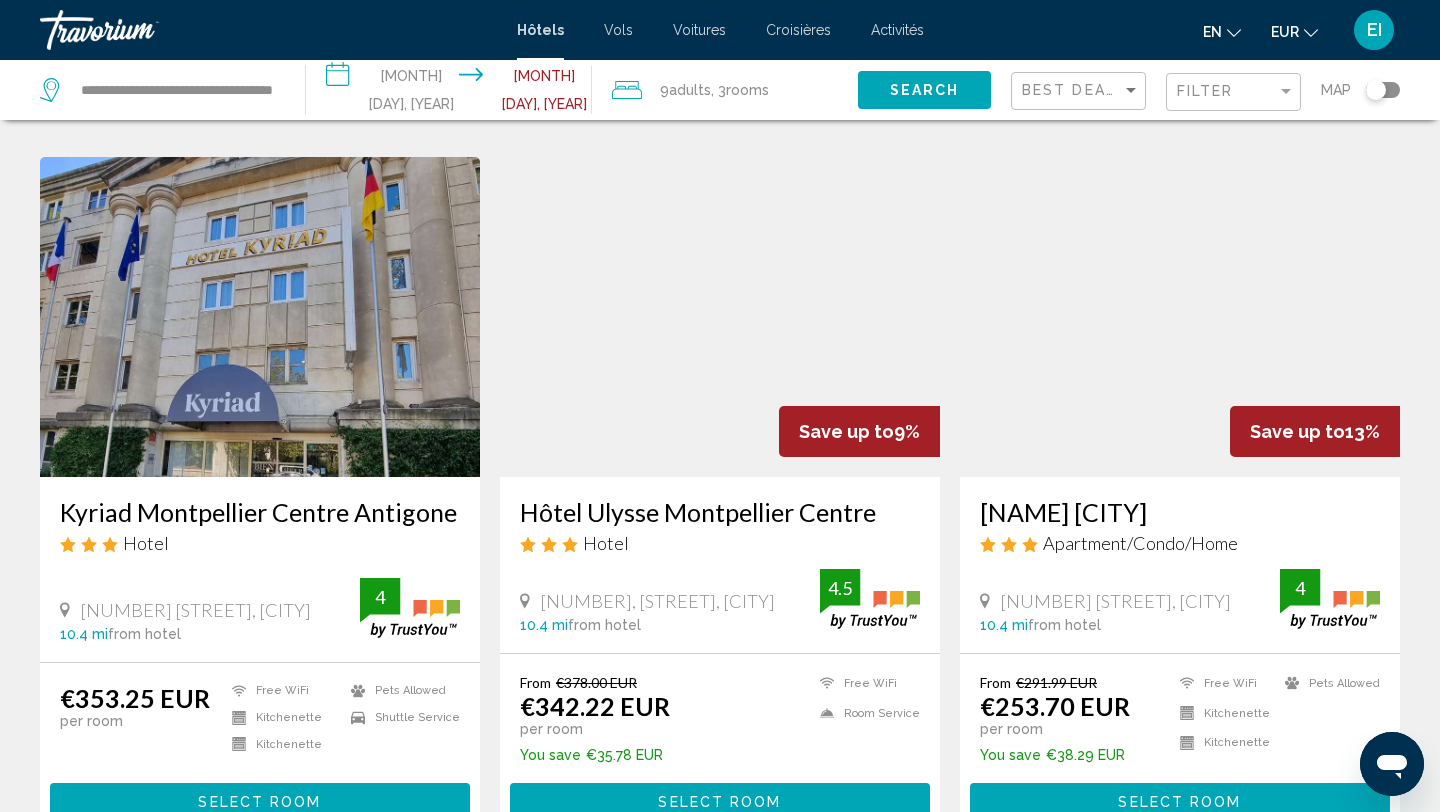 scroll, scrollTop: 1524, scrollLeft: 0, axis: vertical 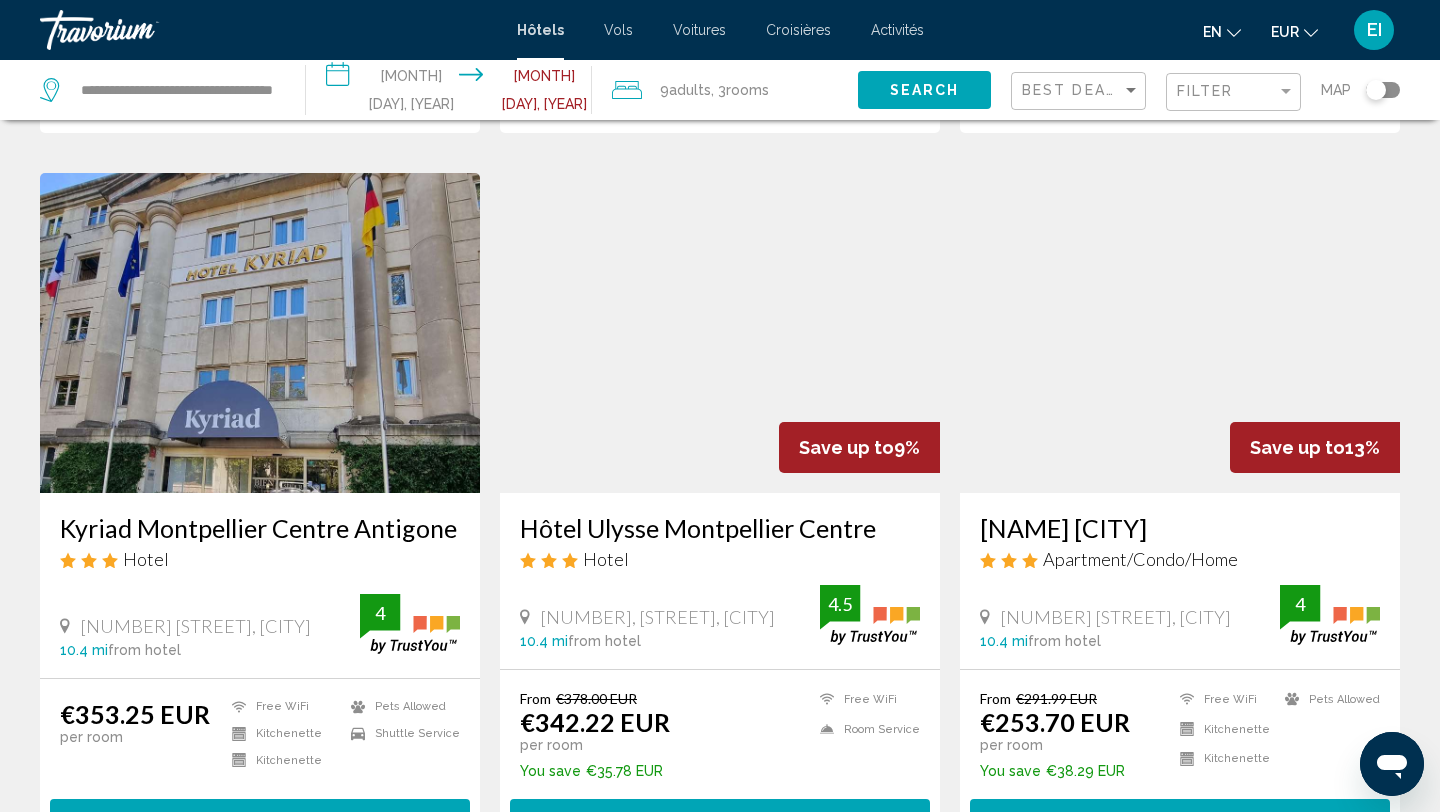 click at bounding box center (1180, 333) 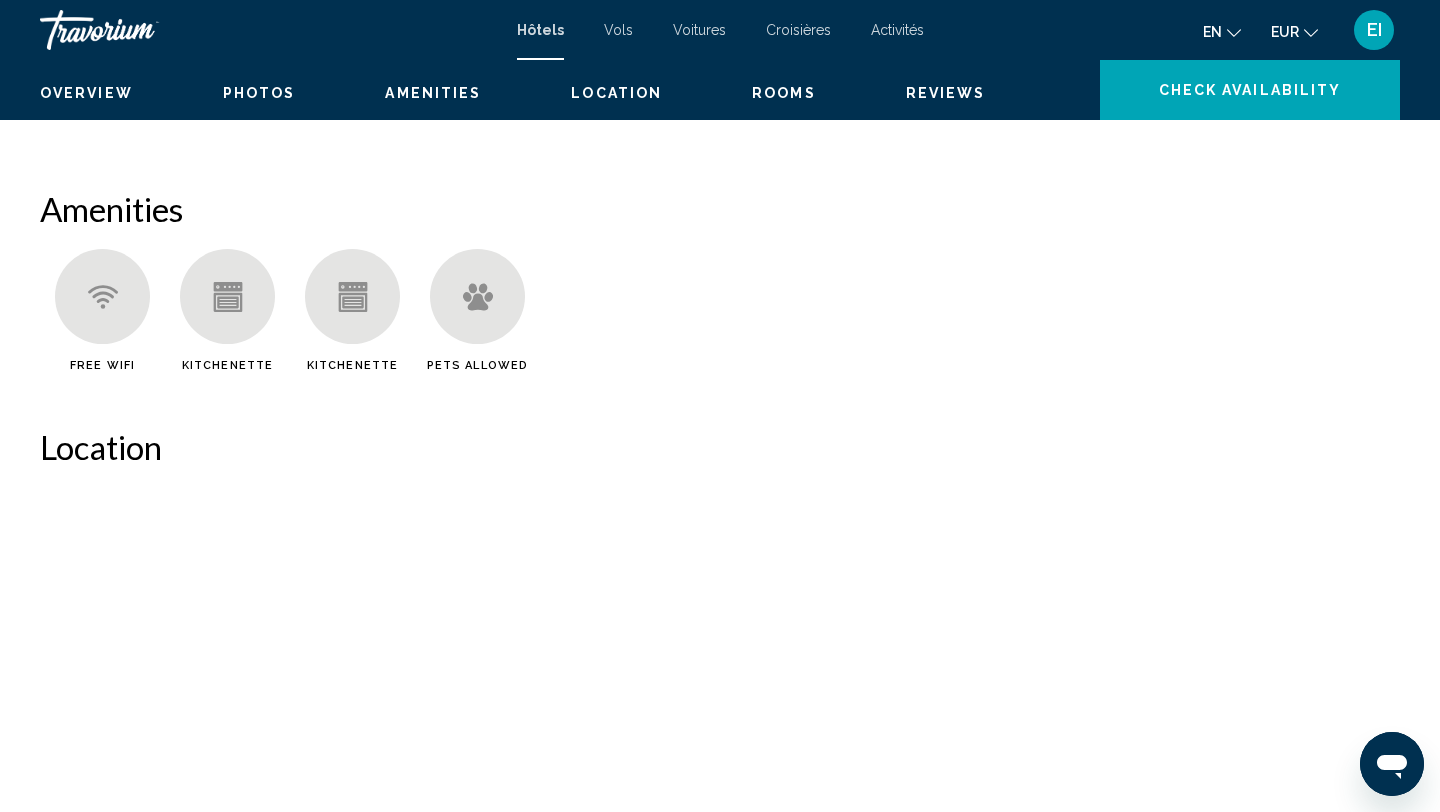 scroll, scrollTop: 0, scrollLeft: 0, axis: both 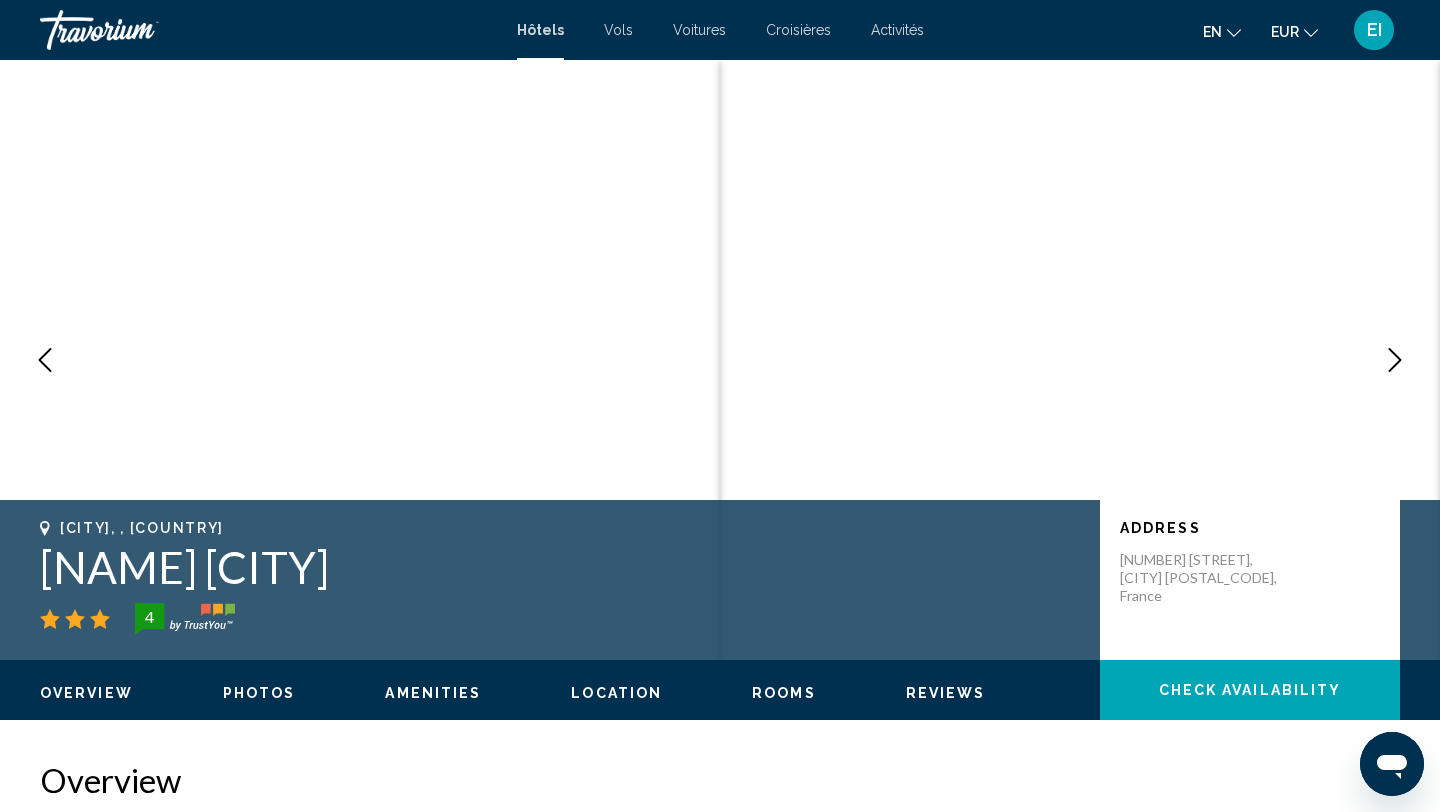 click at bounding box center (1395, 360) 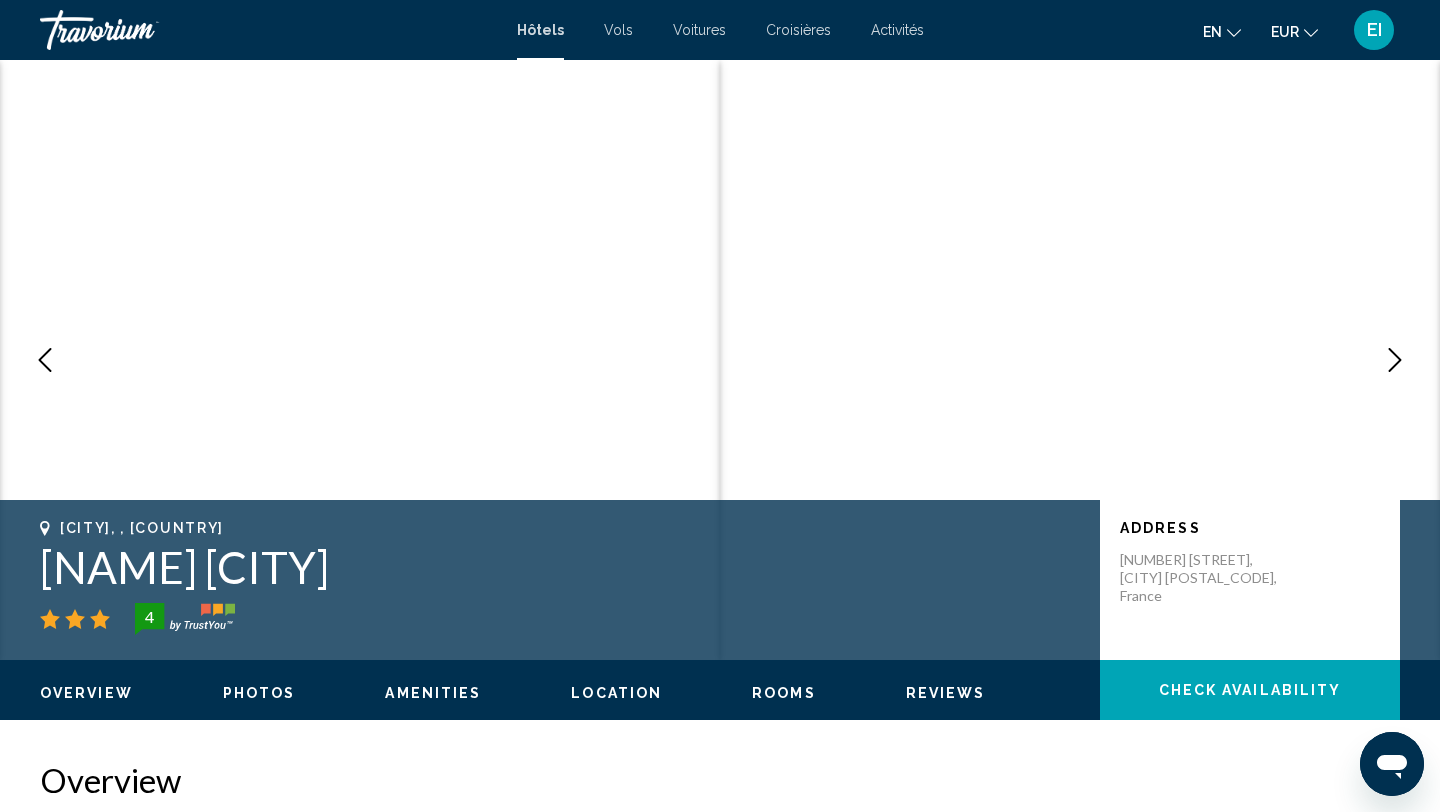 click at bounding box center (1395, 360) 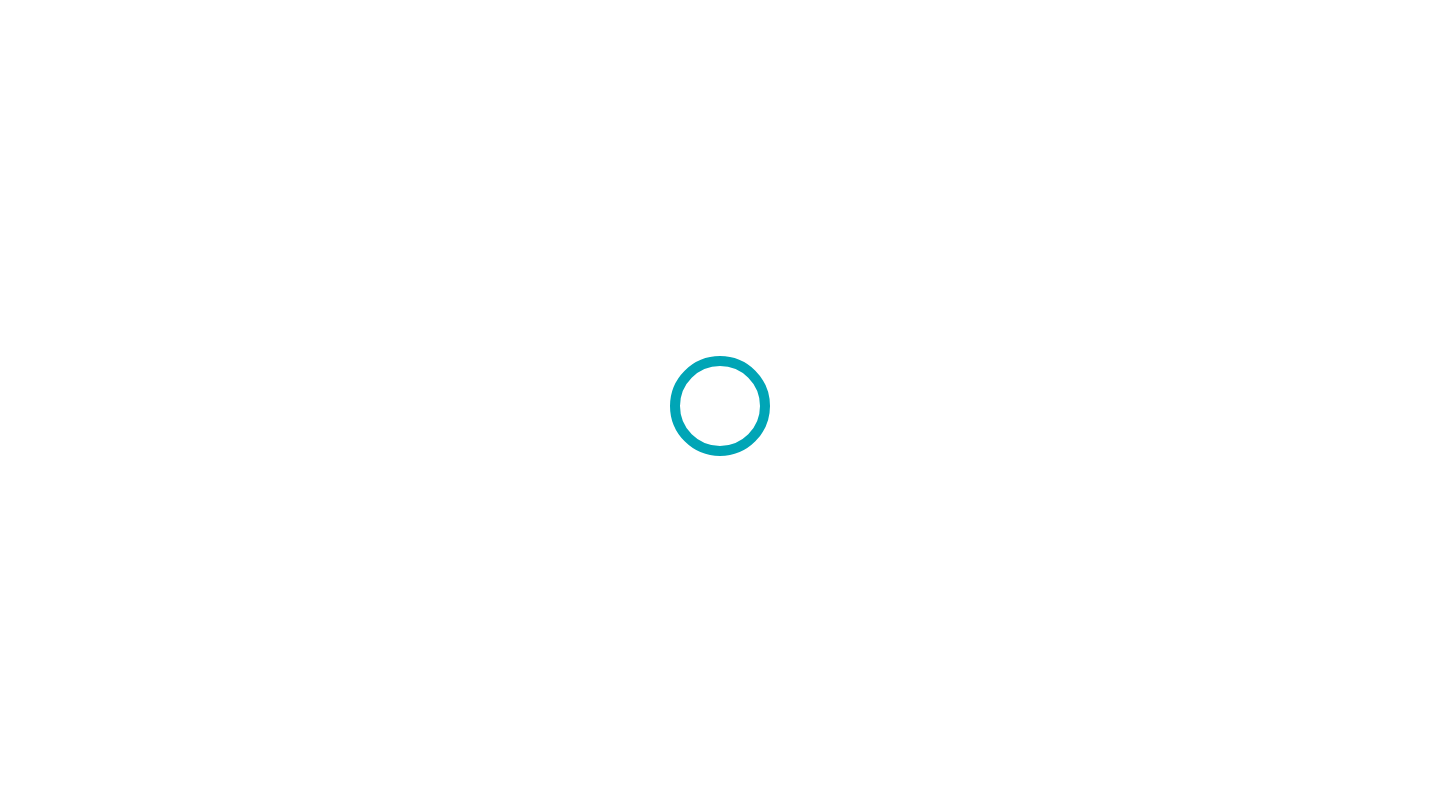 scroll, scrollTop: 0, scrollLeft: 0, axis: both 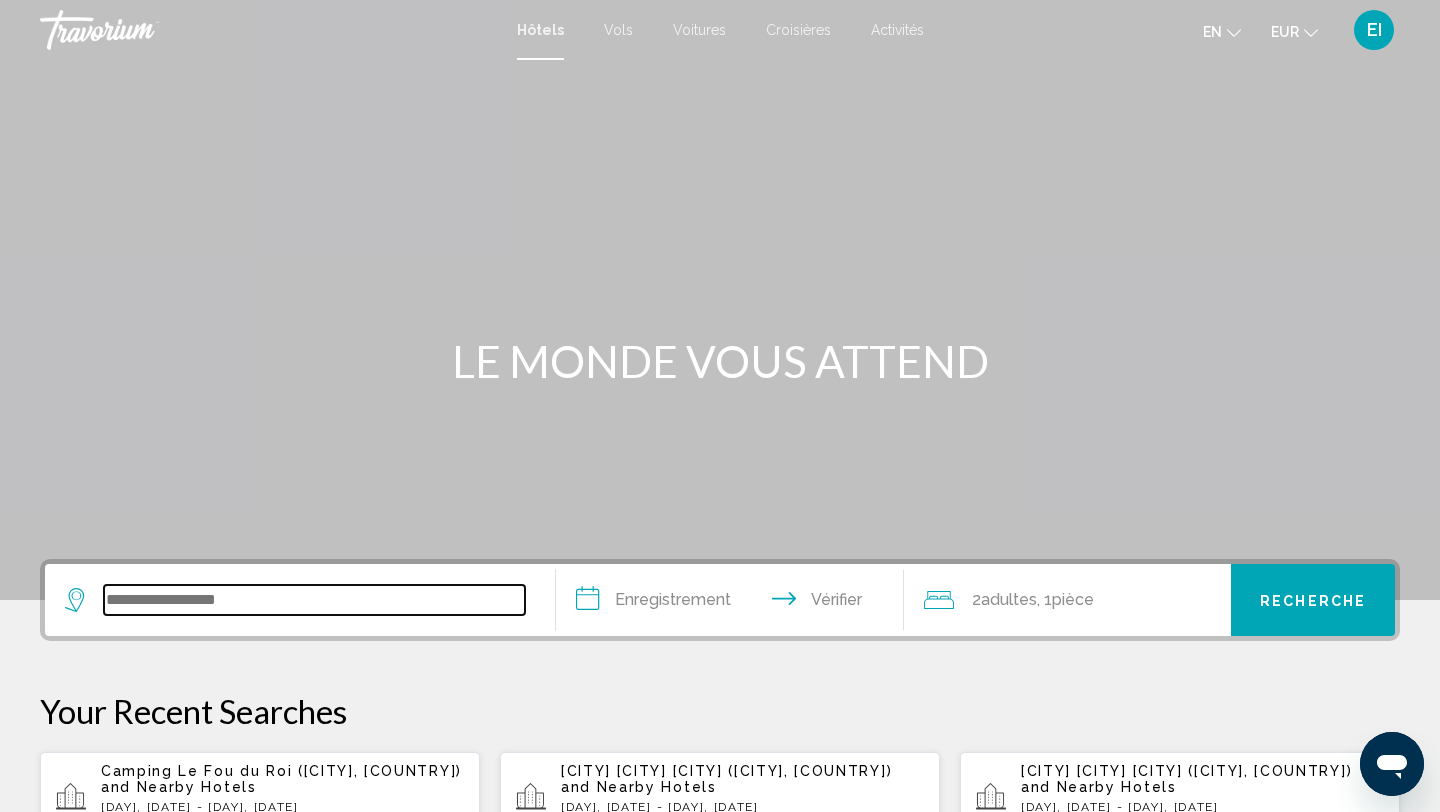 click at bounding box center (314, 600) 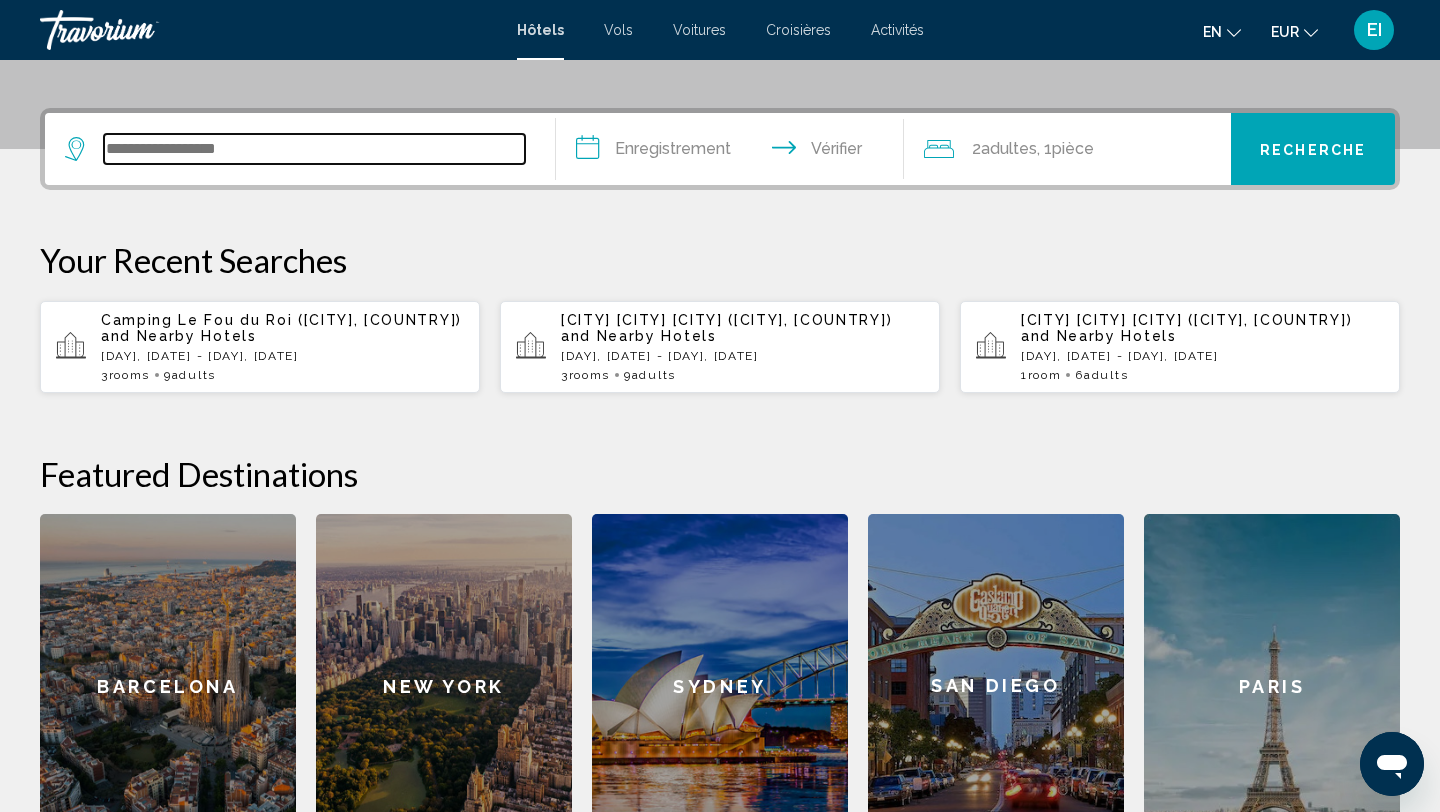 scroll, scrollTop: 494, scrollLeft: 0, axis: vertical 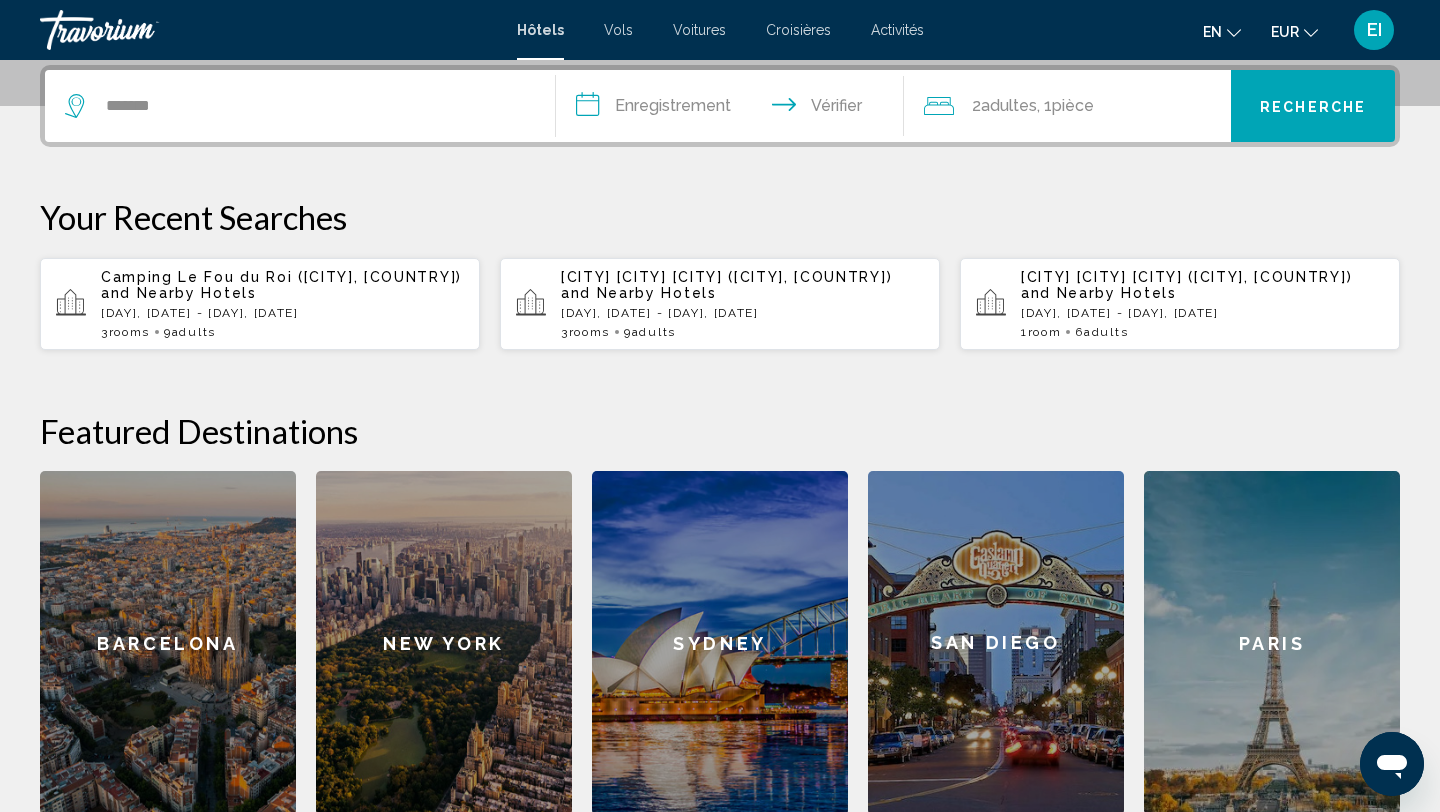 click on "**********" at bounding box center [734, 109] 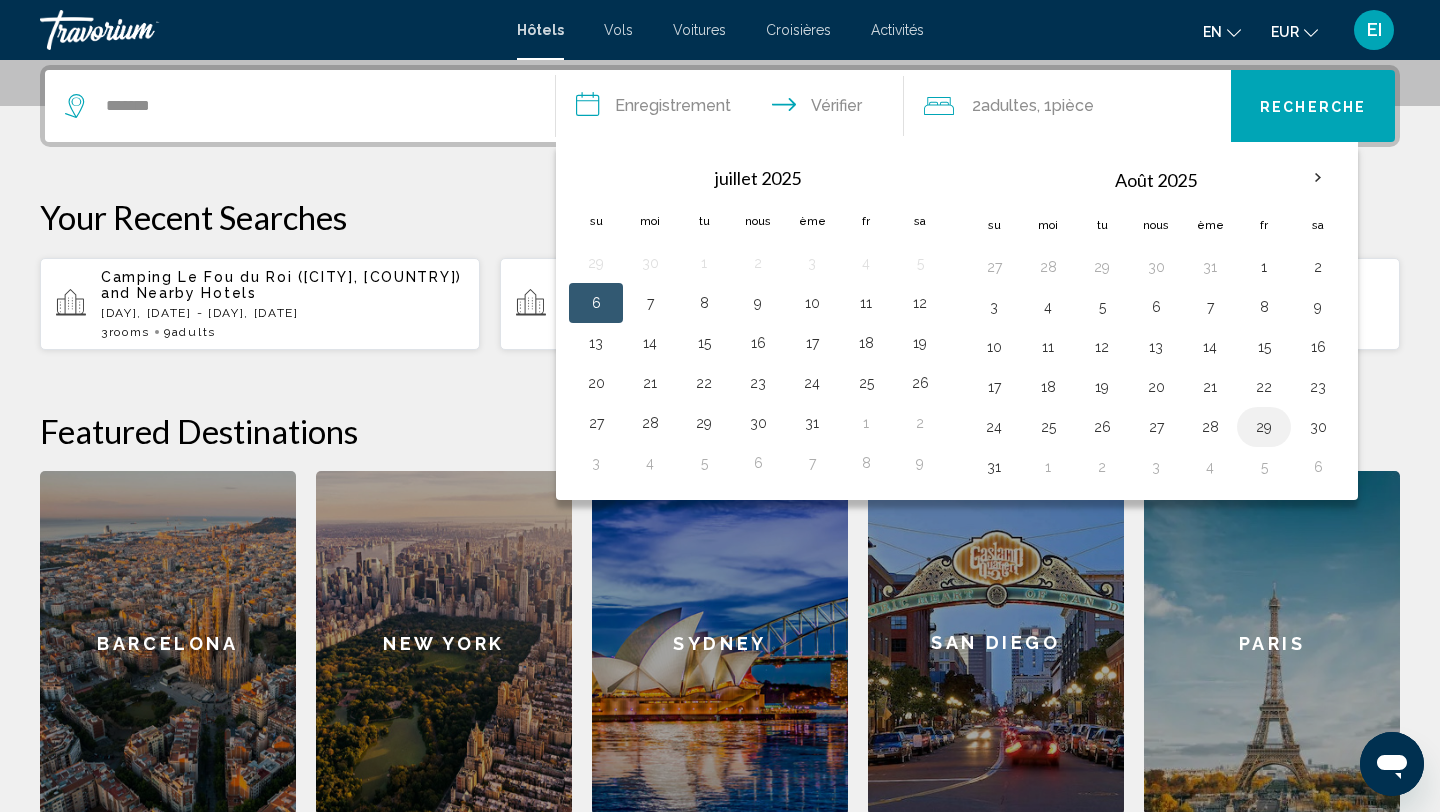 click on "29" at bounding box center (1102, 267) 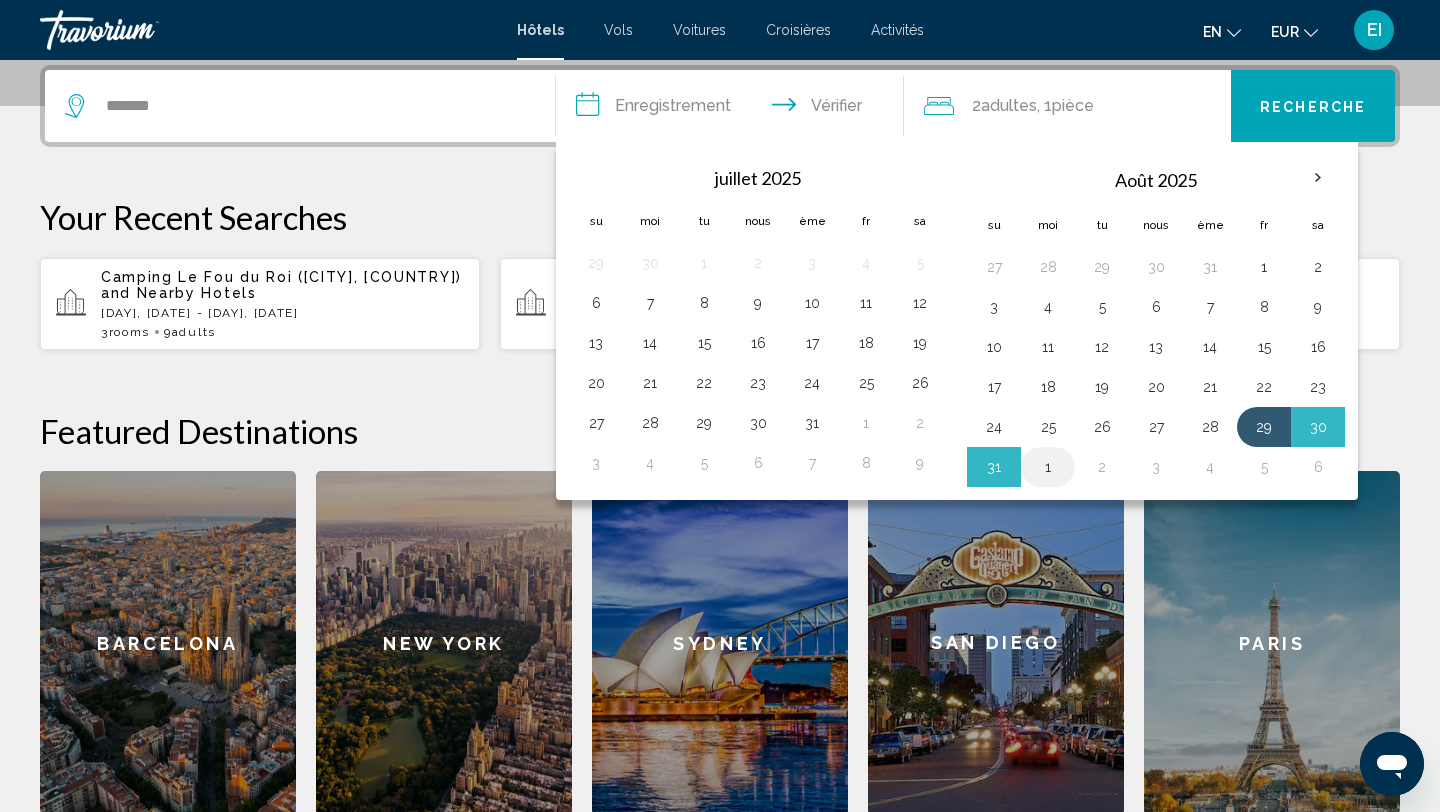 click on "1" at bounding box center (1048, 467) 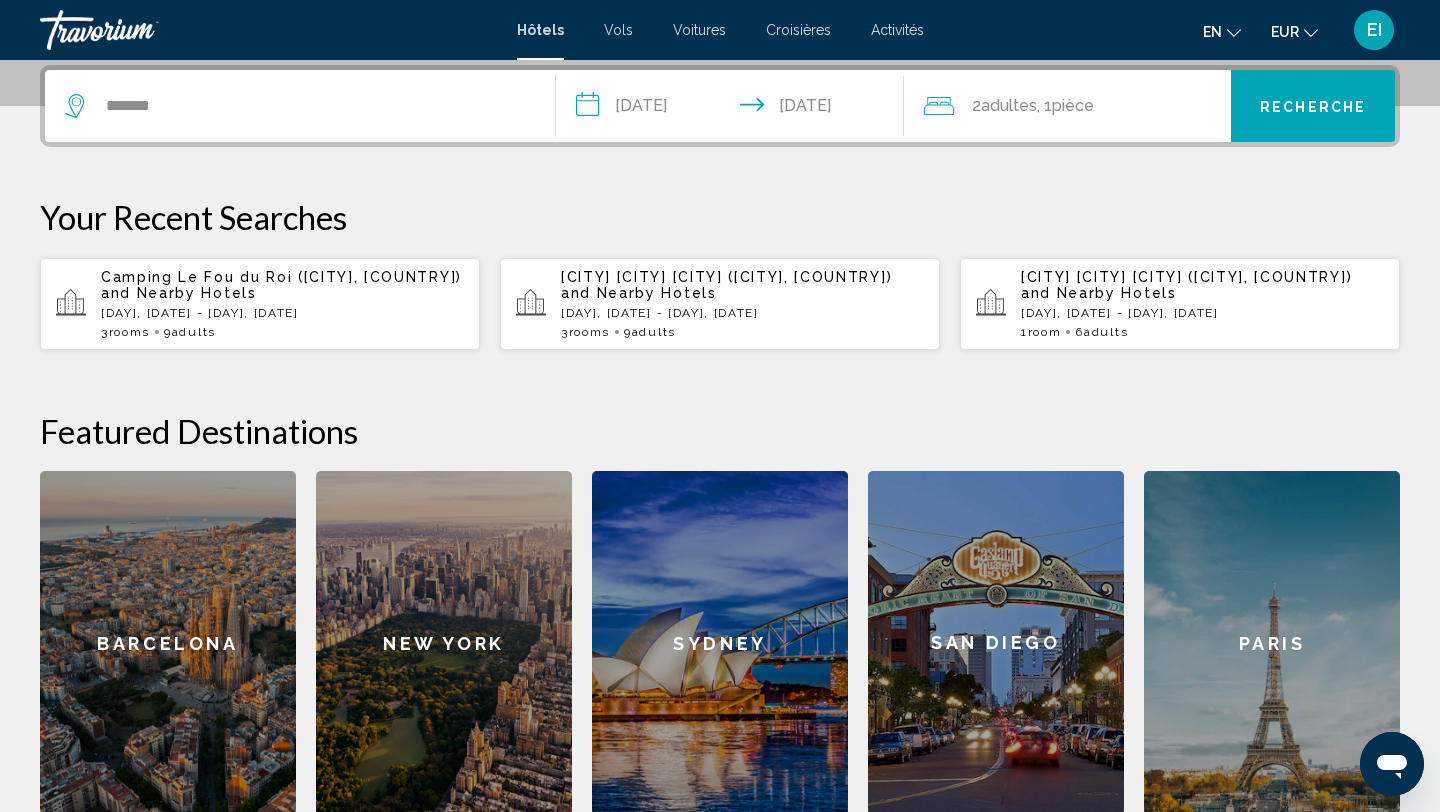 click on "2  adultes Adulte , 1  pièce chambres" at bounding box center (1078, 106) 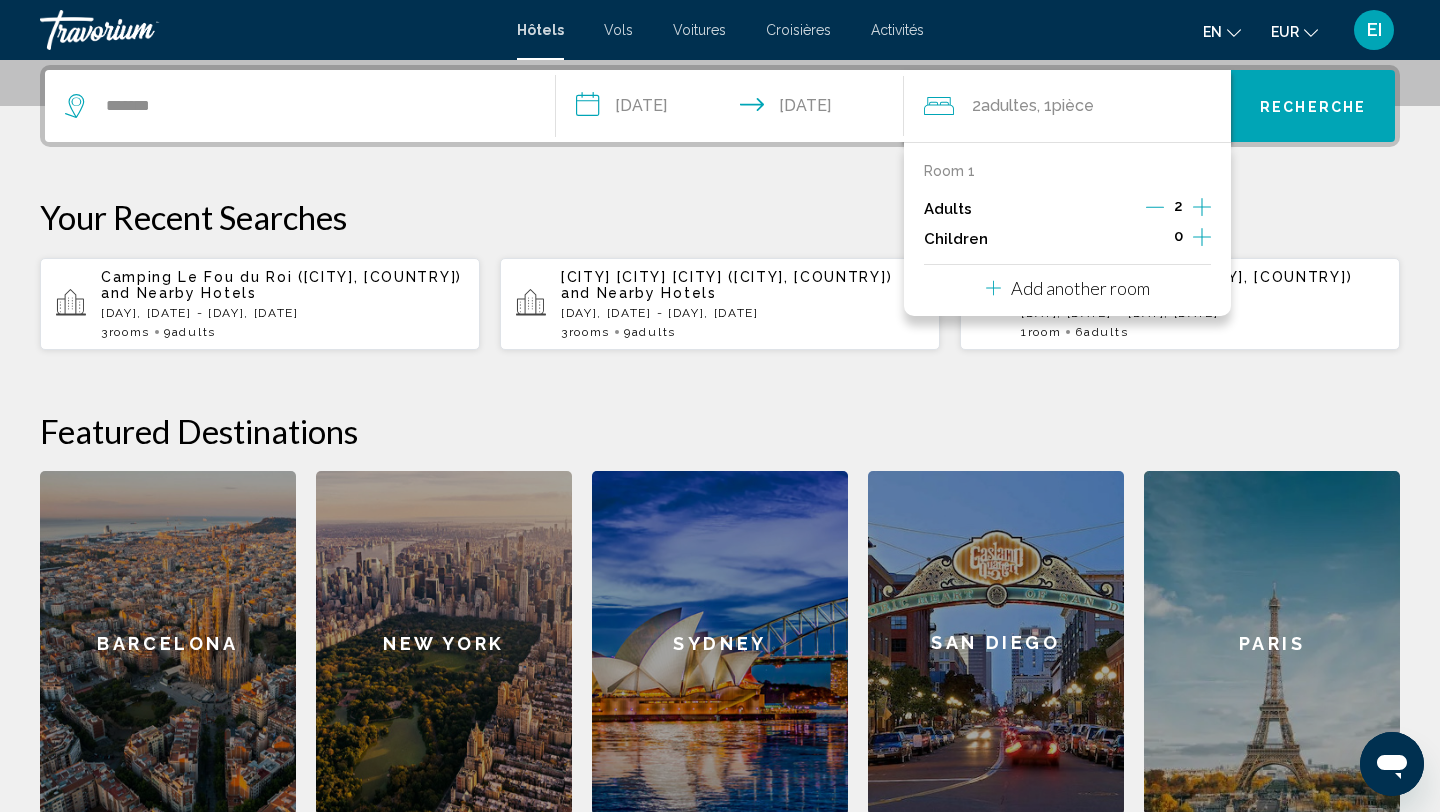 click at bounding box center (1202, 207) 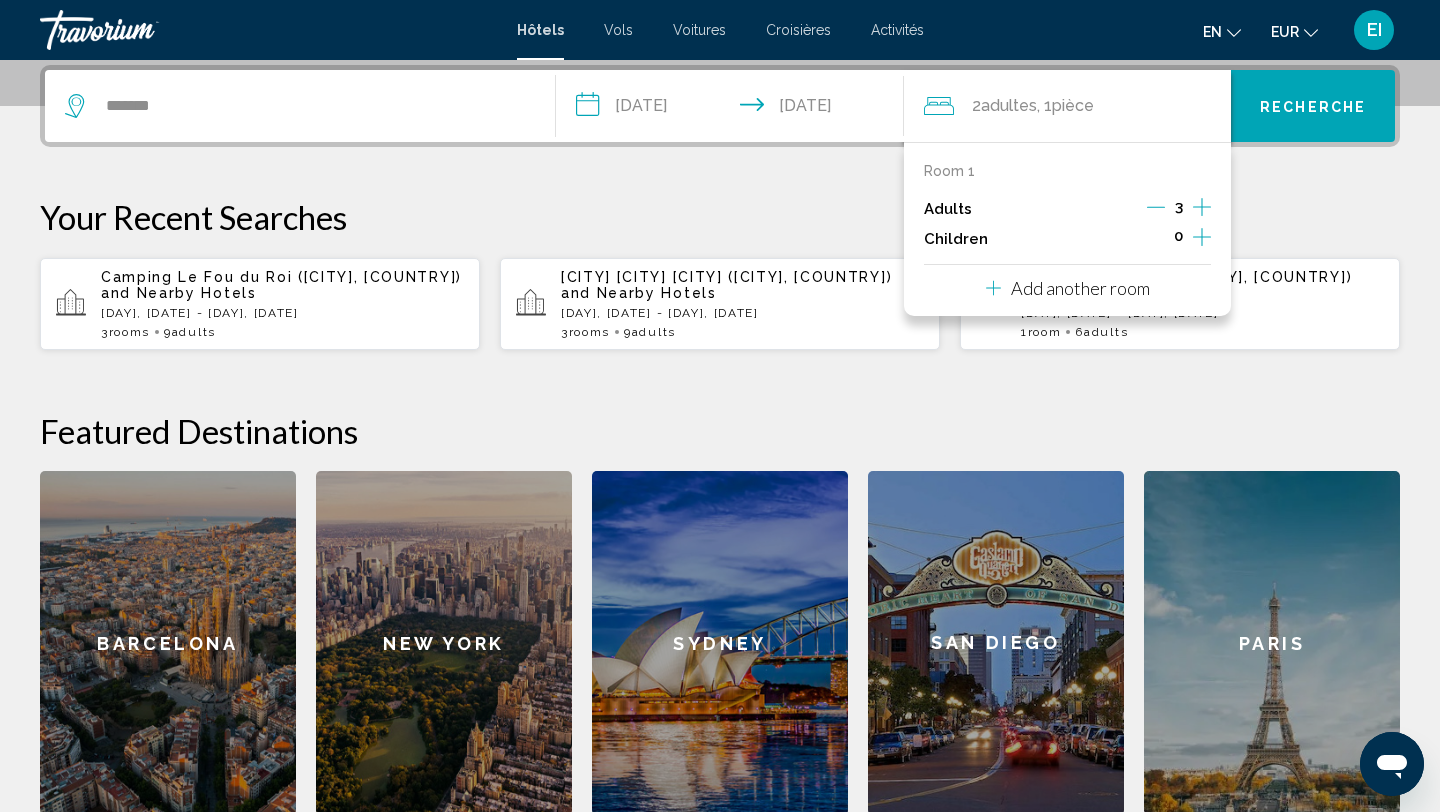 click at bounding box center [1202, 207] 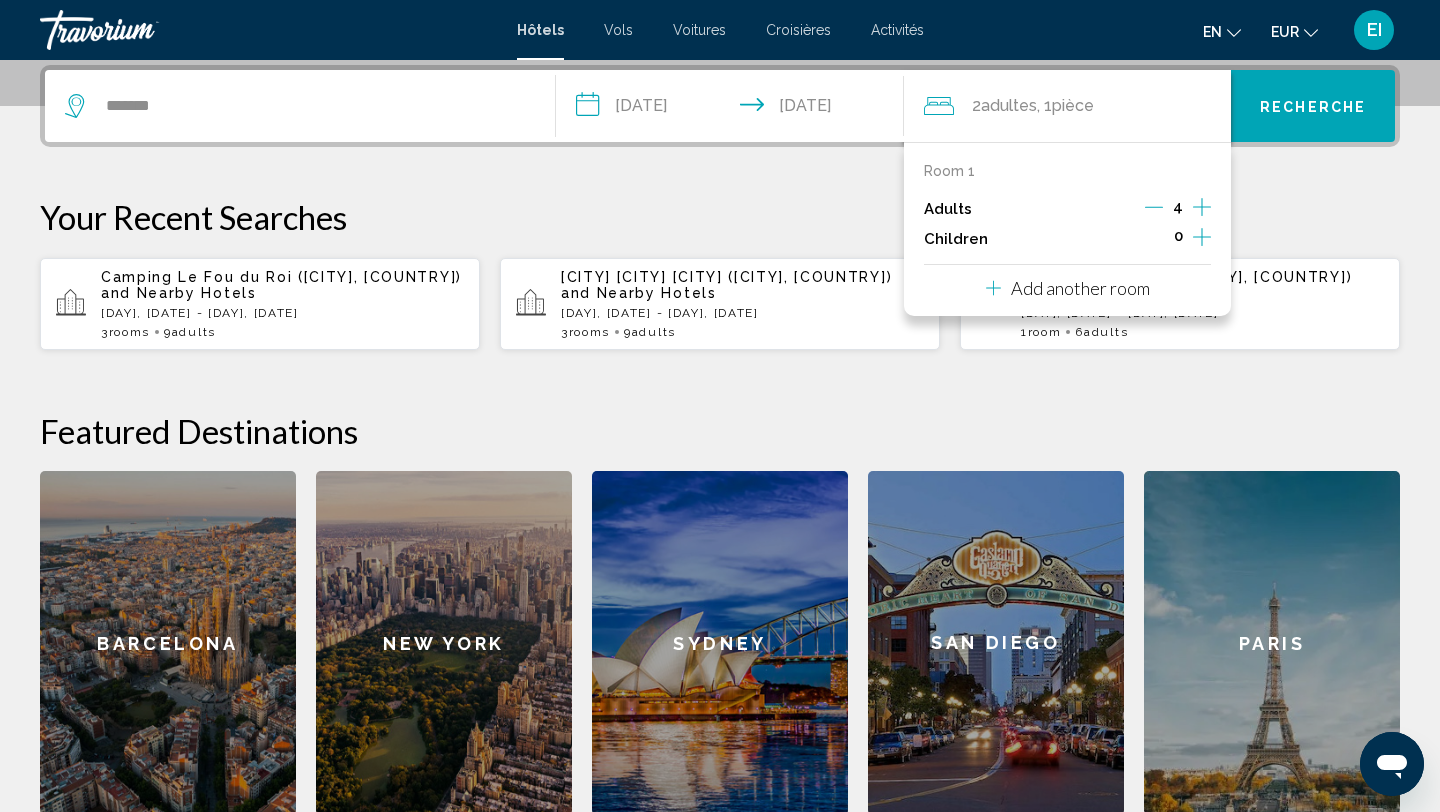 click at bounding box center [1202, 207] 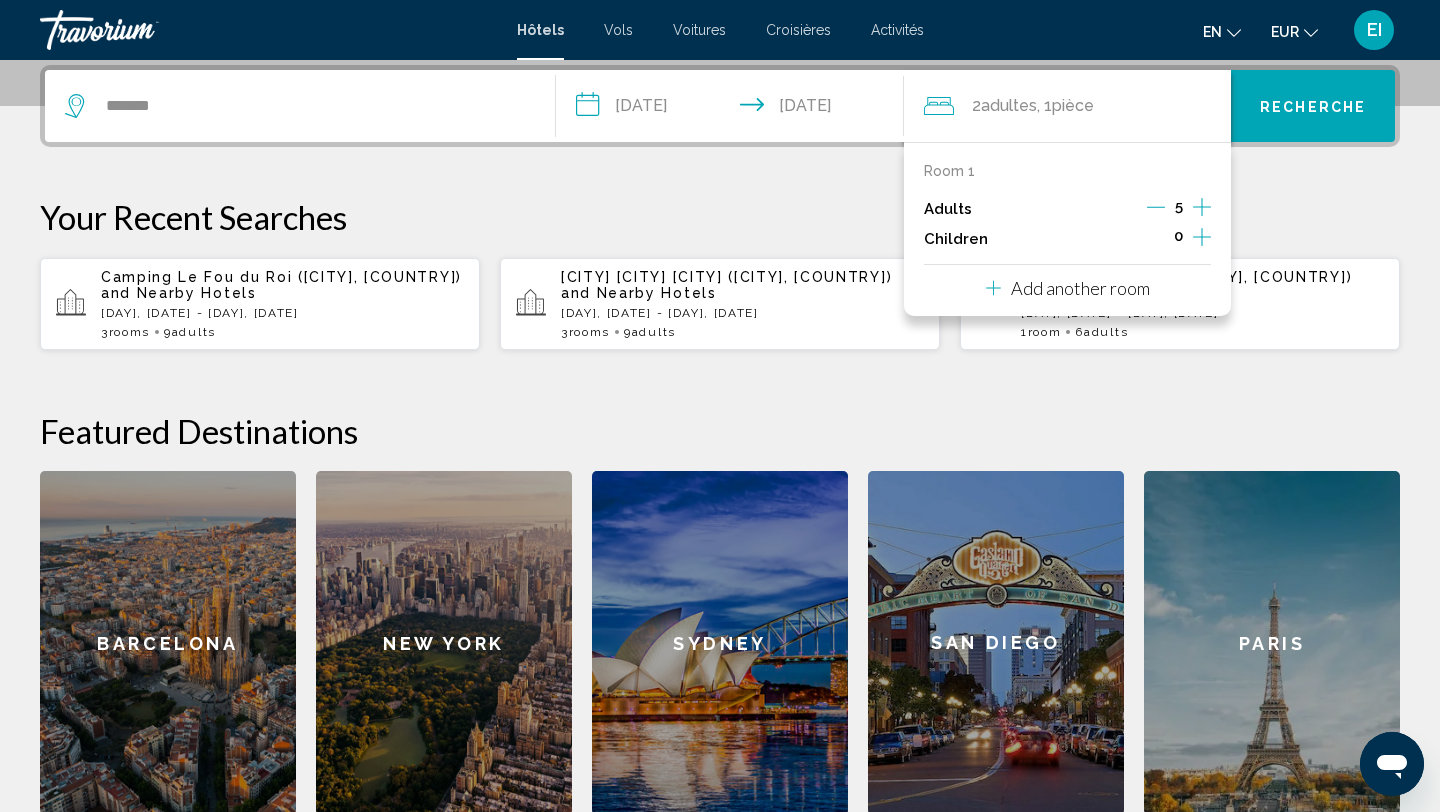 click at bounding box center [1202, 207] 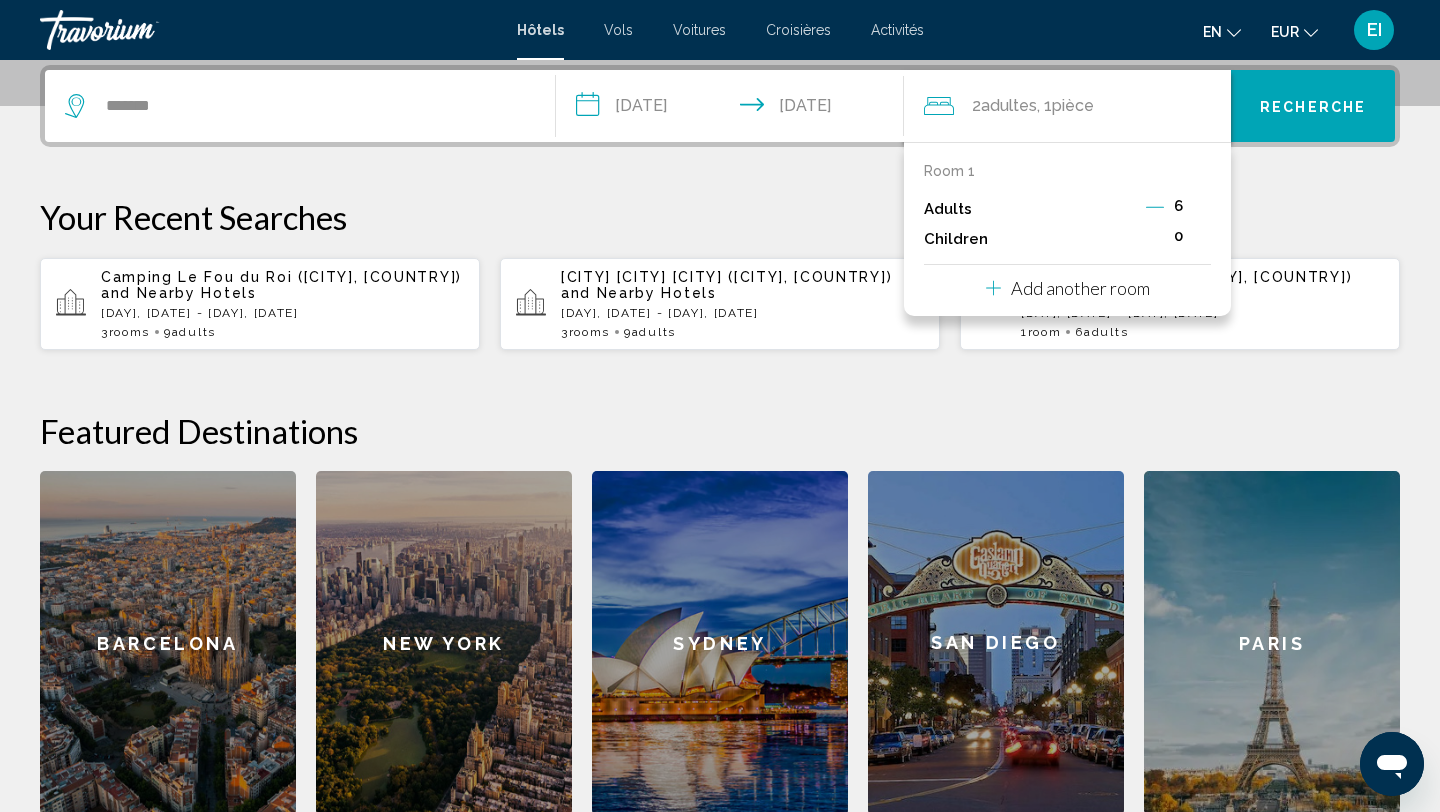 click on "Room 1 Adults
6
Children
0
Add another room" at bounding box center (1068, 229) 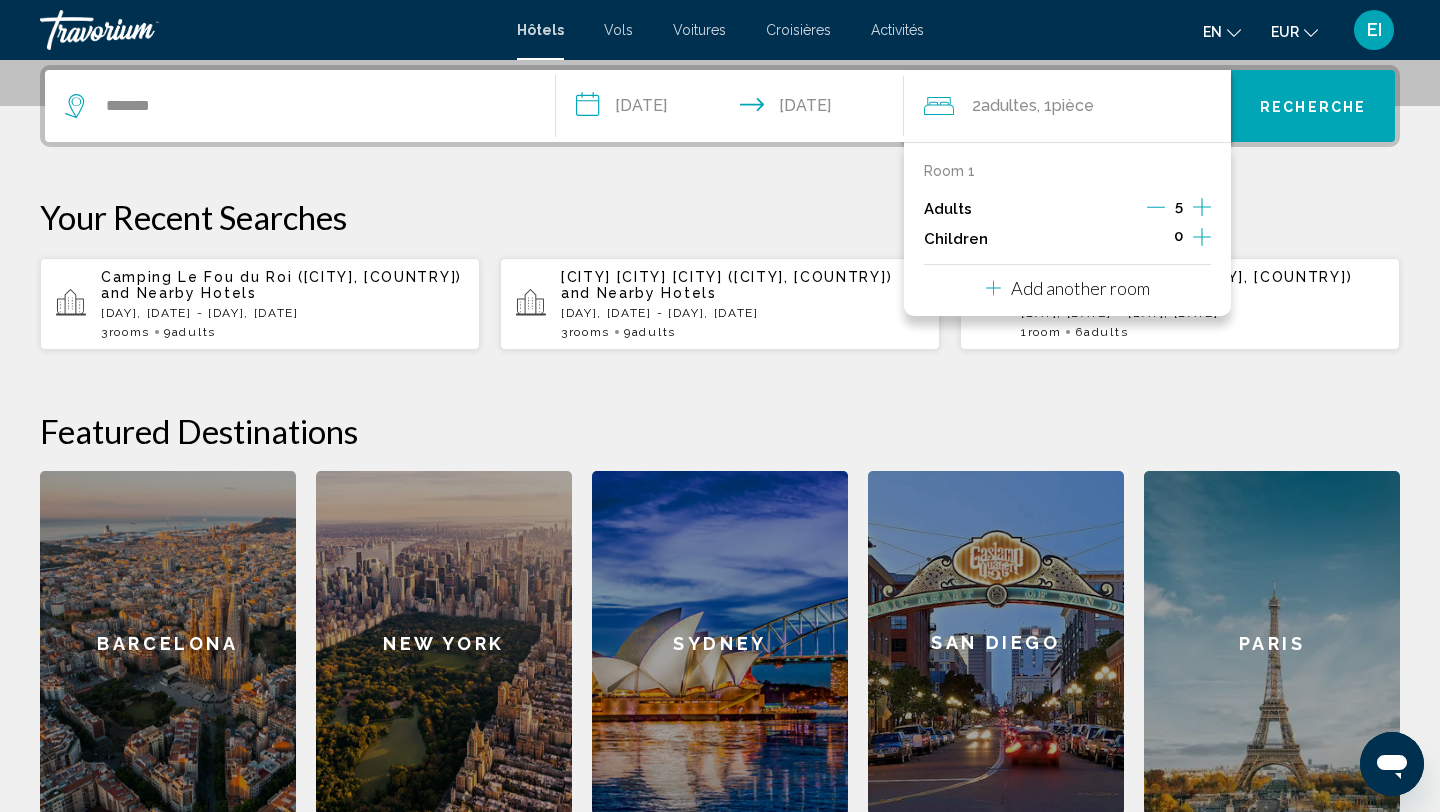 click at bounding box center [1156, 207] 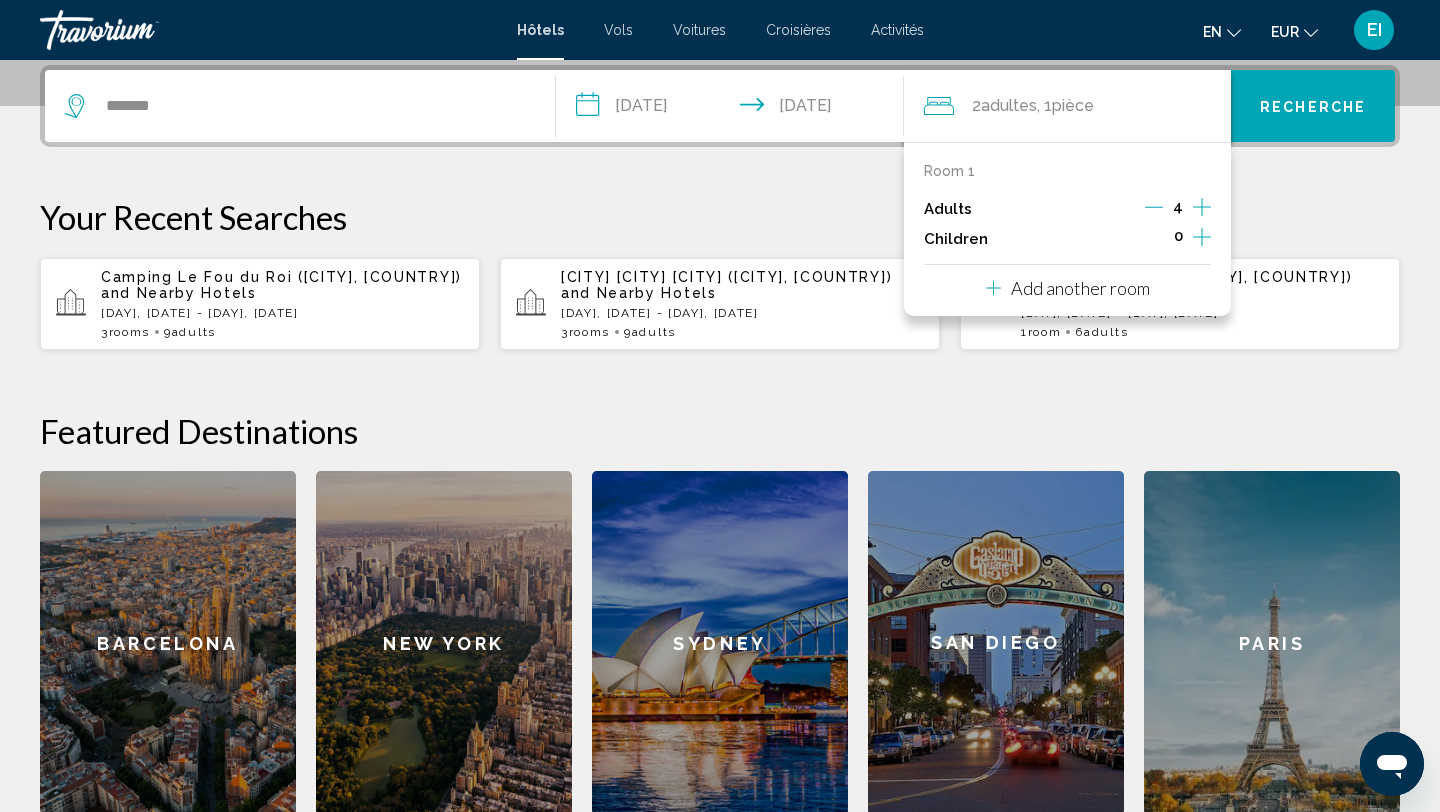click on "Add another room" at bounding box center (1080, 288) 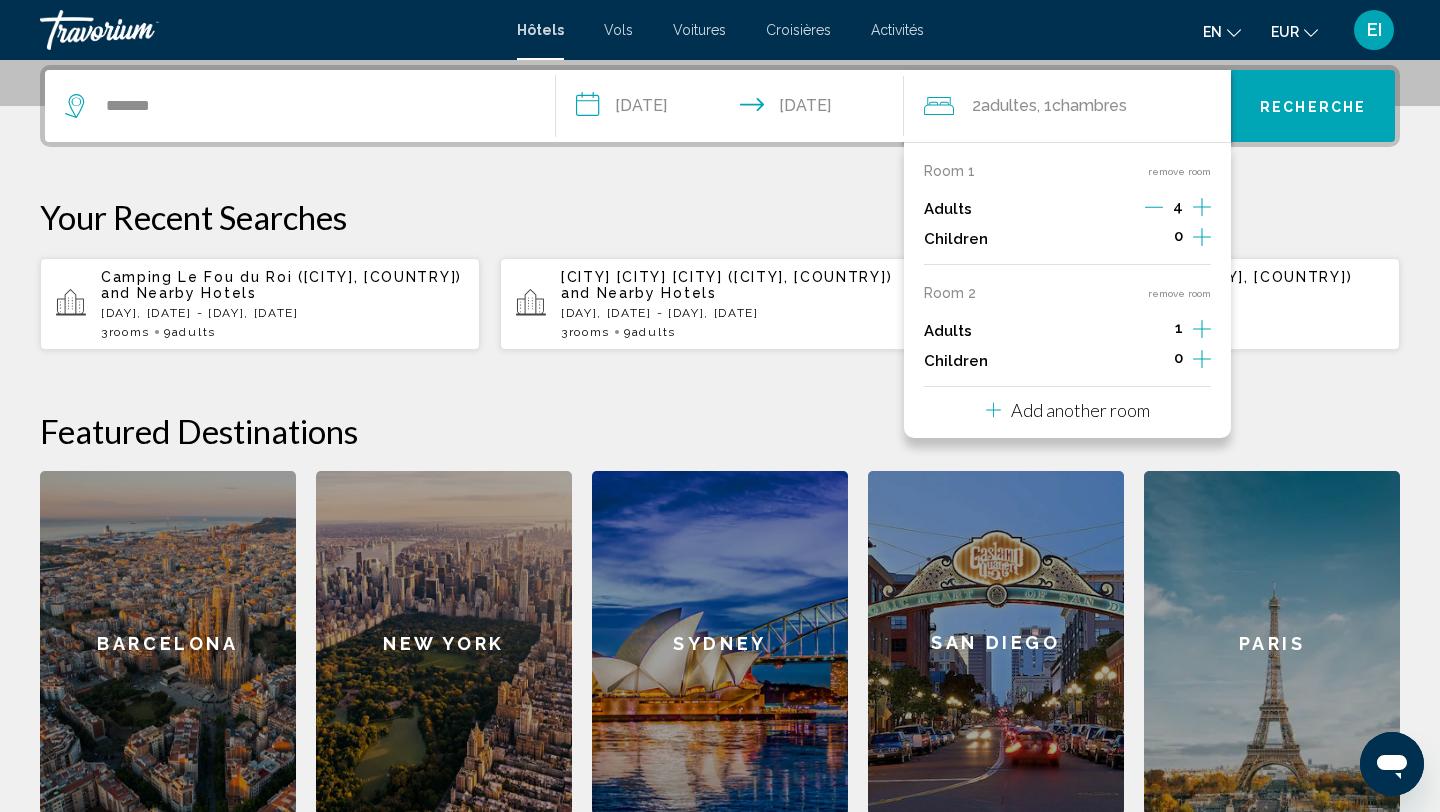 click at bounding box center [1202, 207] 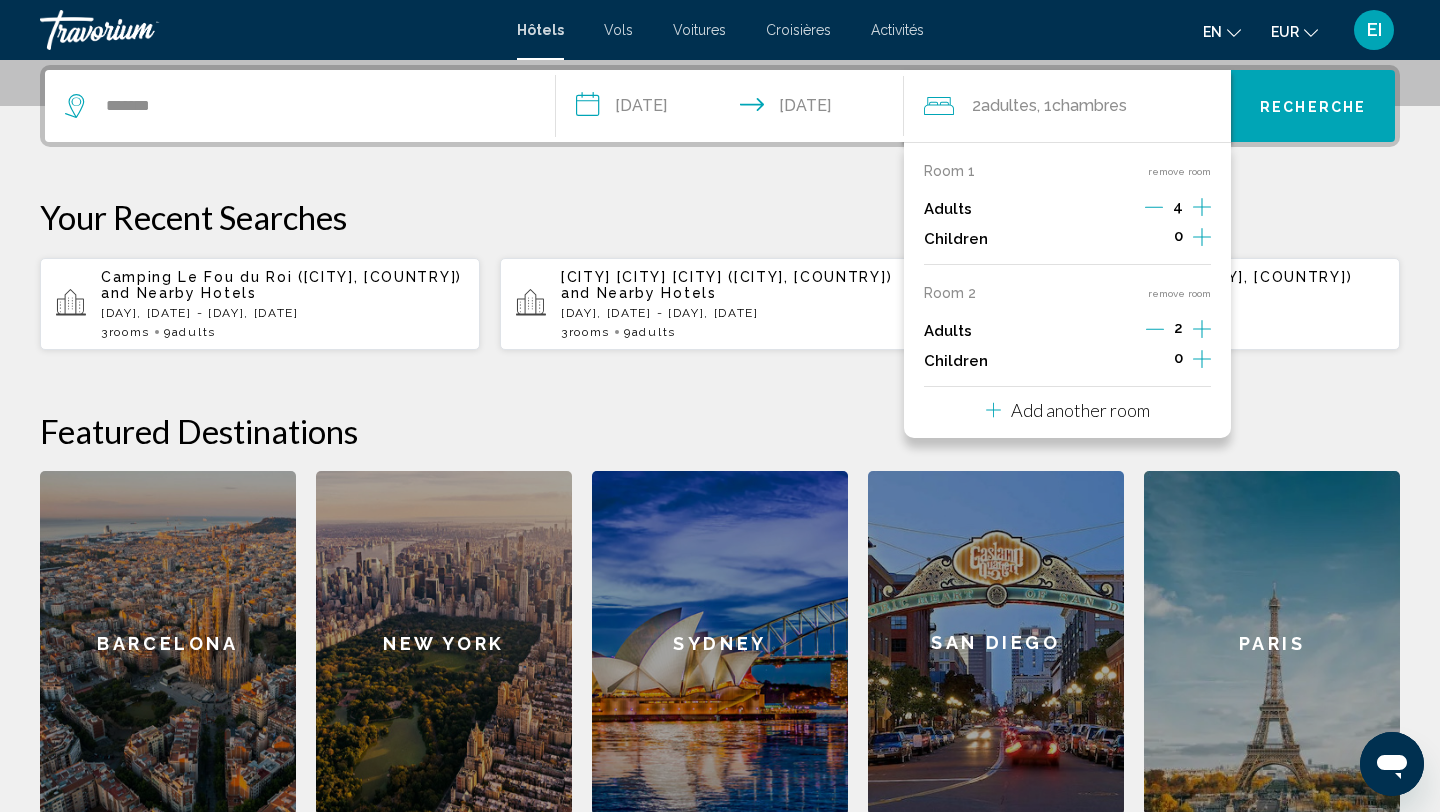 click at bounding box center [1202, 207] 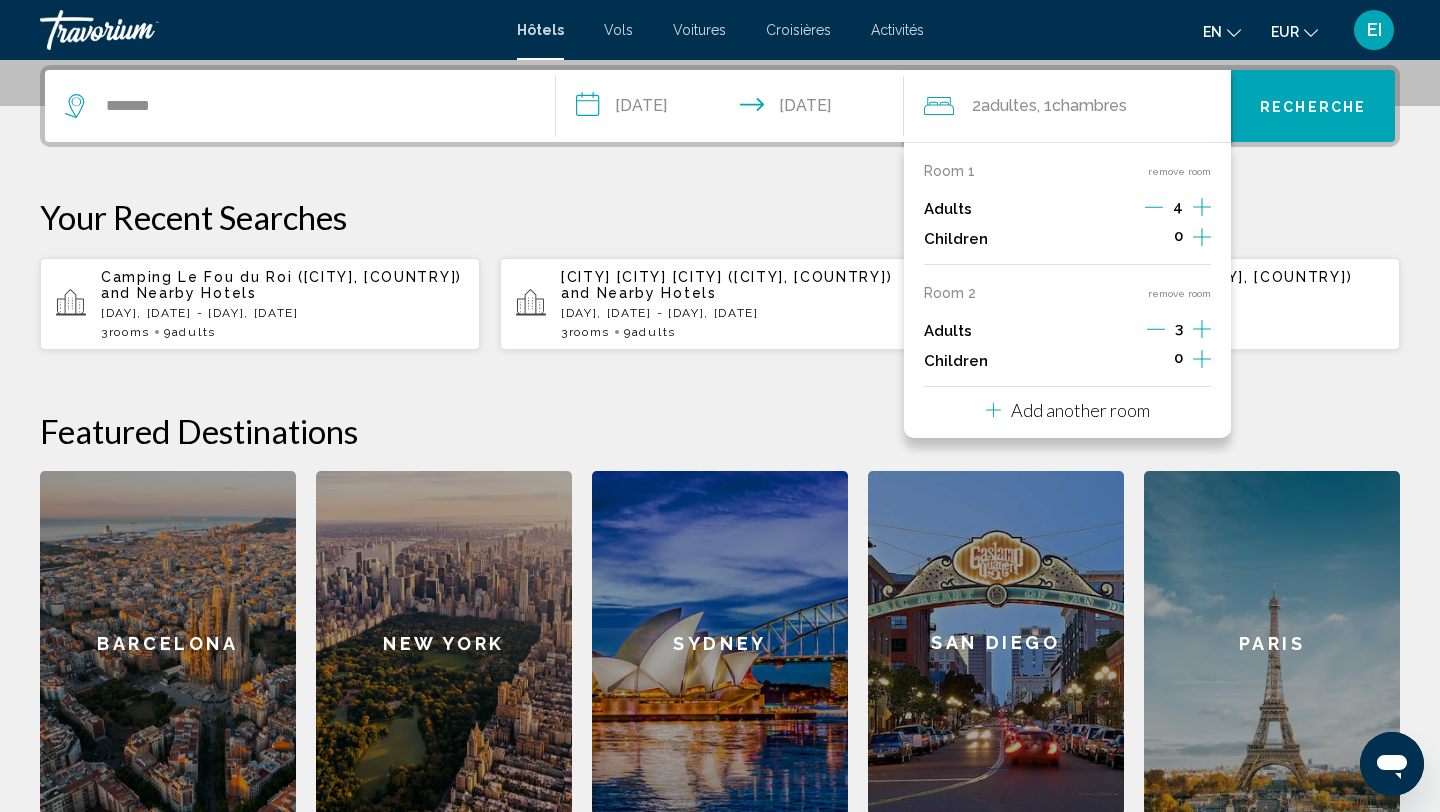 click at bounding box center (1202, 207) 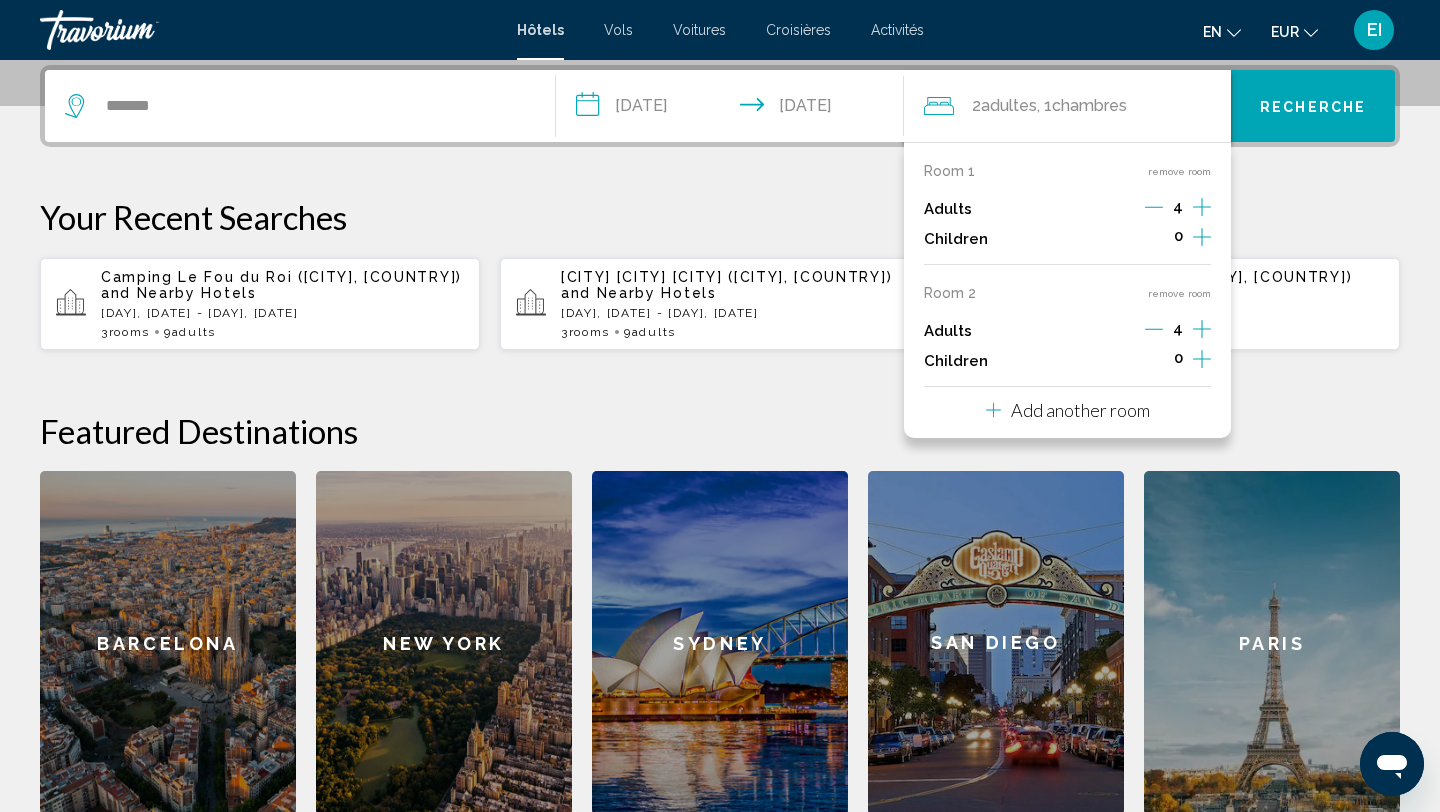 click on "Room 1  remove room  Adults
4
Children
0
Room 2  remove room  Adults
4
Children
0
Add another room" at bounding box center (1068, 290) 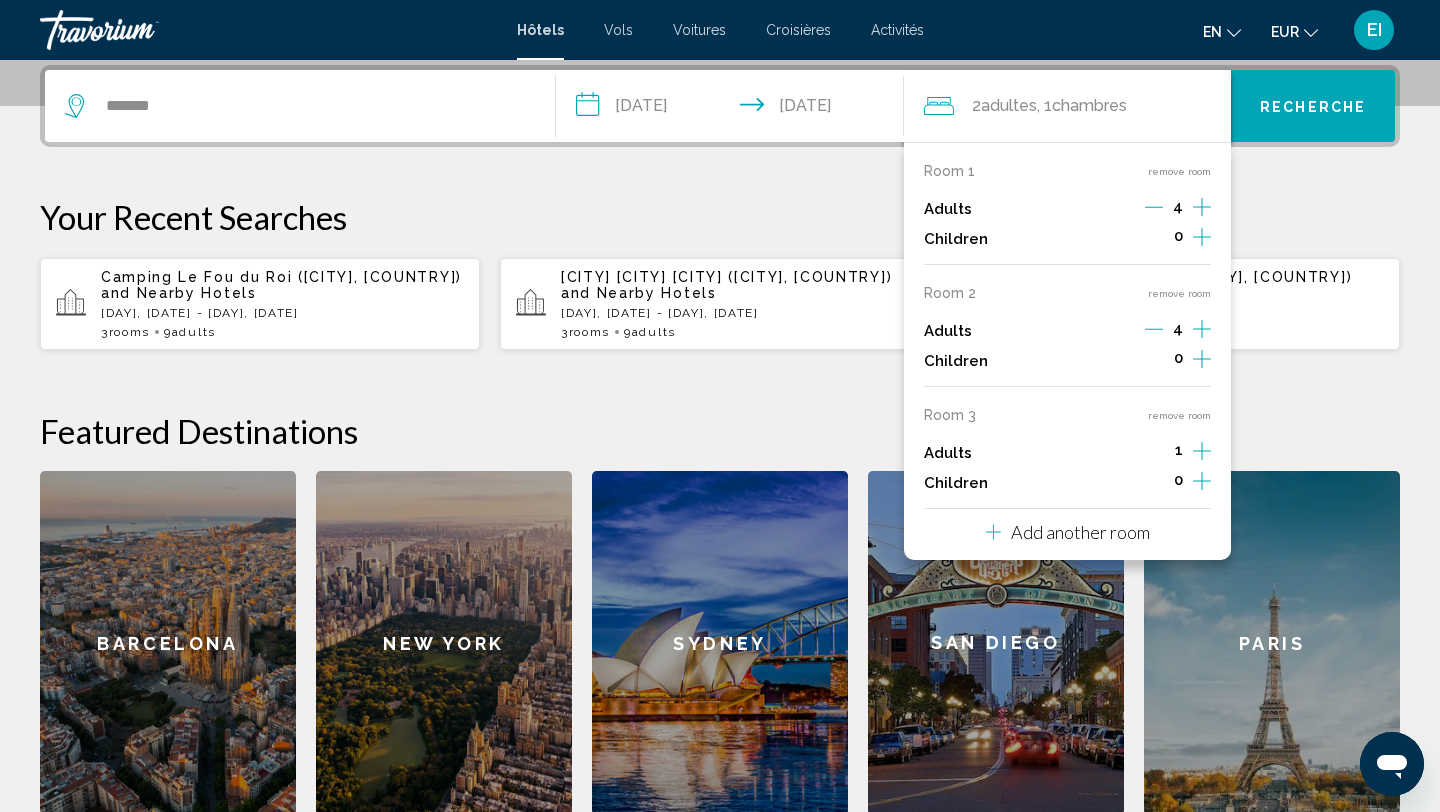 click at bounding box center [1202, 207] 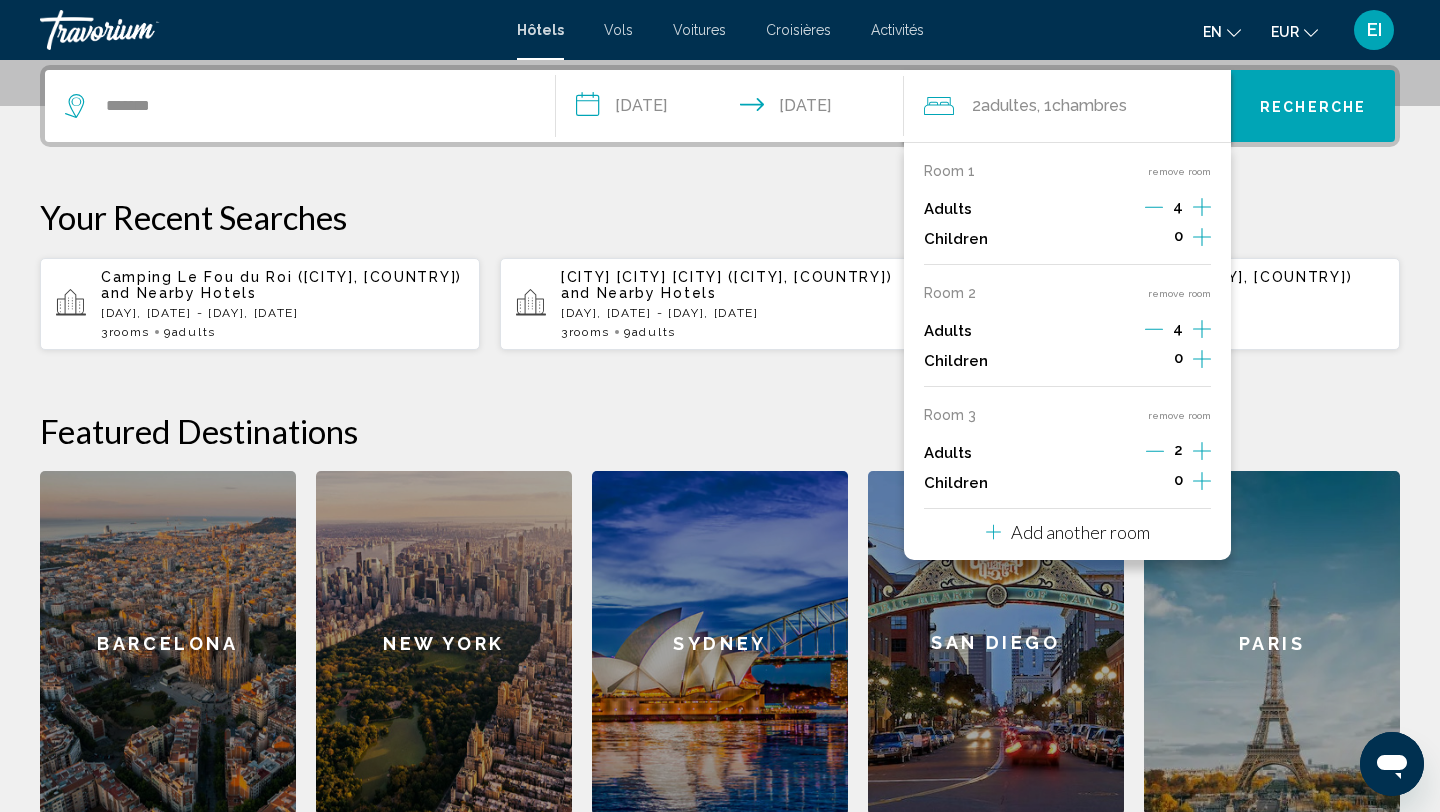 click at bounding box center [1202, 207] 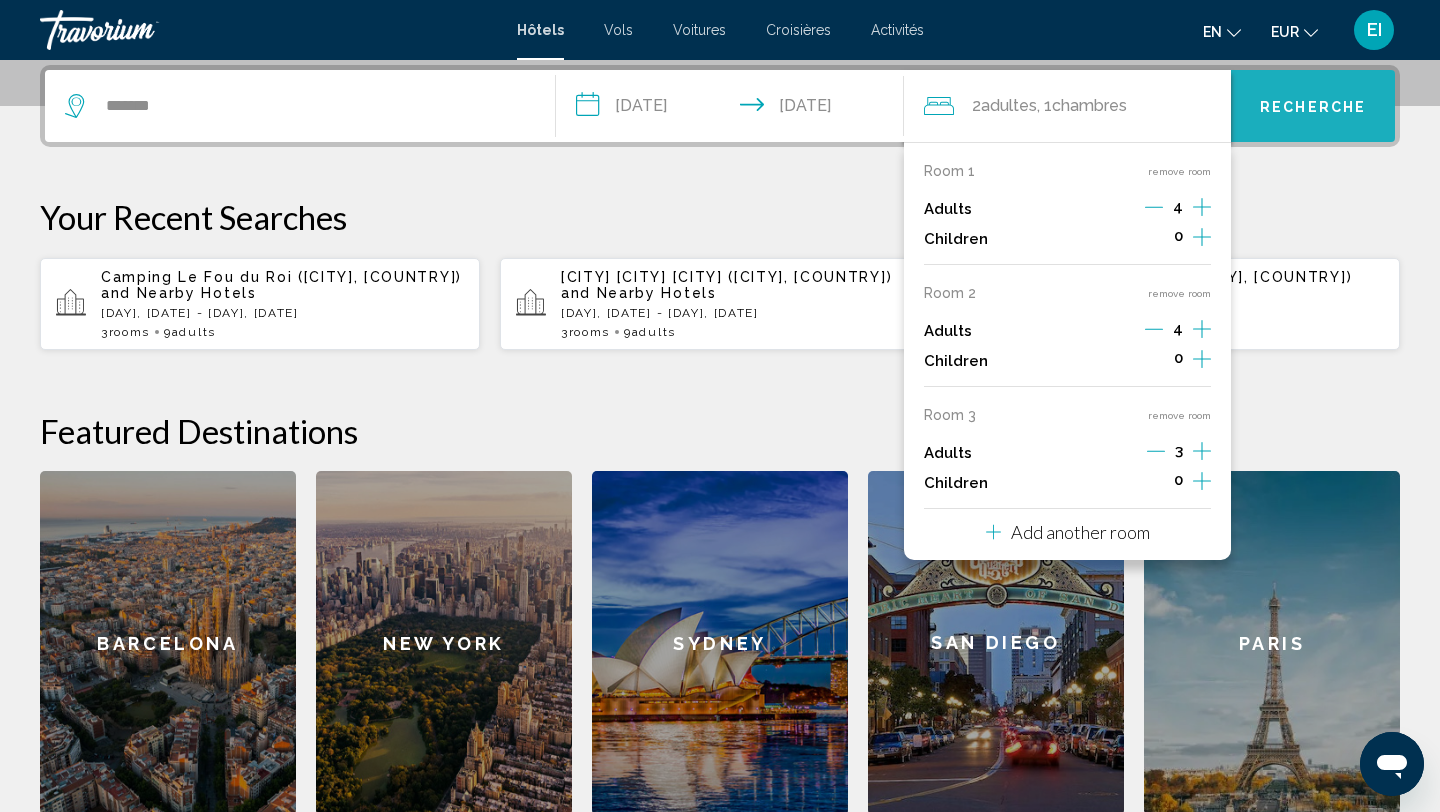 click on "Recherche" at bounding box center [1313, 106] 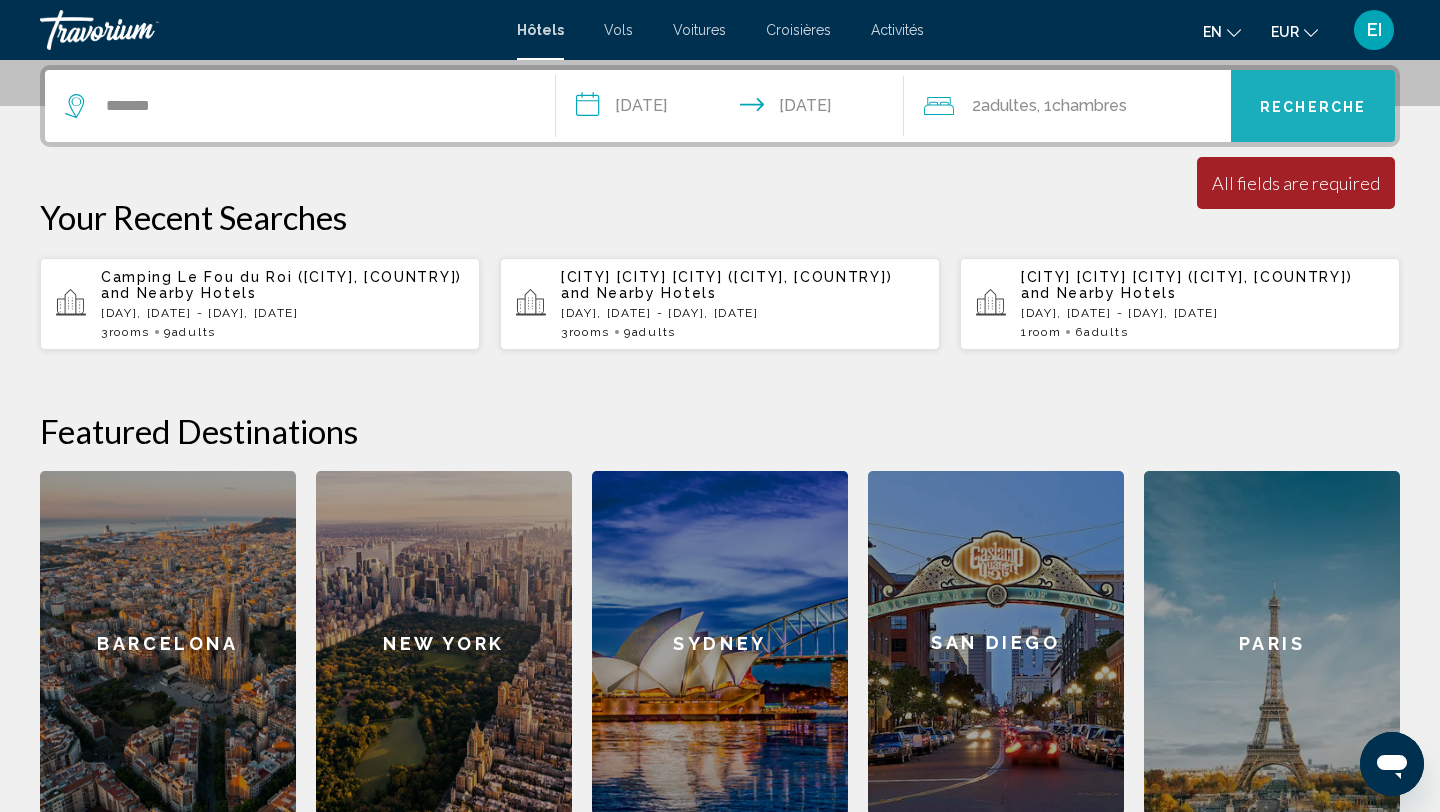 click on "Recherche" at bounding box center [1313, 106] 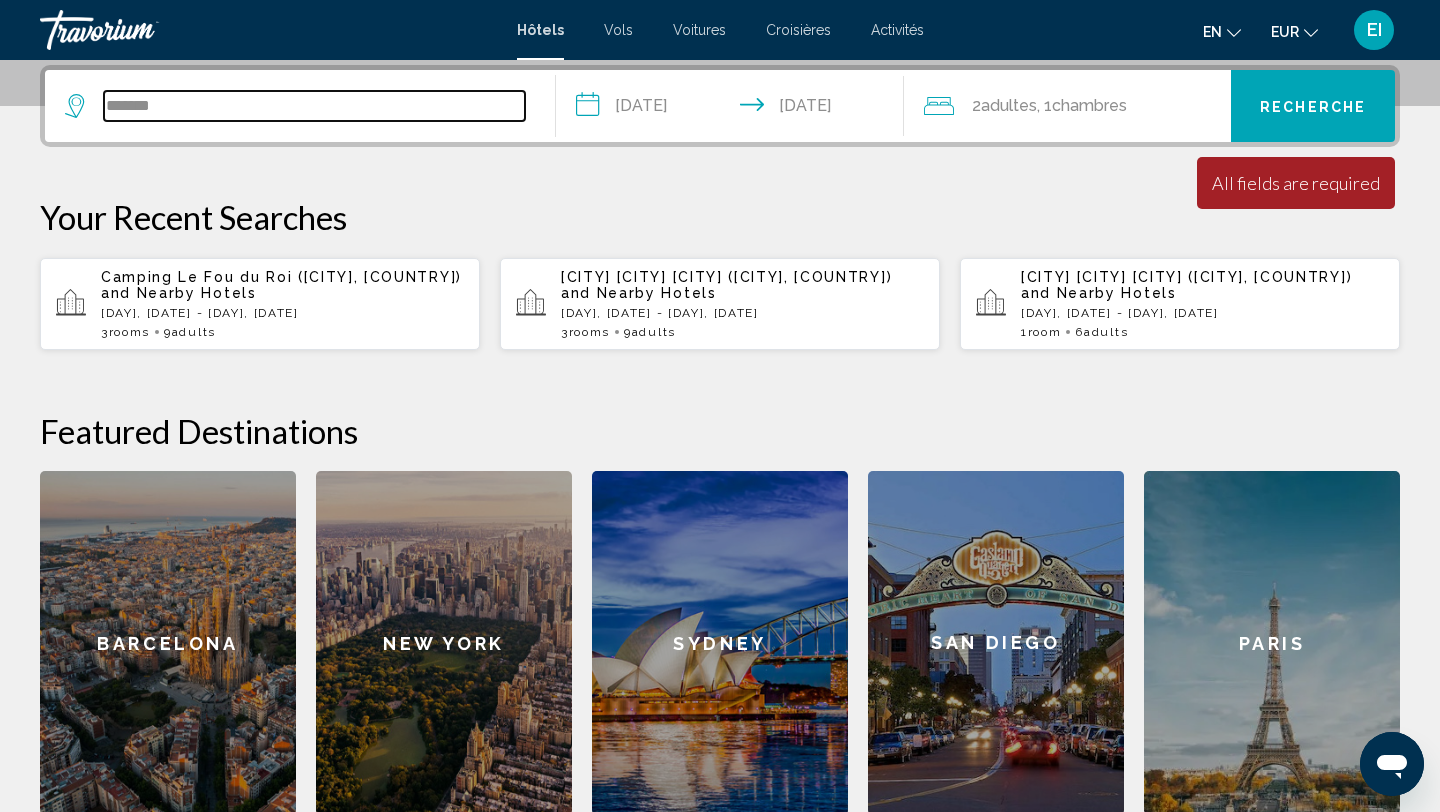 click on "*******" at bounding box center (314, 106) 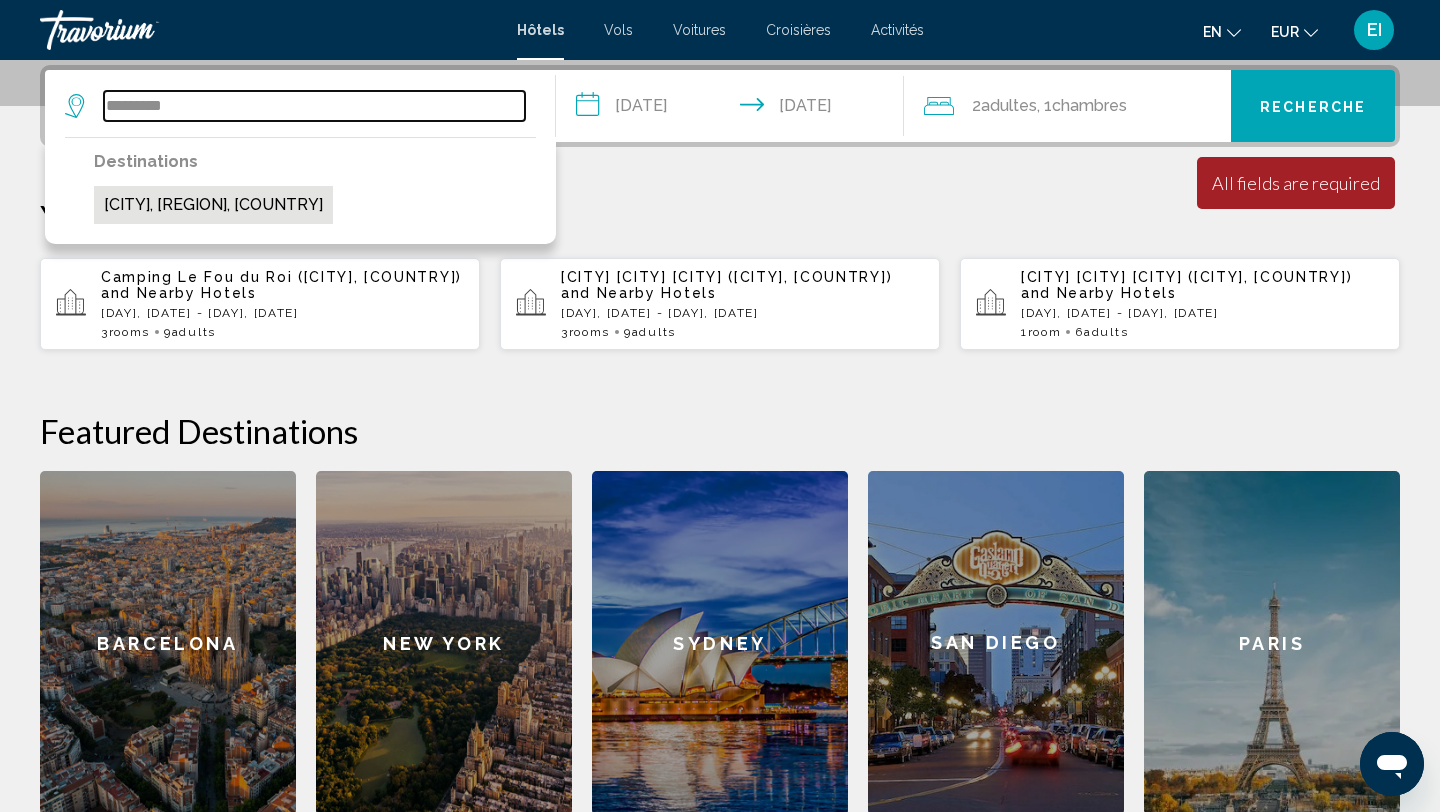 type on "*********" 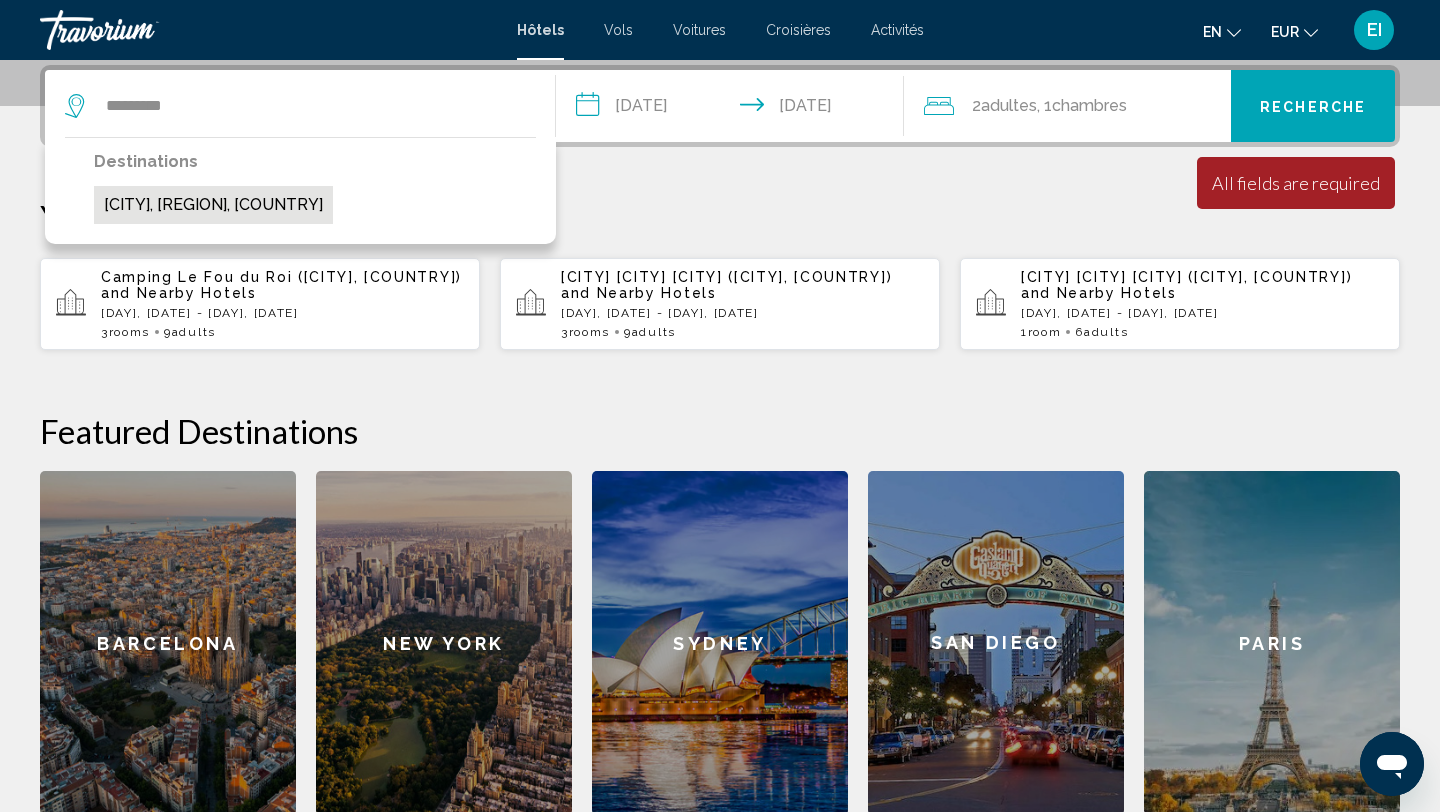 click on "[CITY], [REGION], [COUNTRY]" at bounding box center [213, 205] 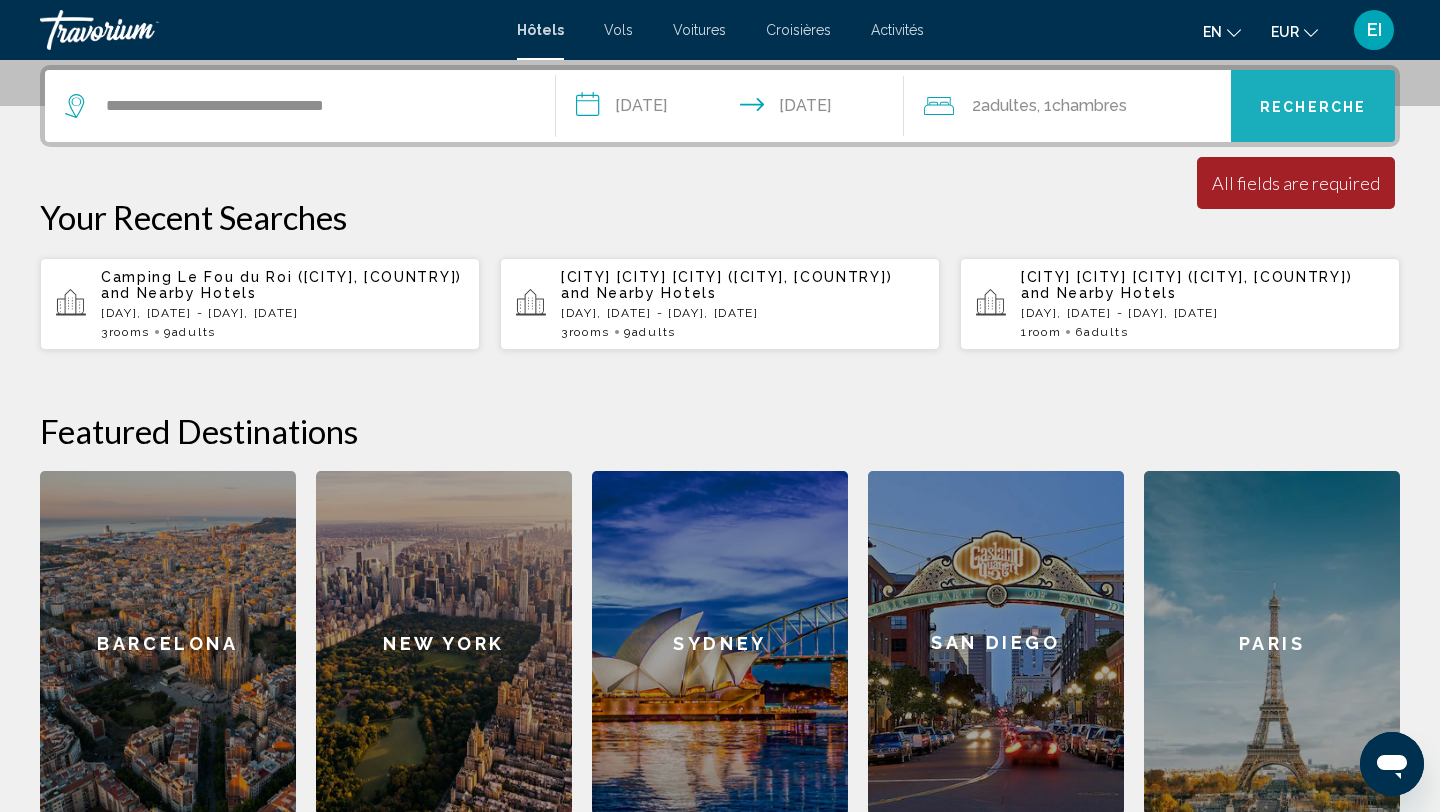 click on "Recherche" at bounding box center (1313, 106) 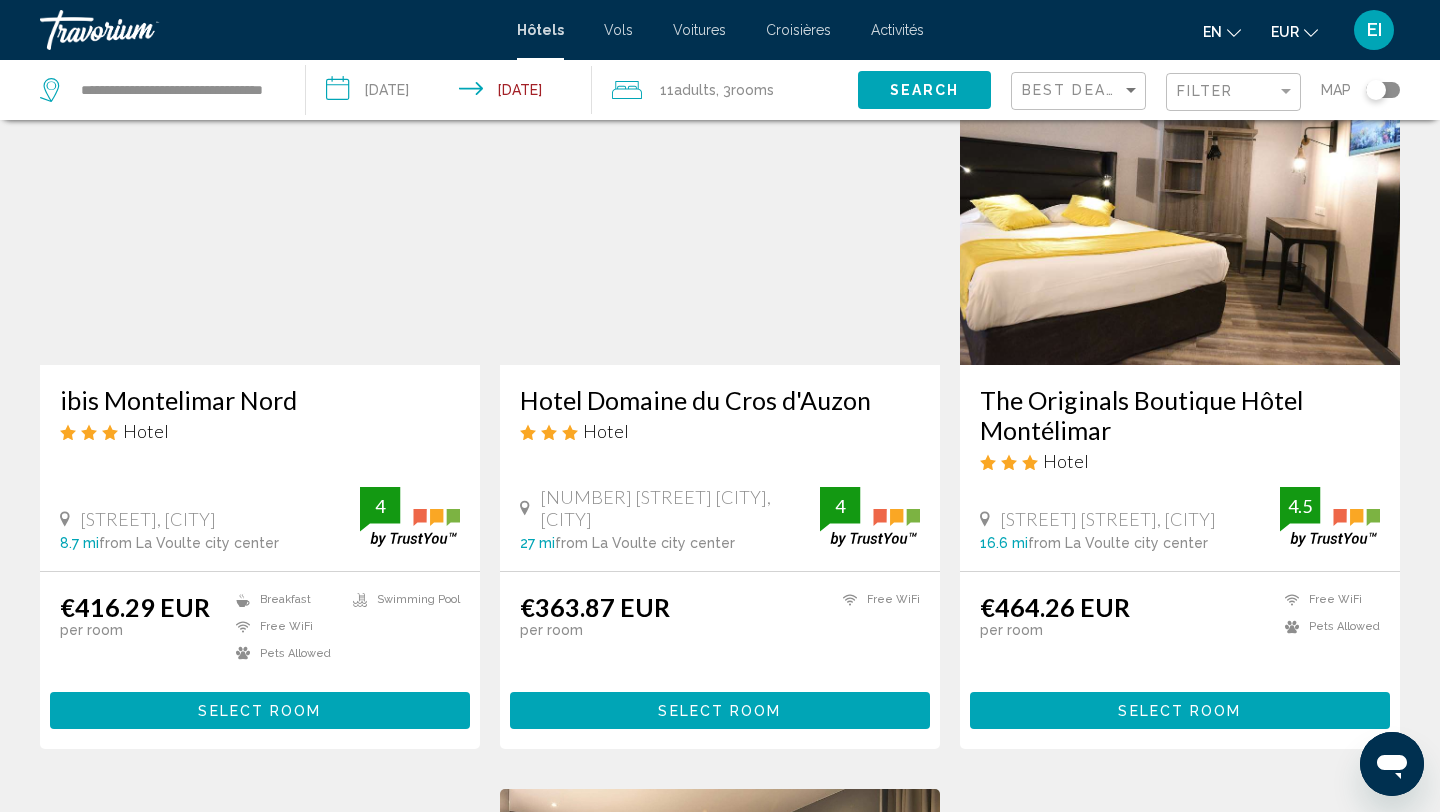 scroll, scrollTop: 1409, scrollLeft: 0, axis: vertical 